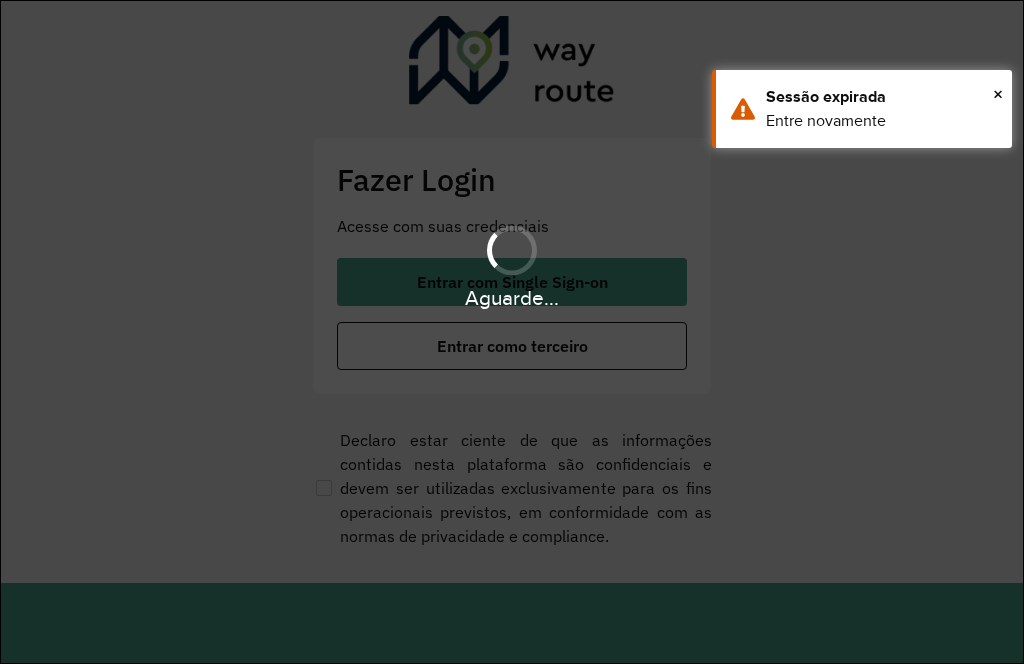 scroll, scrollTop: 0, scrollLeft: 0, axis: both 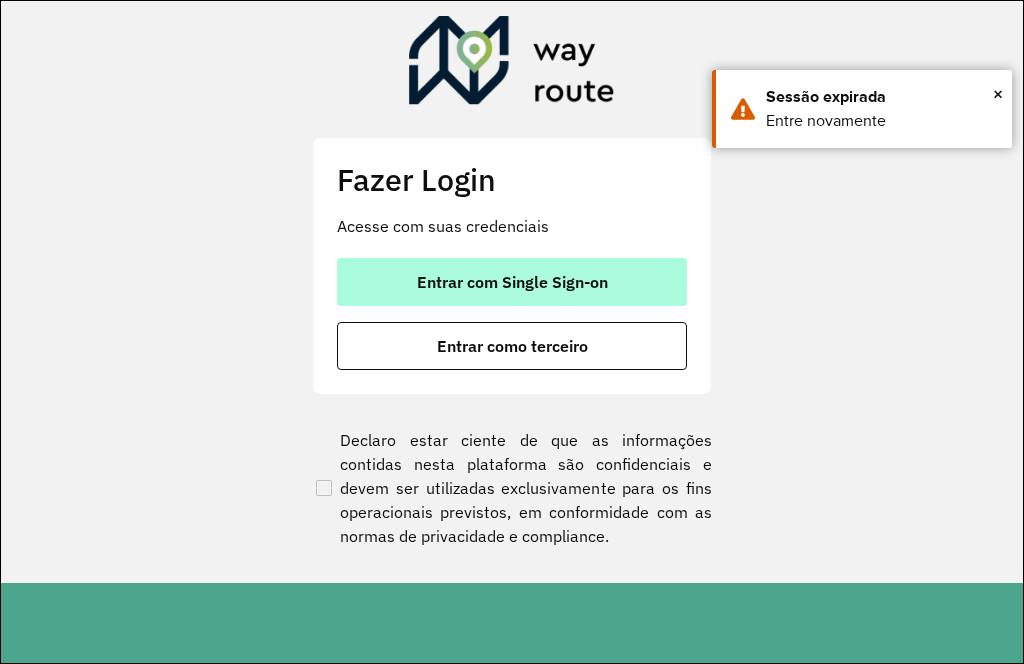 click on "Entrar com Single Sign-on" at bounding box center [512, 282] 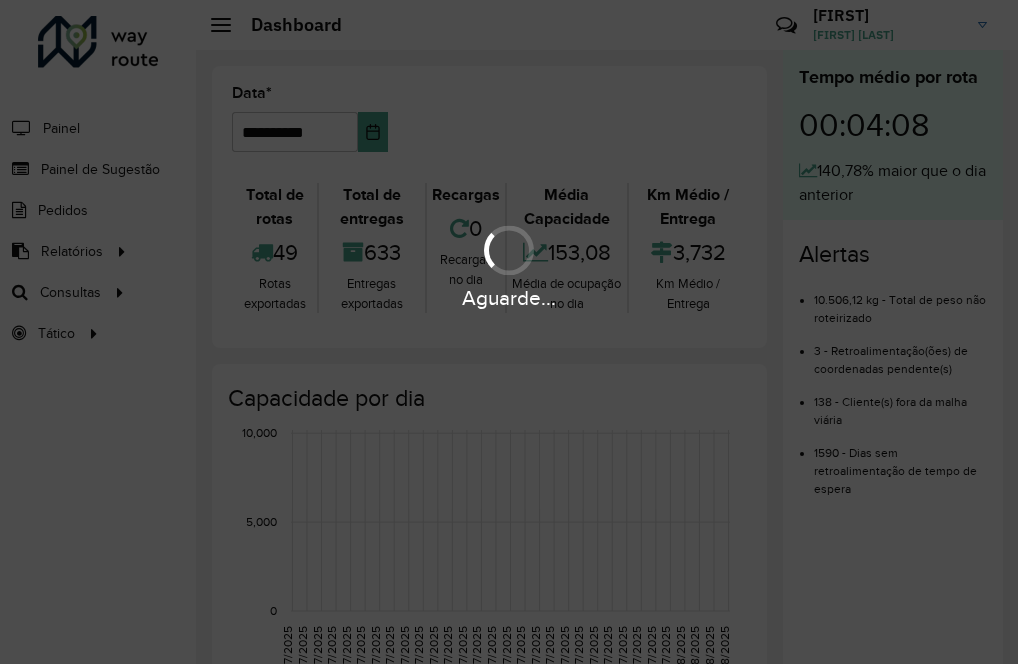 scroll, scrollTop: 0, scrollLeft: 0, axis: both 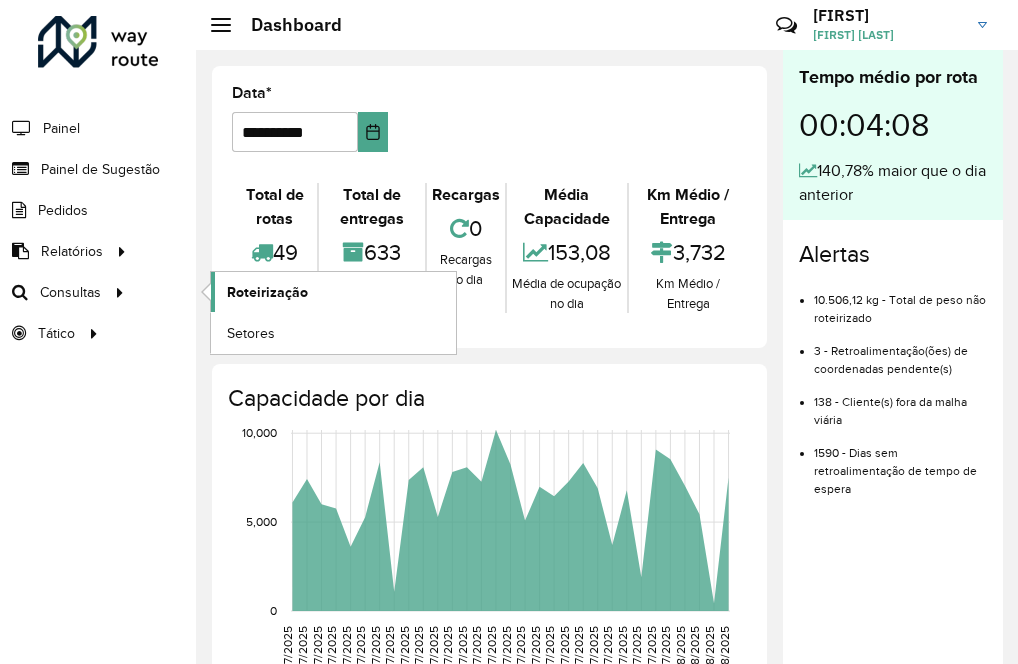click on "Roteirização" 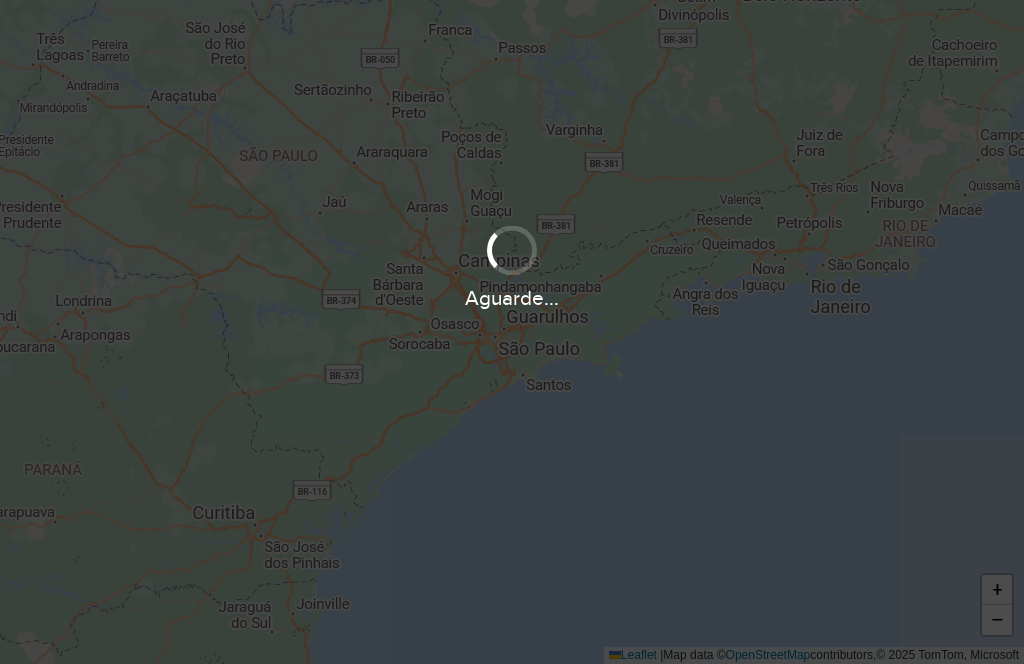 scroll, scrollTop: 0, scrollLeft: 0, axis: both 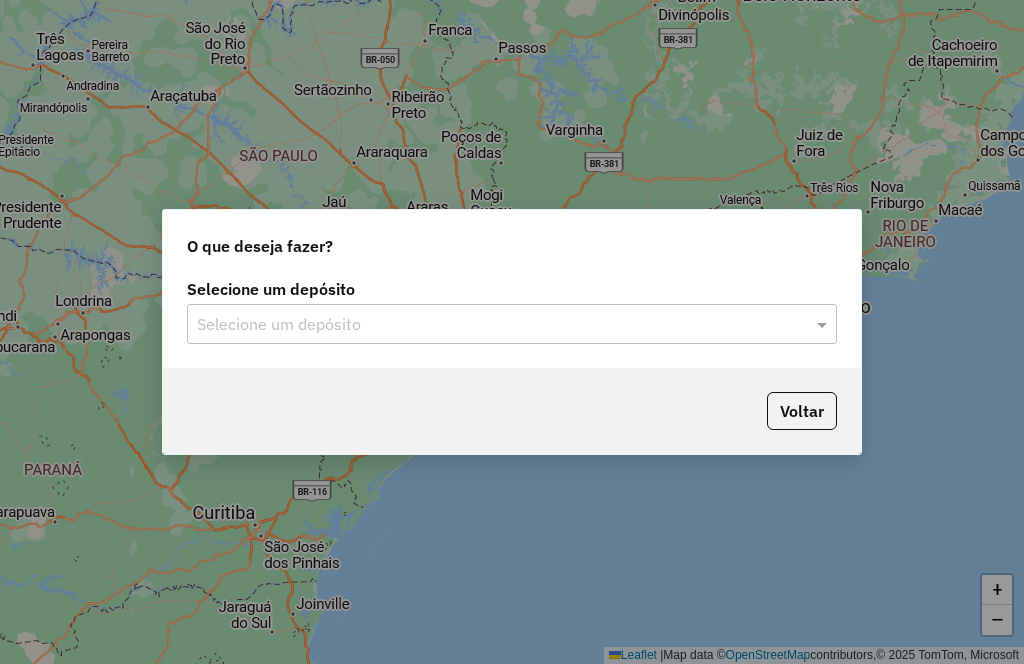 click on "Selecione um depósito" 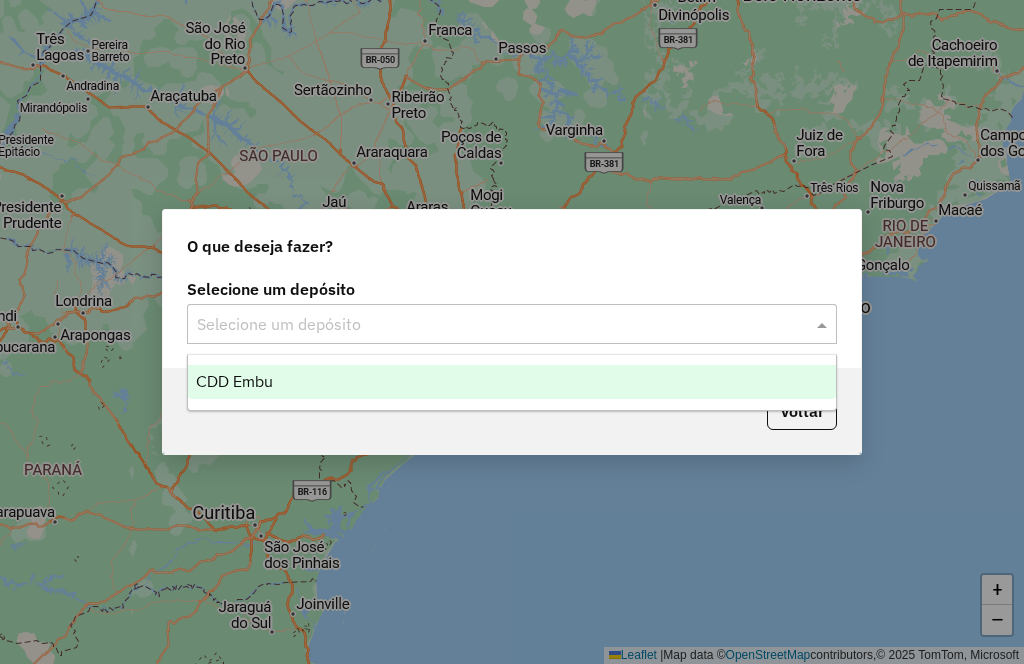 click on "CDD Embu" at bounding box center (512, 382) 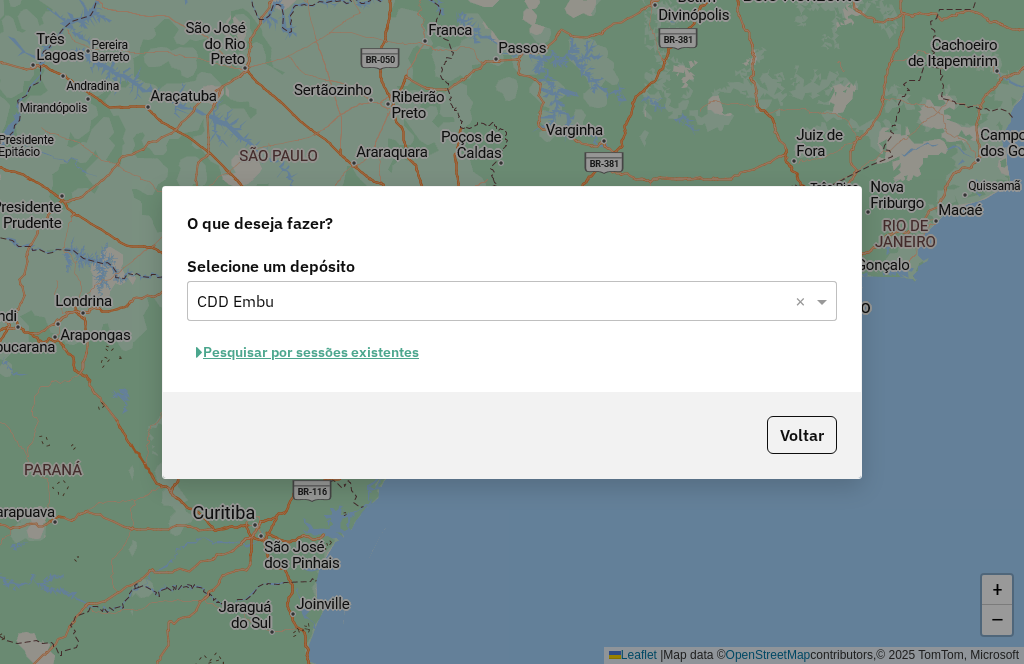 click on "Pesquisar por sessões existentes" 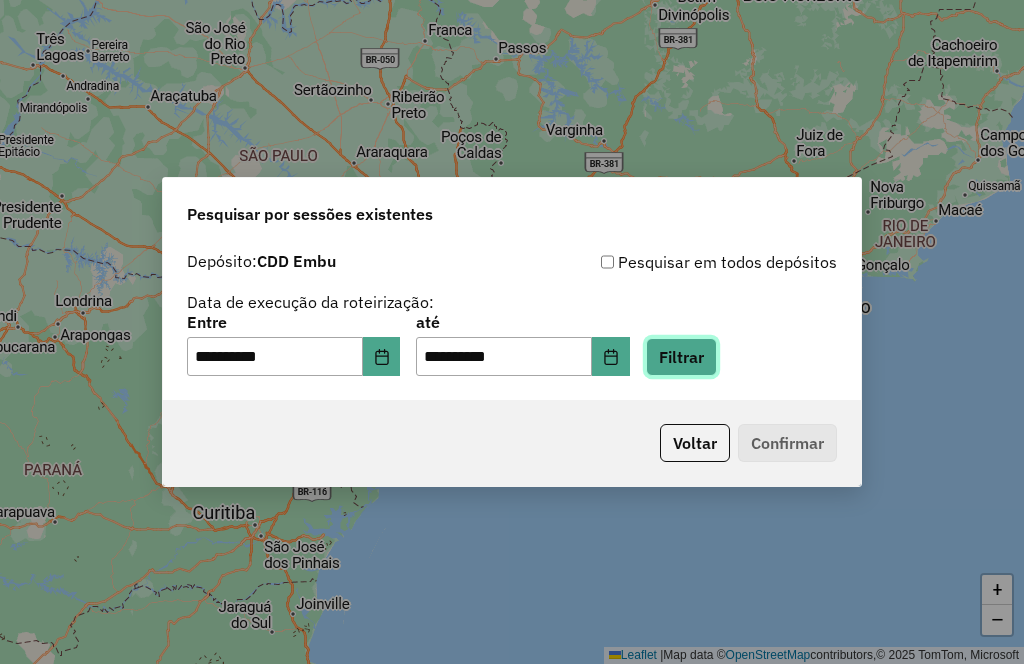 click on "Filtrar" 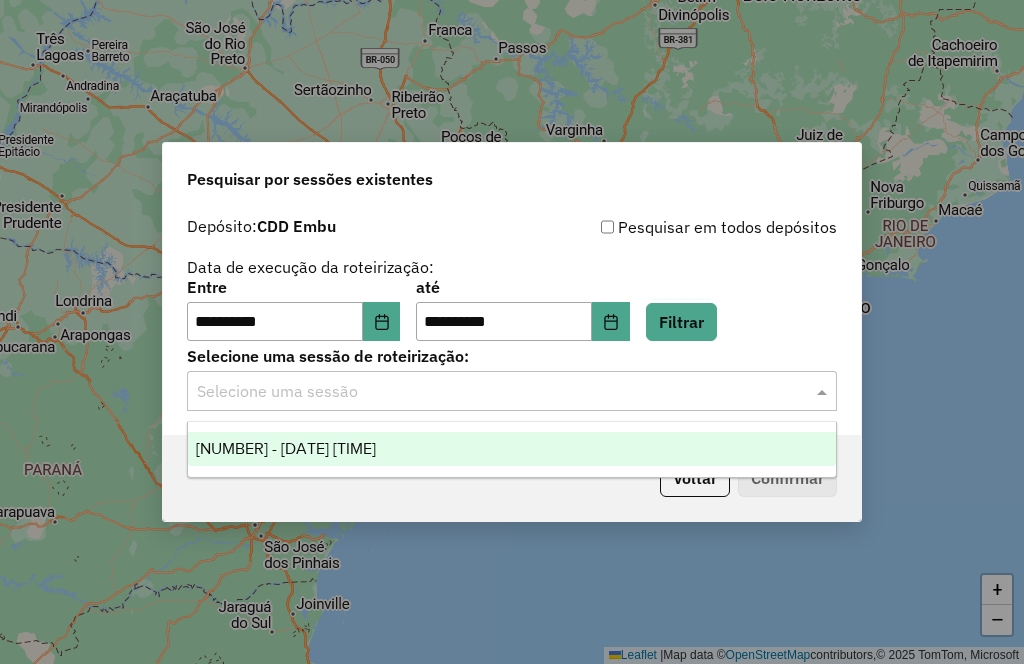 click 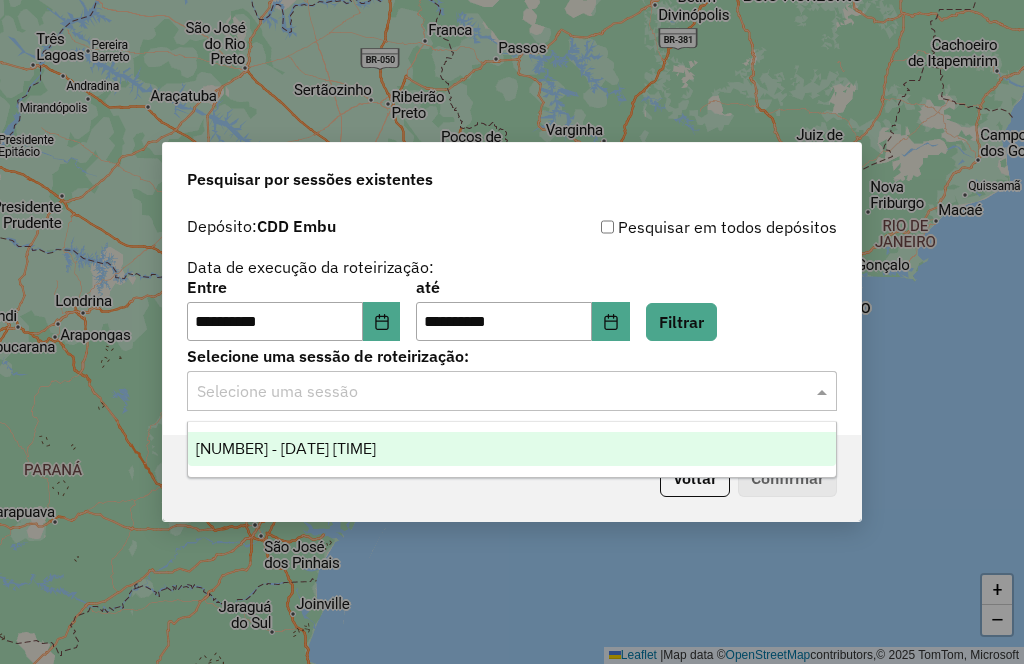 click on "[NUMBER] - [DATE] [TIME]" at bounding box center (512, 449) 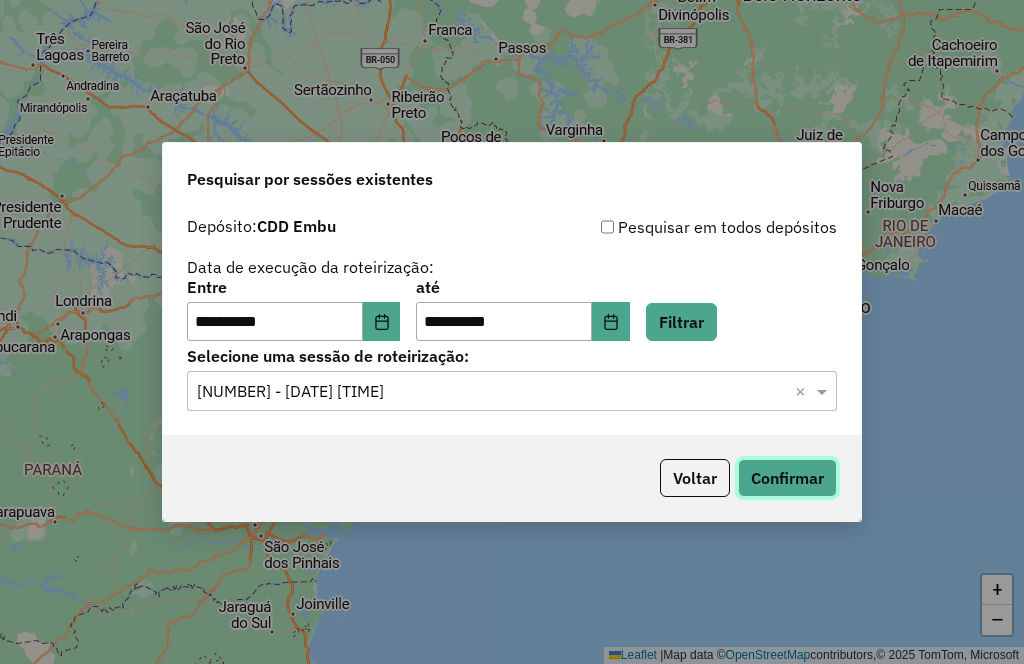 click on "Confirmar" 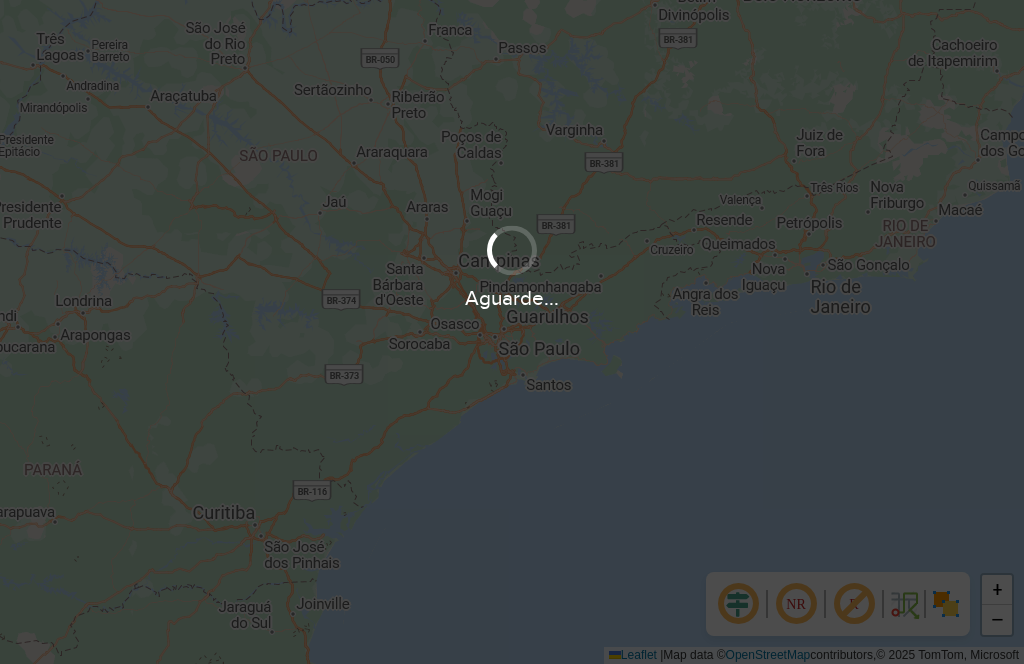 scroll, scrollTop: 0, scrollLeft: 0, axis: both 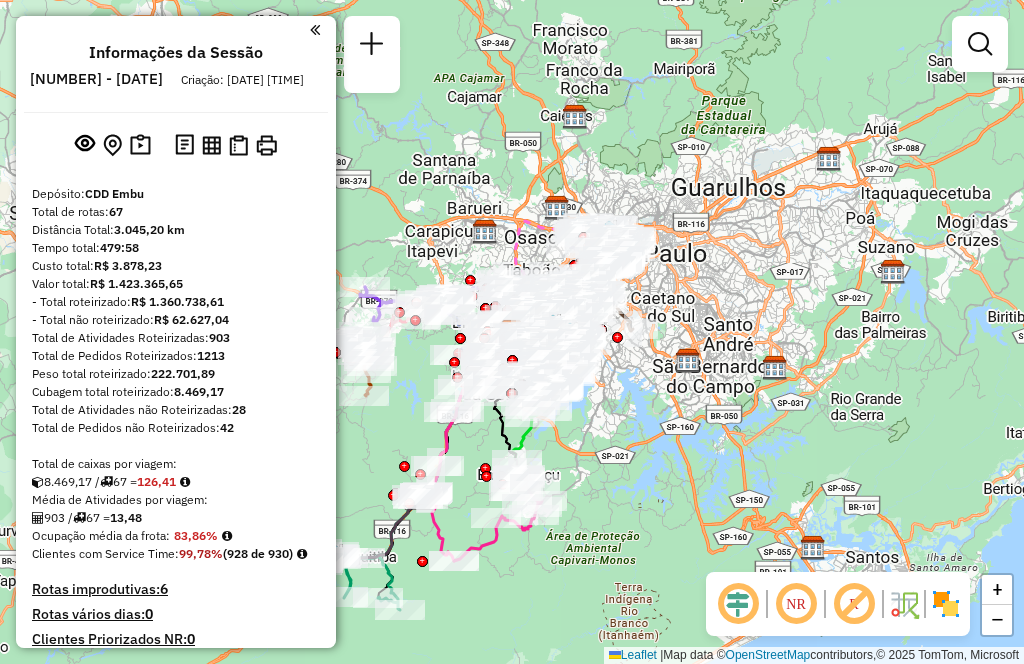 click 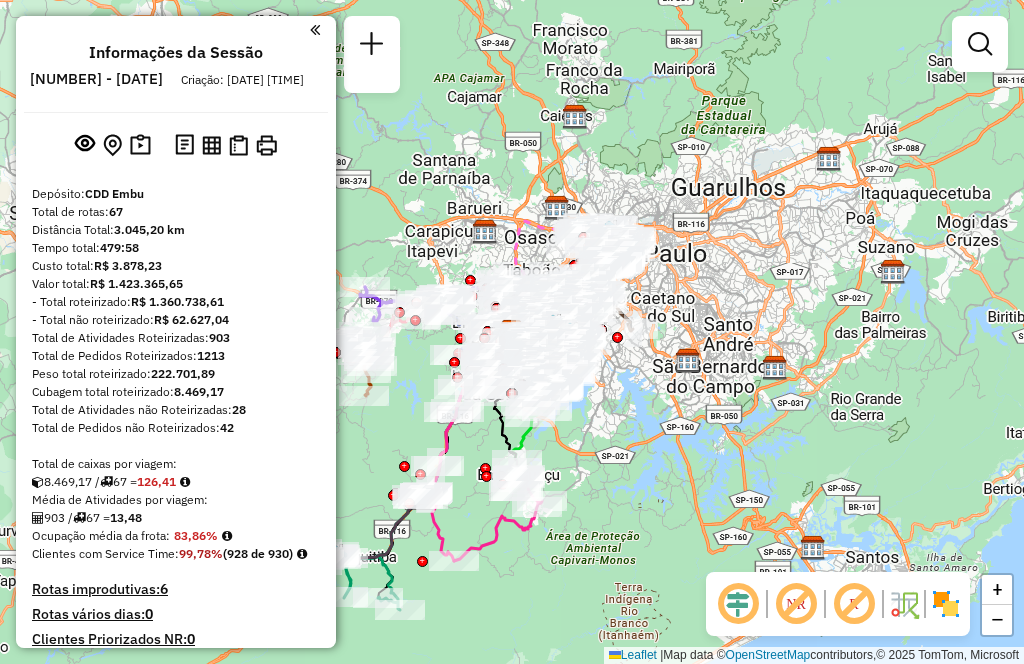 click 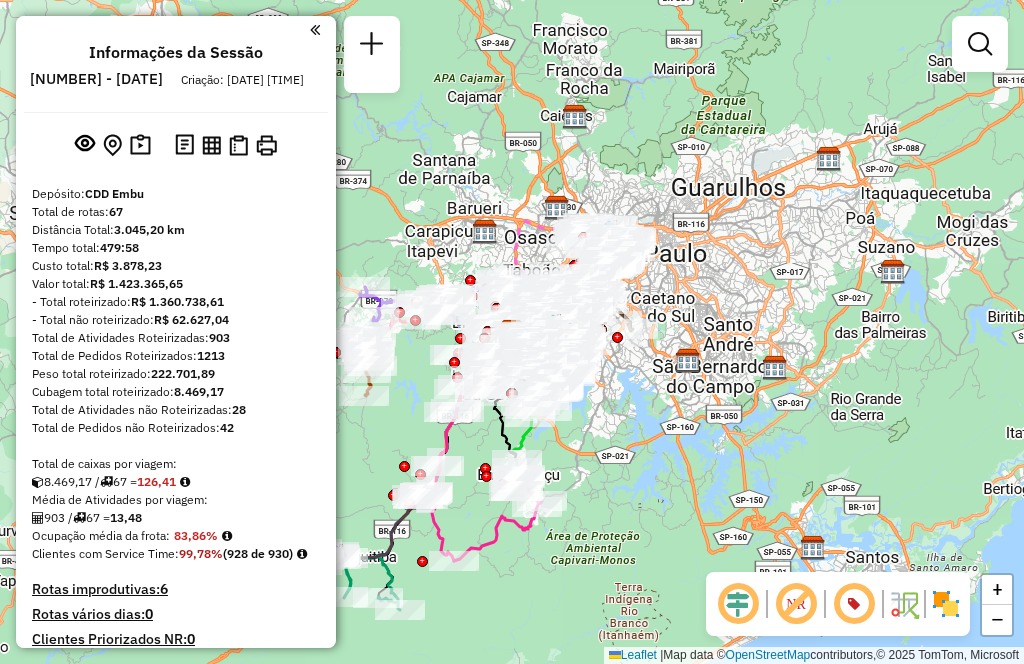 click 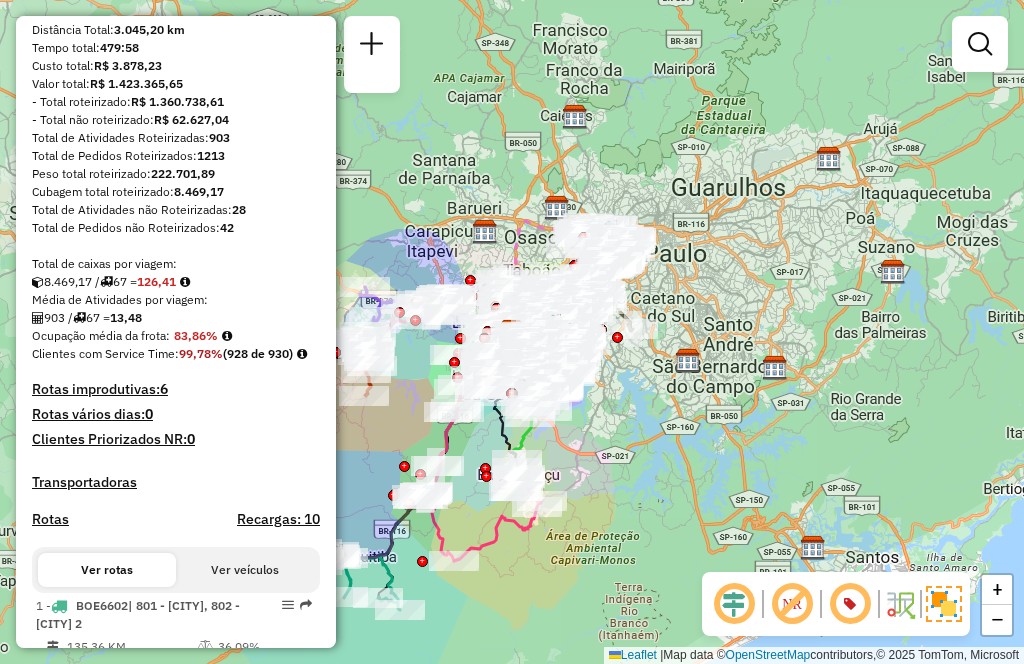 scroll, scrollTop: 300, scrollLeft: 0, axis: vertical 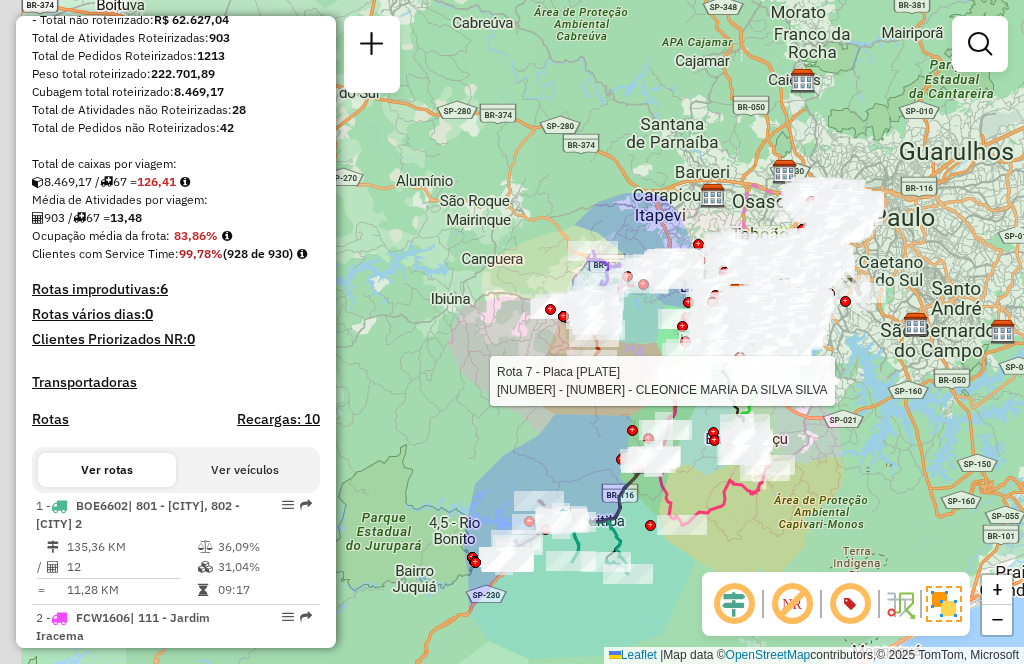 drag, startPoint x: 549, startPoint y: 429, endPoint x: 777, endPoint y: 393, distance: 230.82462 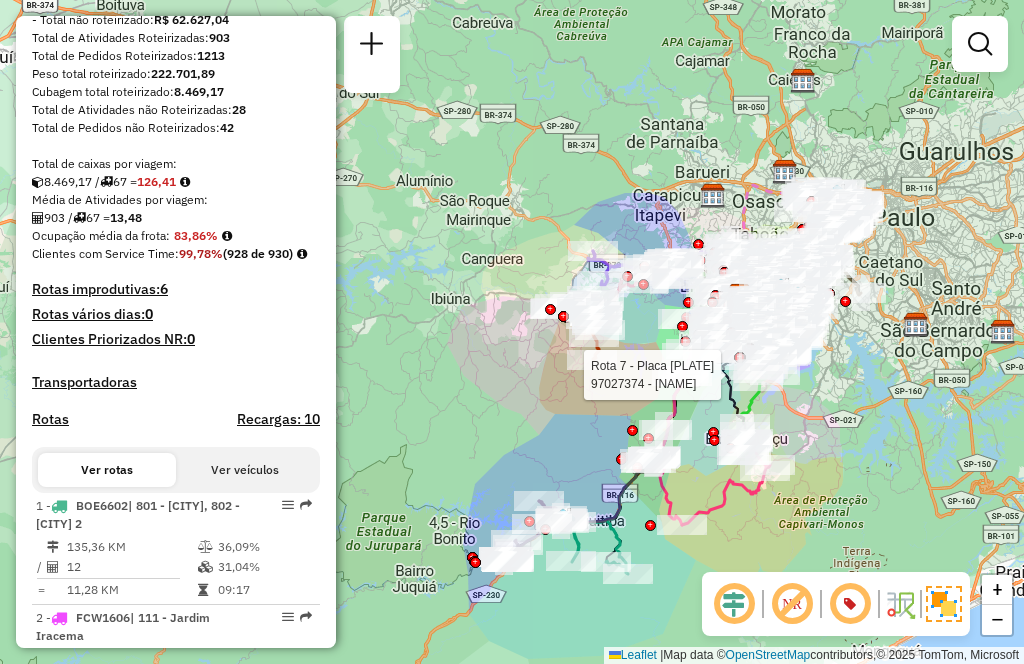 scroll, scrollTop: 6510, scrollLeft: 0, axis: vertical 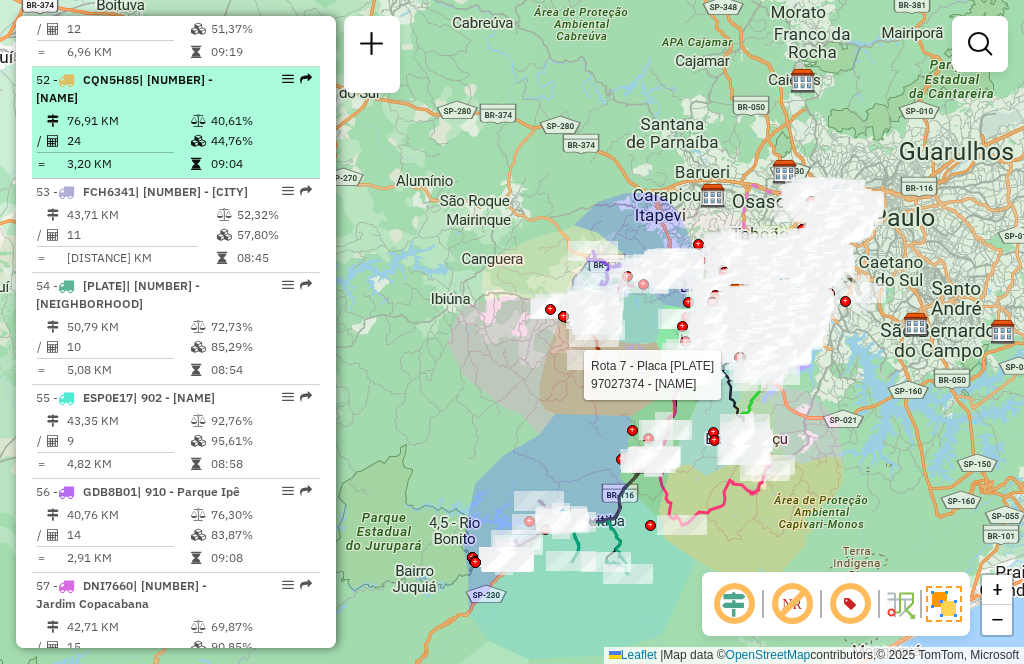 click on "76,91 KM" at bounding box center [128, 121] 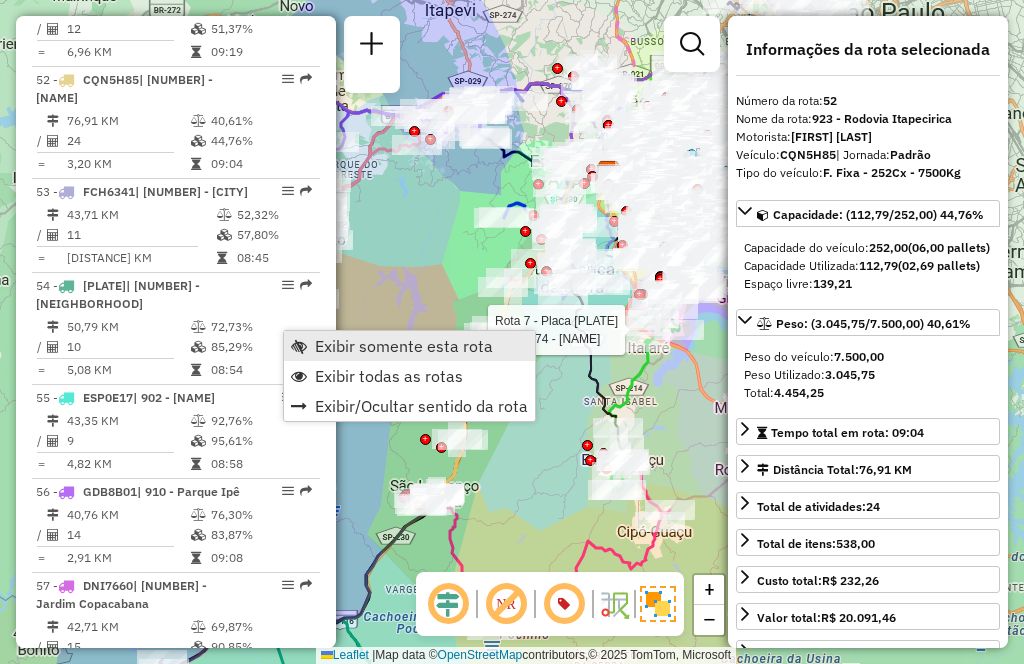 click on "Exibir somente esta rota" at bounding box center (404, 346) 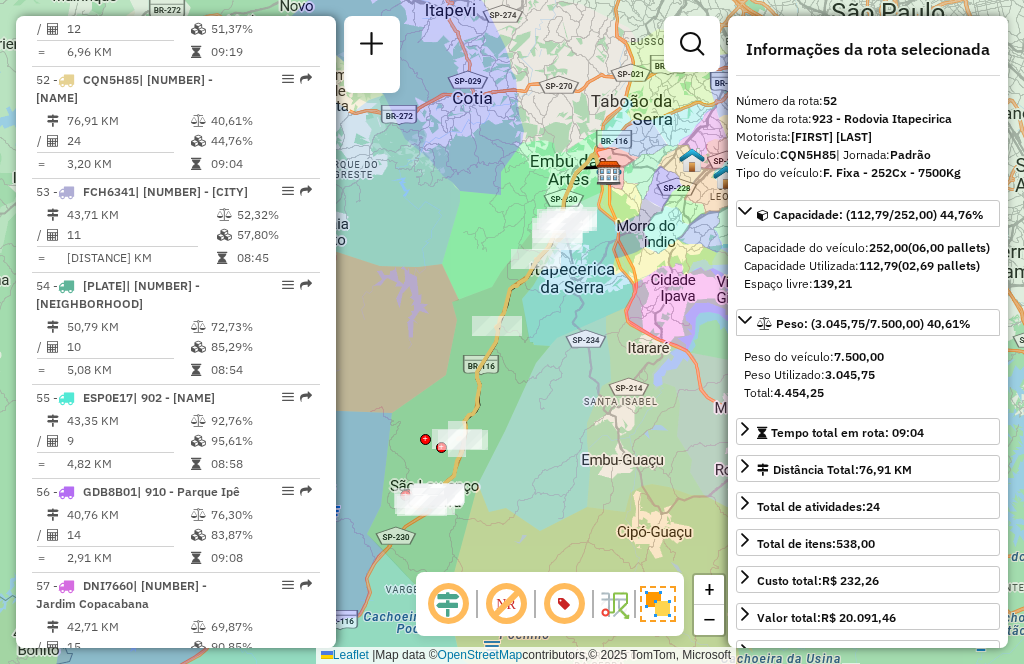 scroll, scrollTop: 734, scrollLeft: 0, axis: vertical 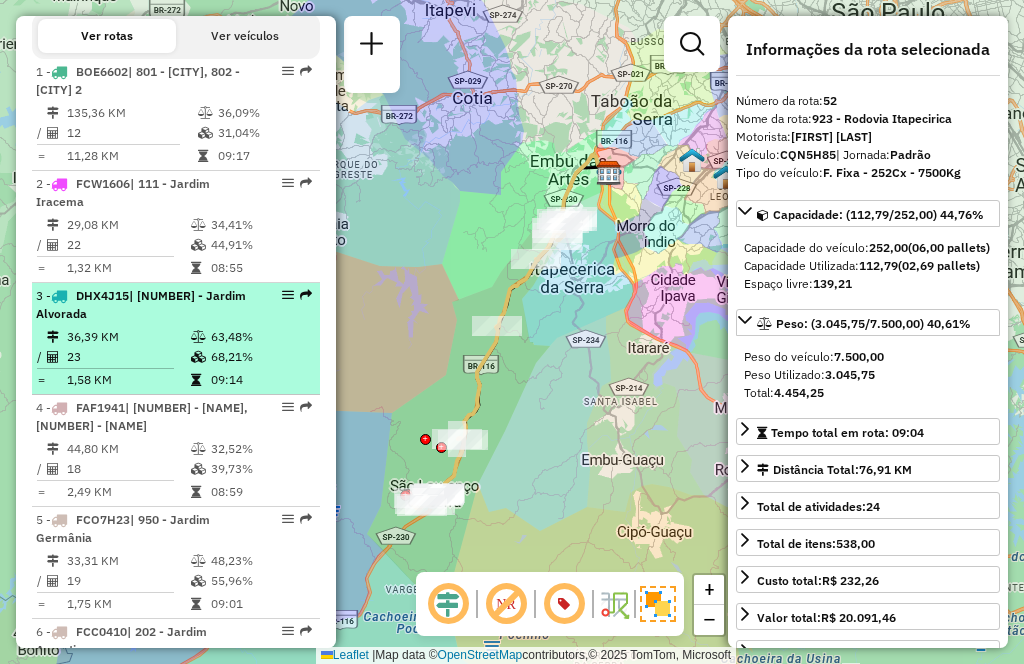 click at bounding box center (53, 357) 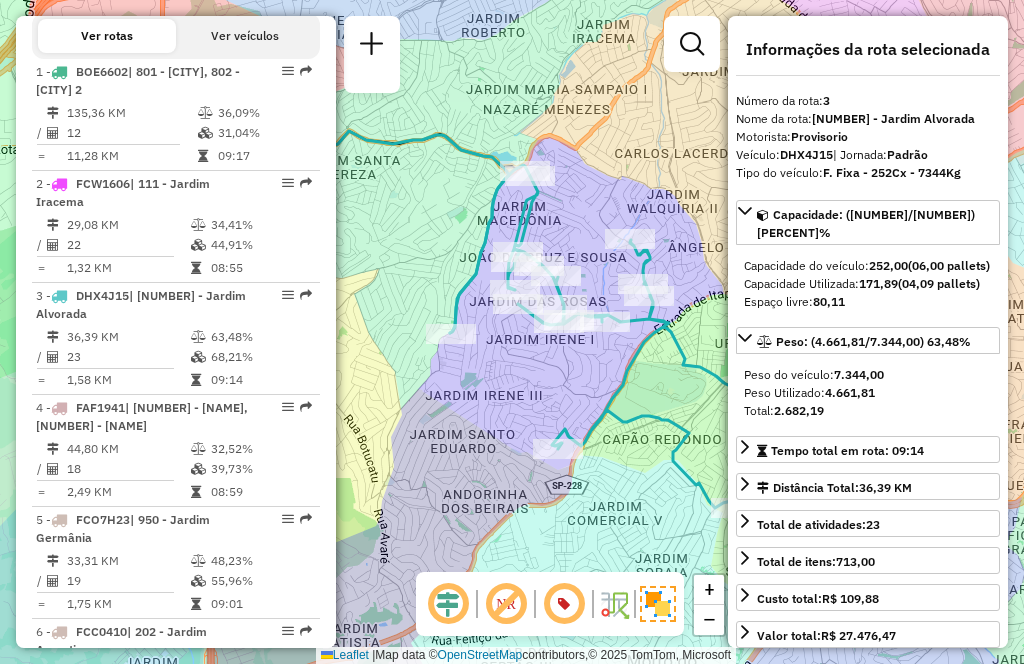 drag, startPoint x: 668, startPoint y: 423, endPoint x: 614, endPoint y: 423, distance: 54 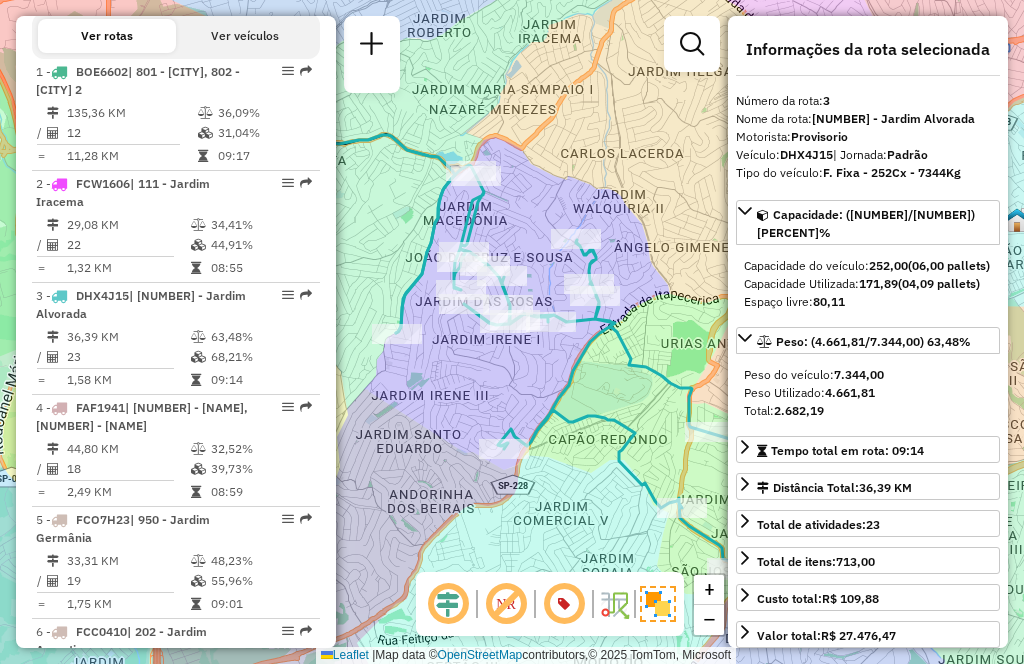 scroll, scrollTop: 7482, scrollLeft: 0, axis: vertical 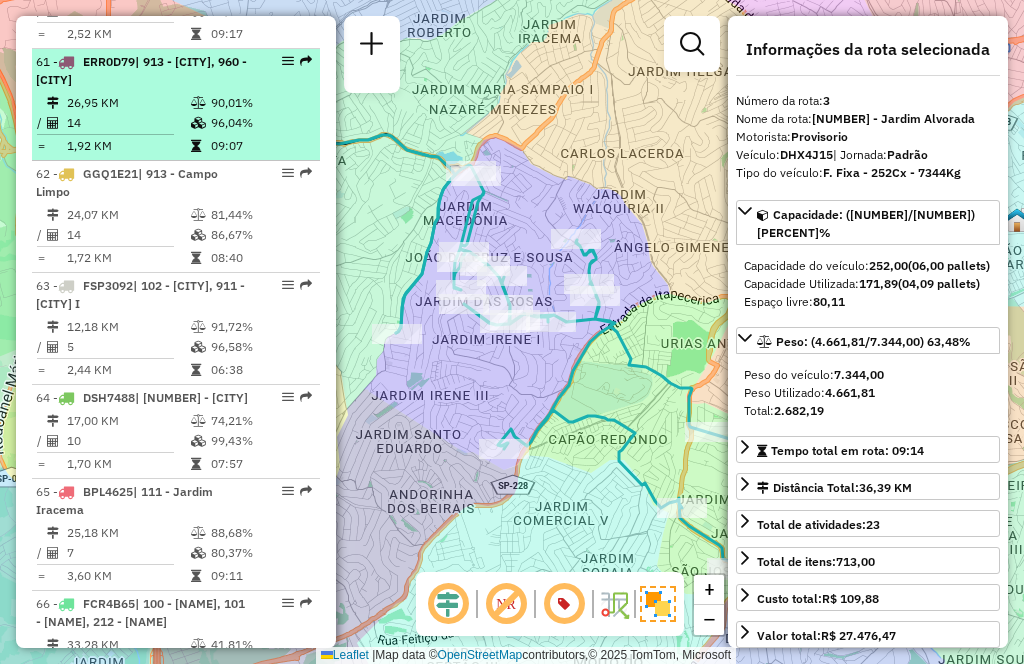 click on "14" at bounding box center (128, 123) 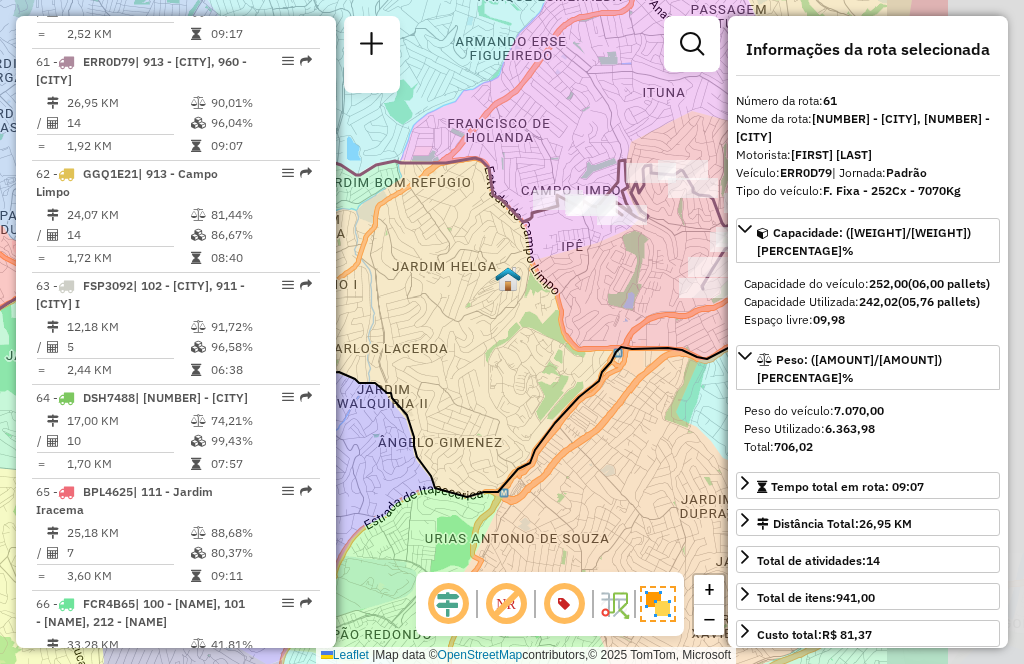 drag, startPoint x: 445, startPoint y: 329, endPoint x: 406, endPoint y: 324, distance: 39.319206 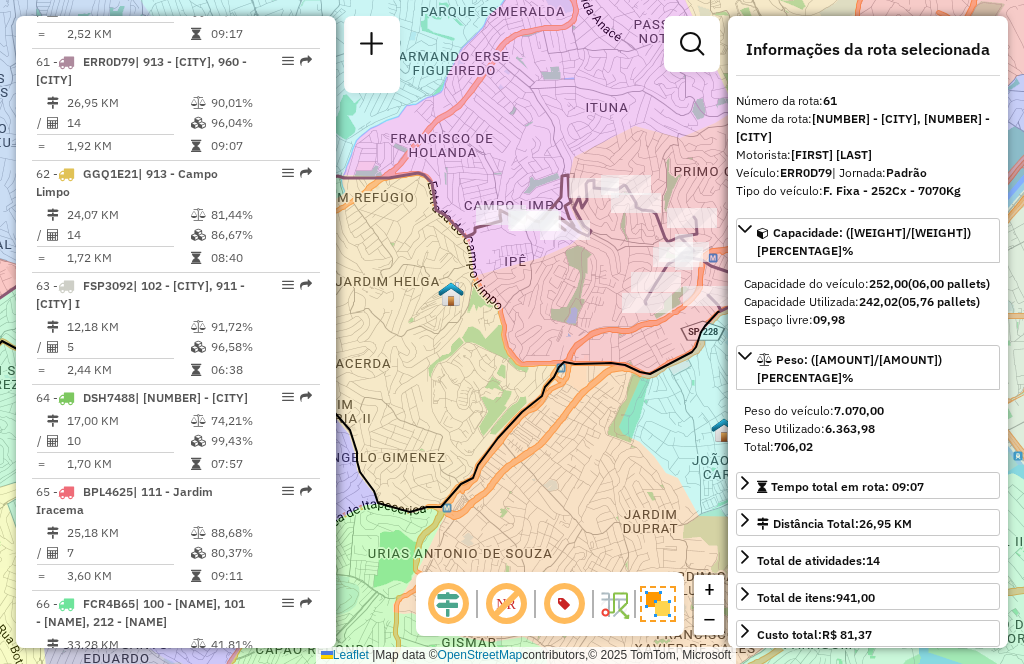 drag, startPoint x: 652, startPoint y: 370, endPoint x: 594, endPoint y: 385, distance: 59.908264 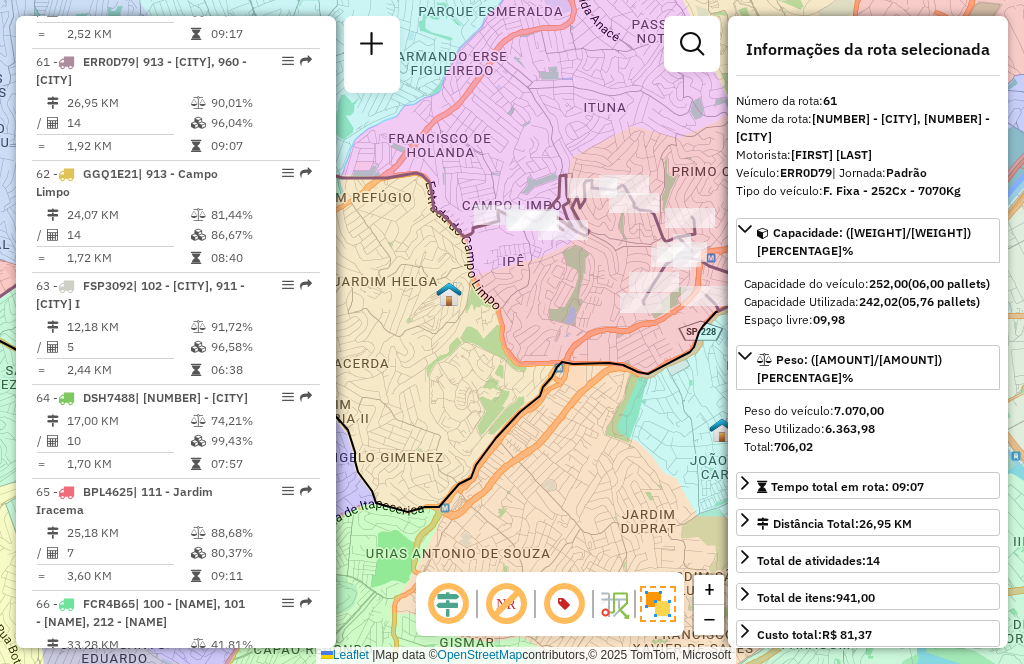scroll, scrollTop: 1424, scrollLeft: 0, axis: vertical 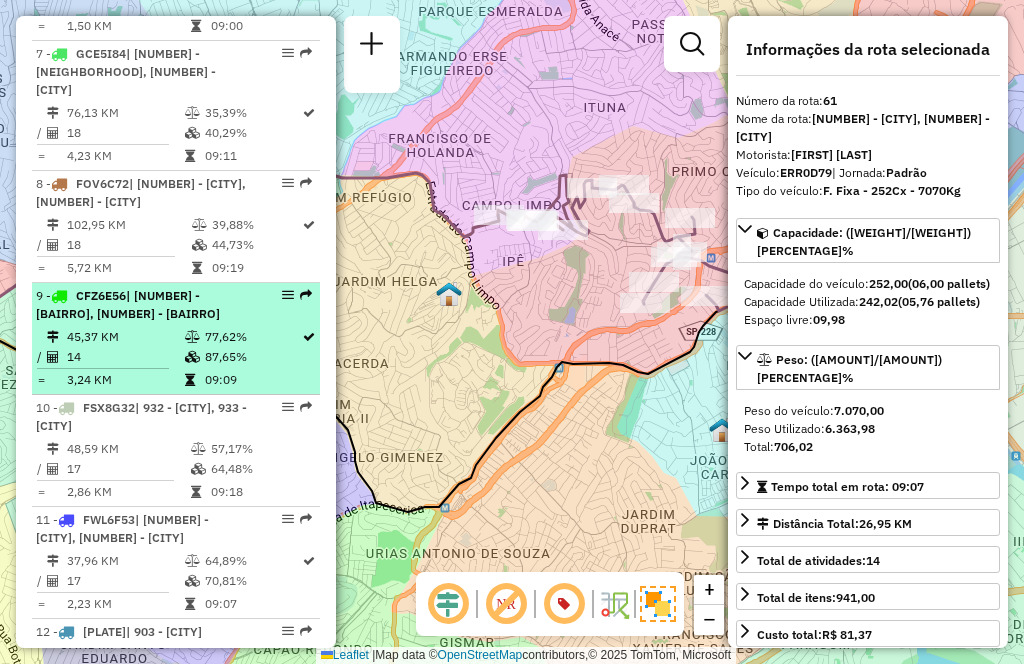 click on "45,37 KM" at bounding box center [125, 337] 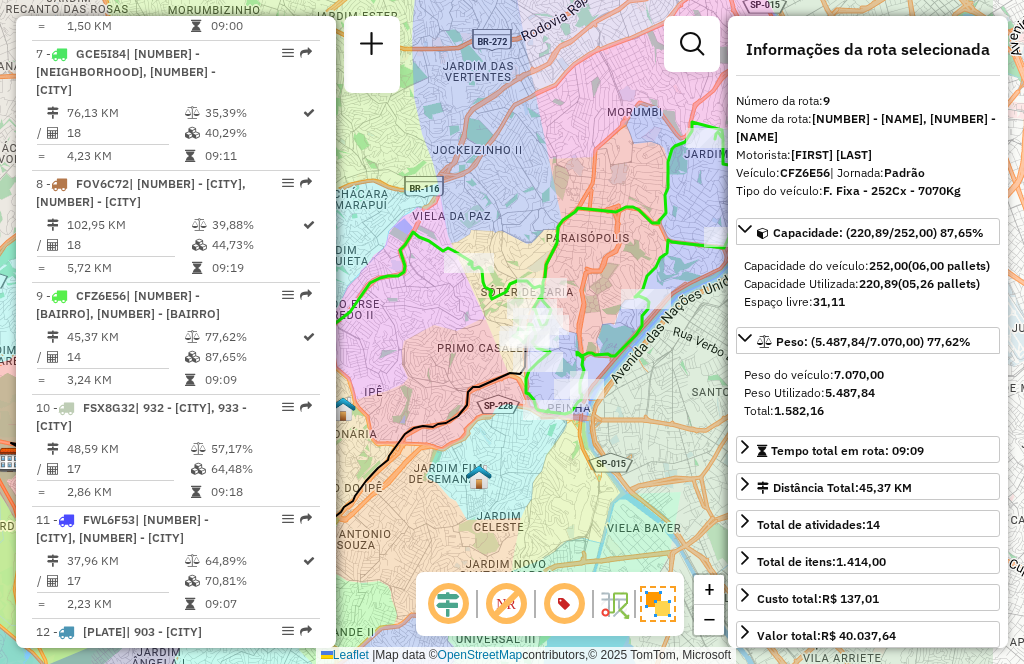 drag, startPoint x: 630, startPoint y: 499, endPoint x: 499, endPoint y: 487, distance: 131.54848 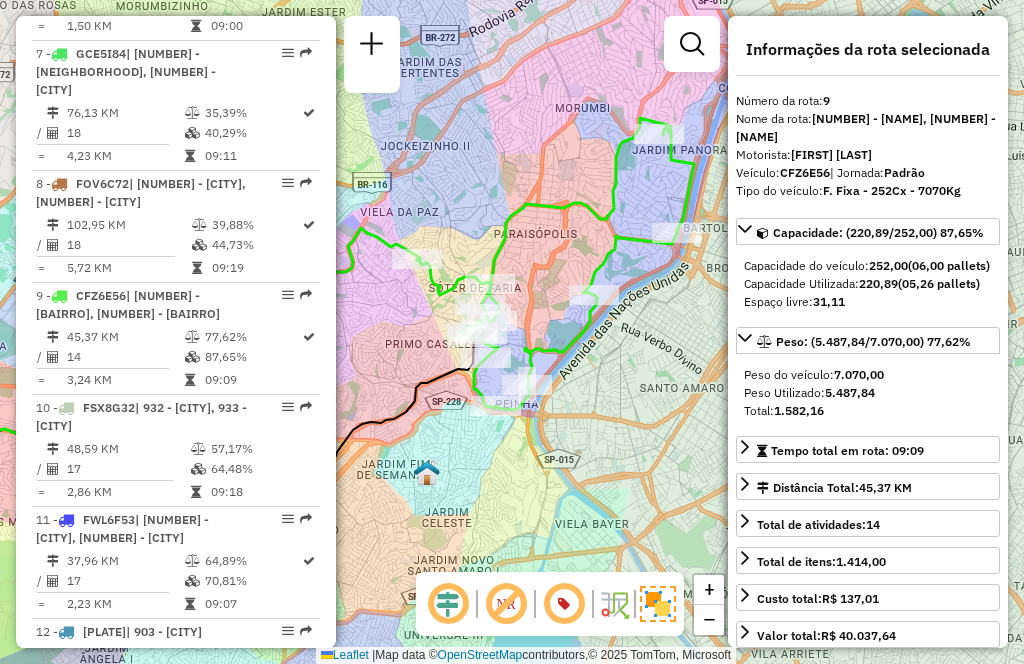 drag, startPoint x: 626, startPoint y: 472, endPoint x: 578, endPoint y: 468, distance: 48.166378 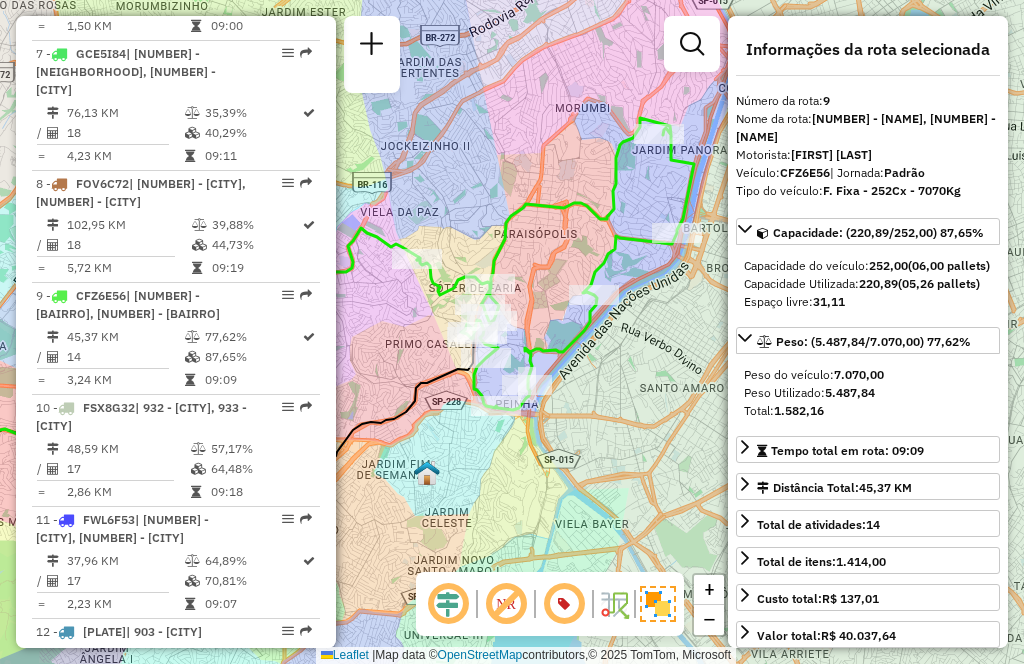 scroll, scrollTop: 1088, scrollLeft: 0, axis: vertical 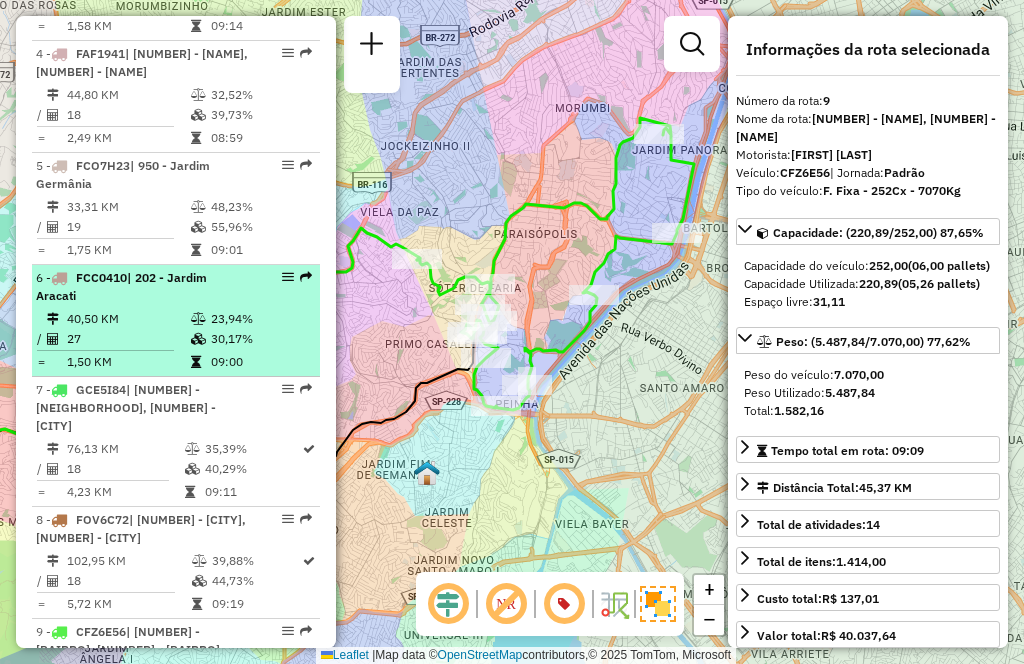 click on "[NUMBER] - [PLATE] | [NUMBER] - [CITY]" at bounding box center (142, 287) 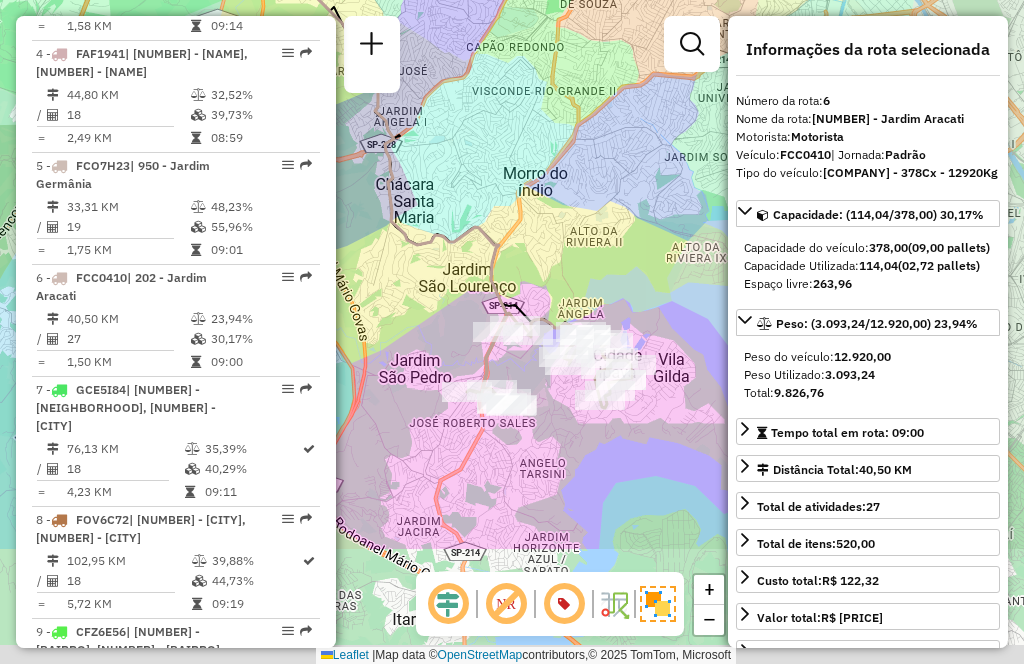drag, startPoint x: 578, startPoint y: 398, endPoint x: 506, endPoint y: 202, distance: 208.80614 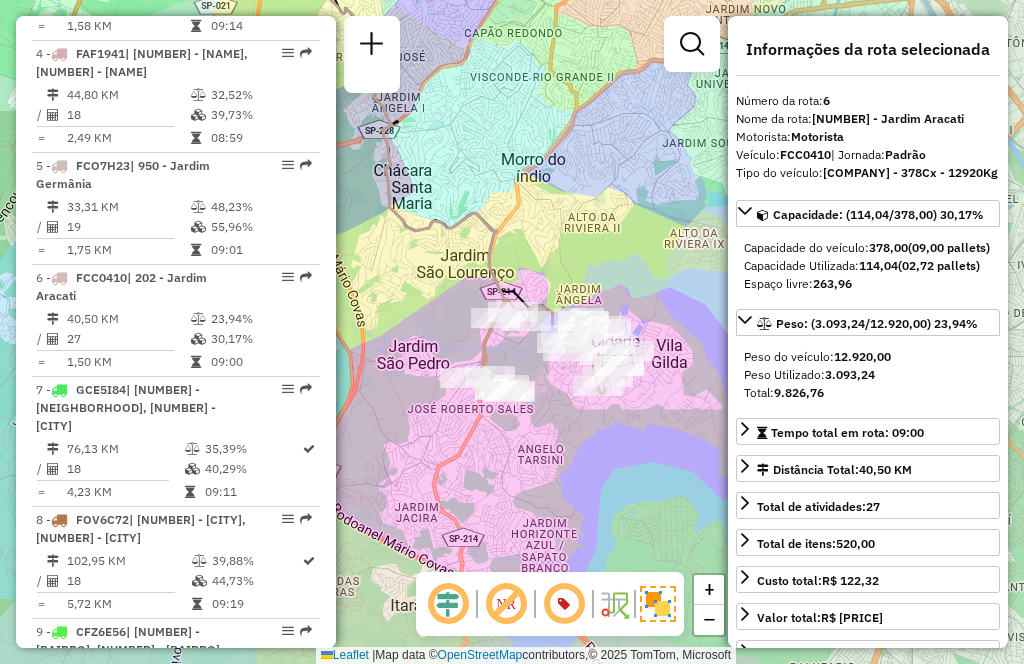 scroll, scrollTop: 6622, scrollLeft: 0, axis: vertical 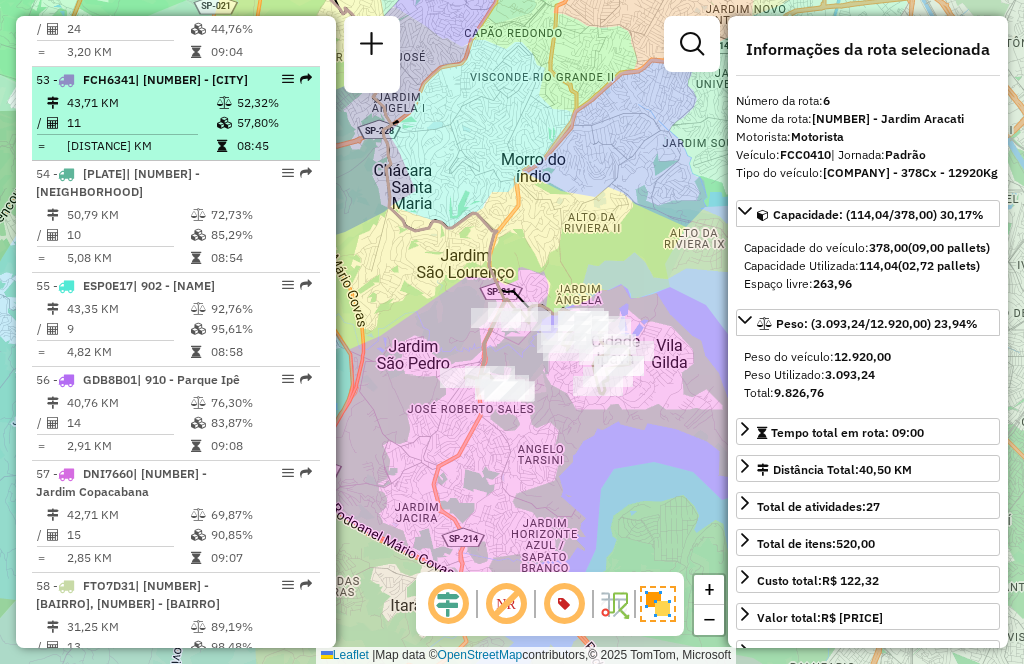 click on "11" at bounding box center [141, 123] 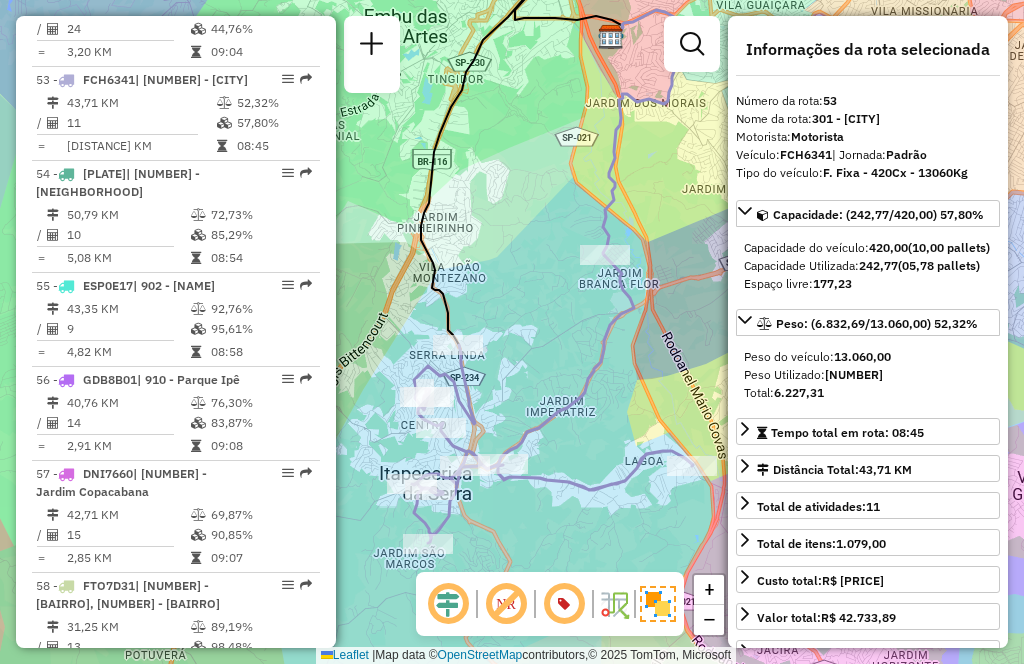drag, startPoint x: 616, startPoint y: 434, endPoint x: 669, endPoint y: 363, distance: 88.60023 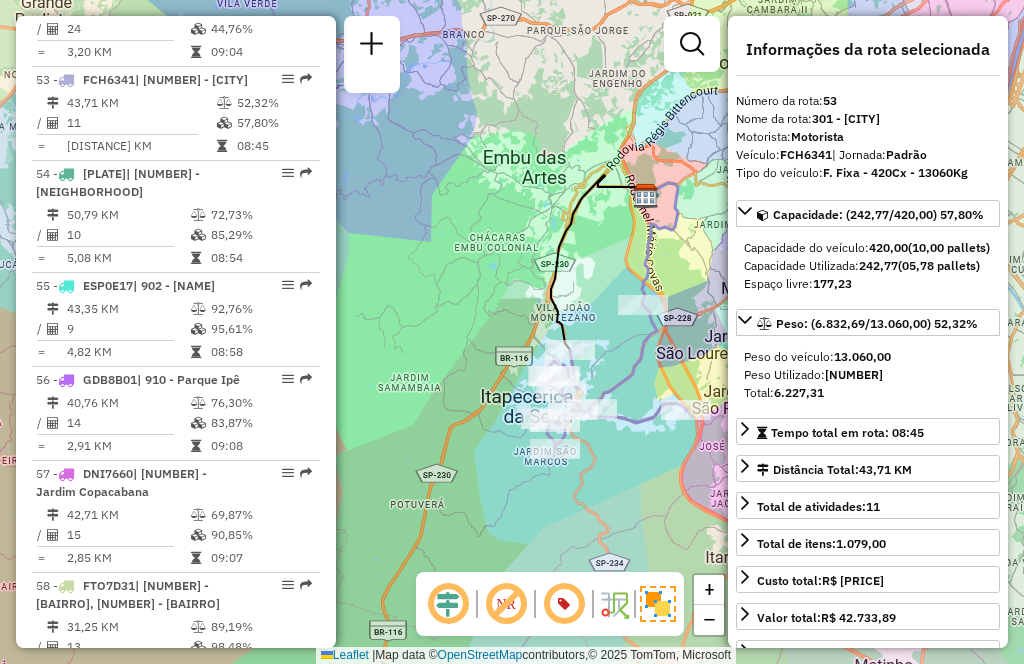 scroll, scrollTop: 5712, scrollLeft: 0, axis: vertical 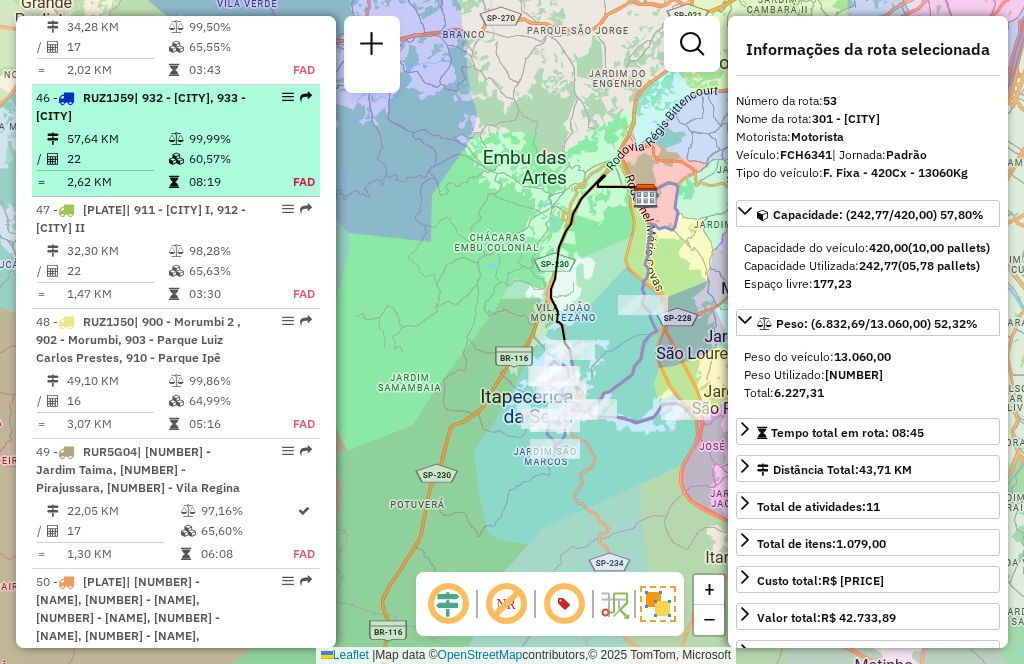 click on "[NUMBER] -       [PLATE]   | [NUMBER] - Jardim Passárgada, [NUMBER] - Vila Santo Antonia" at bounding box center (142, 107) 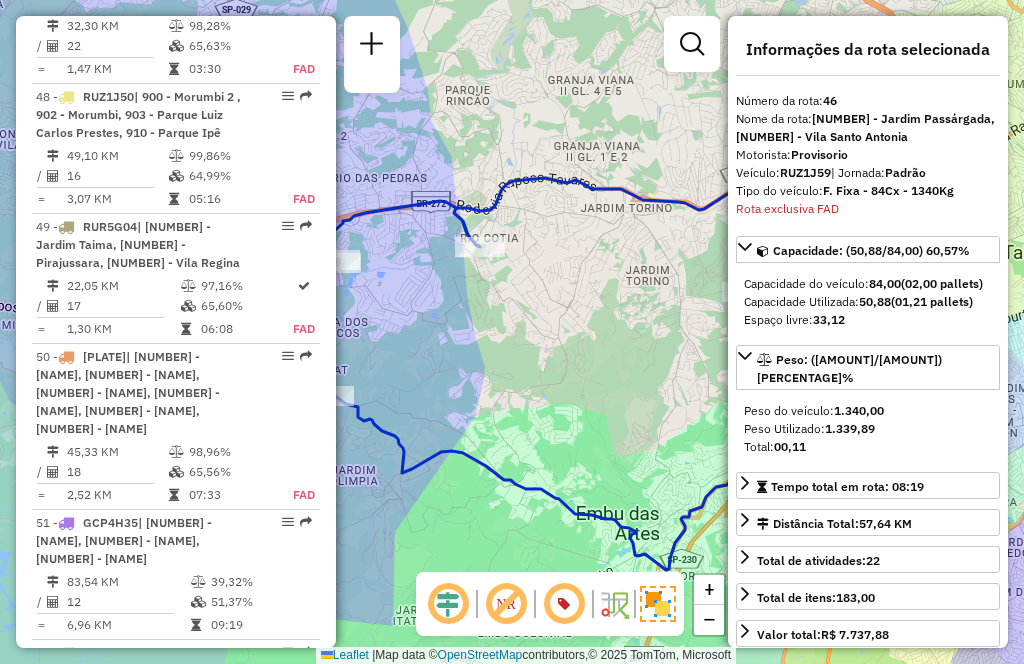 scroll, scrollTop: 6015, scrollLeft: 0, axis: vertical 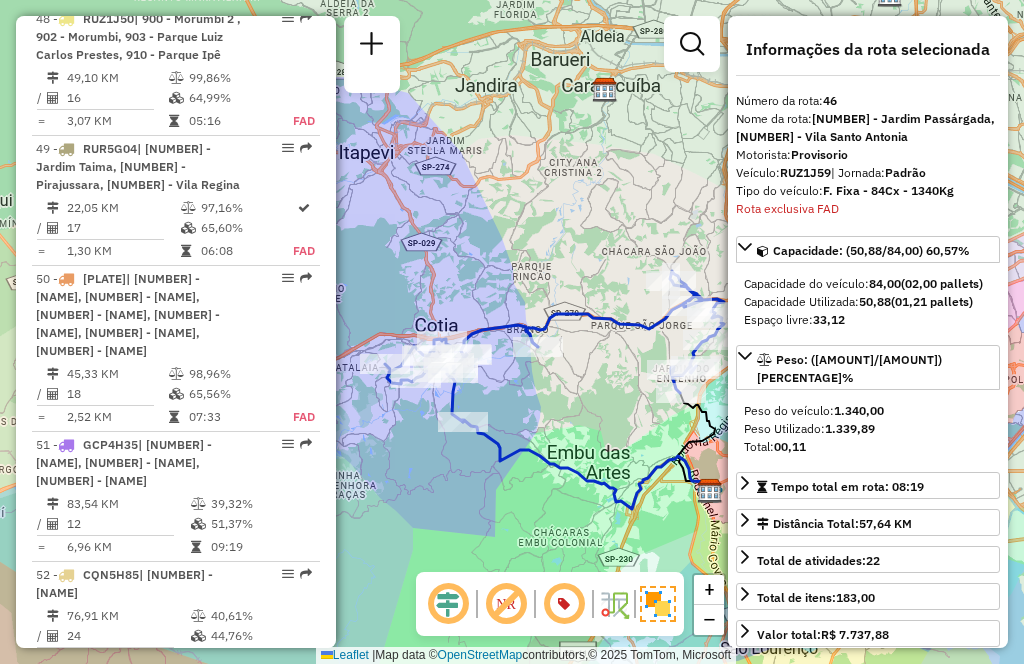 drag, startPoint x: 690, startPoint y: 467, endPoint x: 665, endPoint y: 468, distance: 25.019993 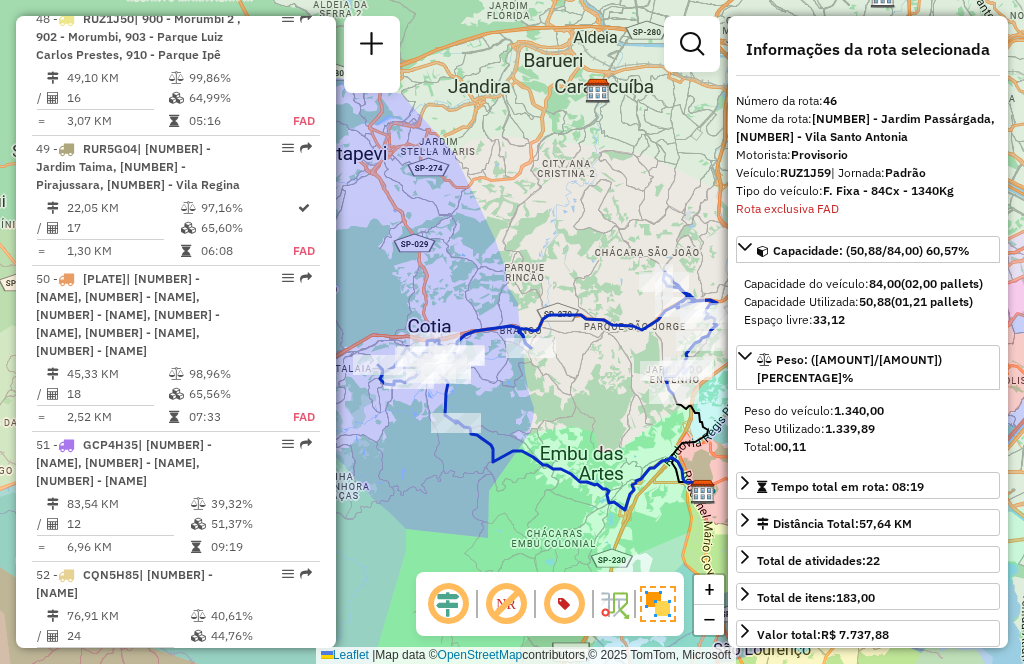 scroll, scrollTop: 5582, scrollLeft: 0, axis: vertical 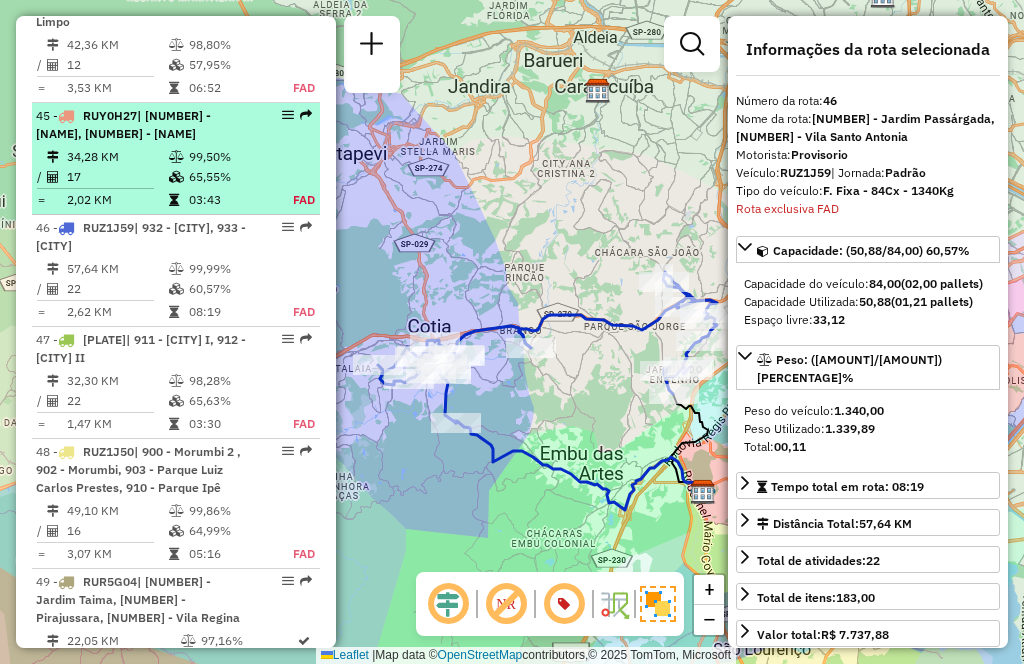 click on "[NUMBER] - [PLATE] | [NUMBER] - [CITY], [NUMBER] - [CITY]" at bounding box center (176, 125) 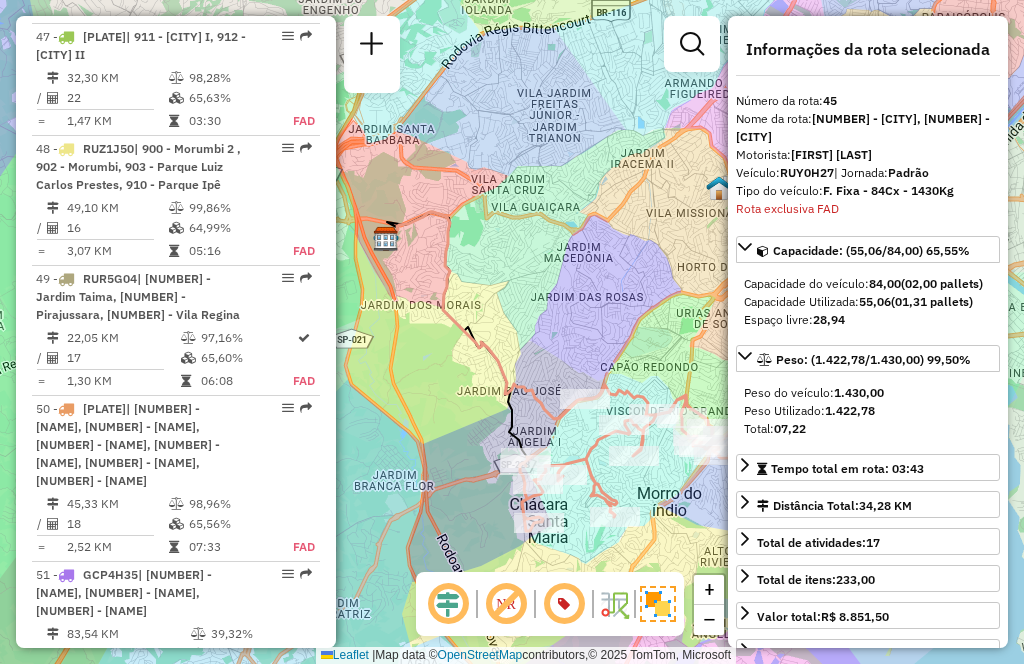 scroll, scrollTop: 6214, scrollLeft: 0, axis: vertical 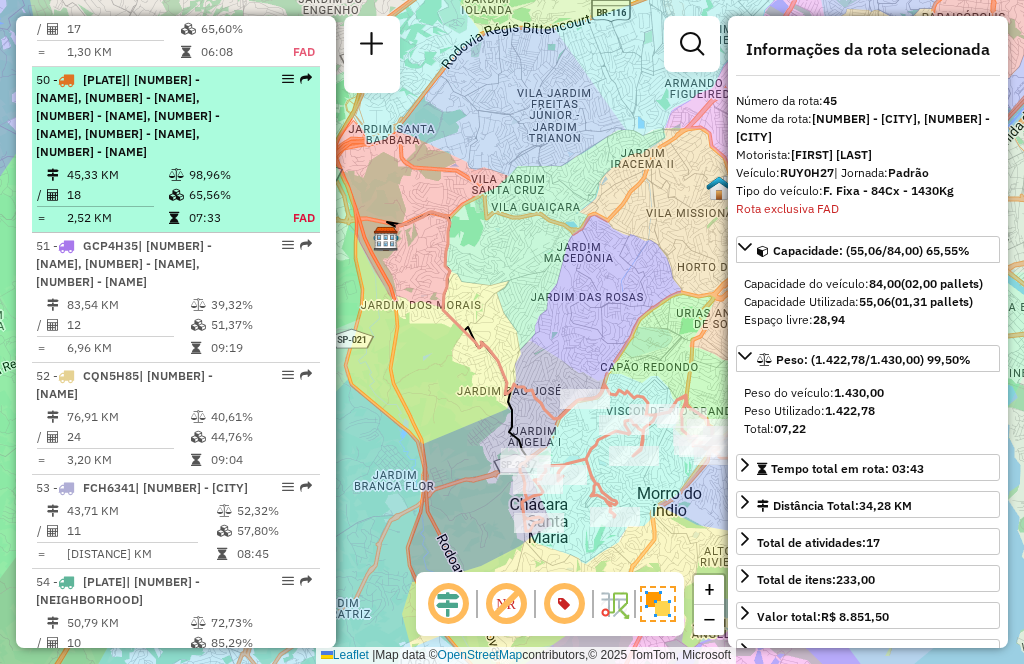 click on "| [NUMBER] - [NAME], [NUMBER] - [NAME], [NUMBER] - [NAME], [NUMBER] - [NAME], [NUMBER] - [NAME], [NUMBER] - [NAME]" at bounding box center (128, 115) 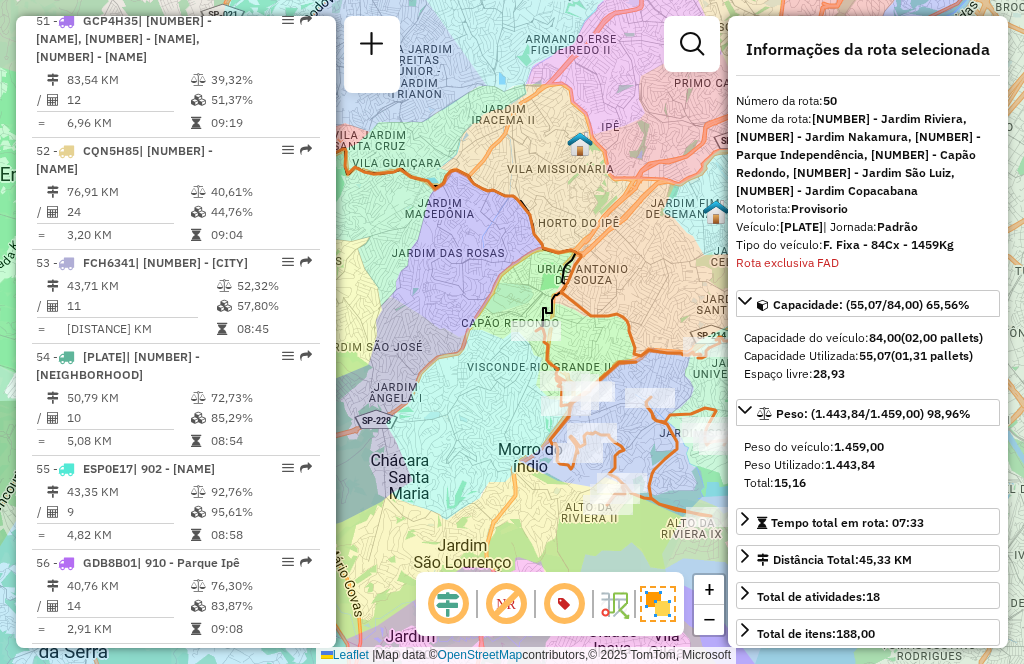 scroll, scrollTop: 6517, scrollLeft: 0, axis: vertical 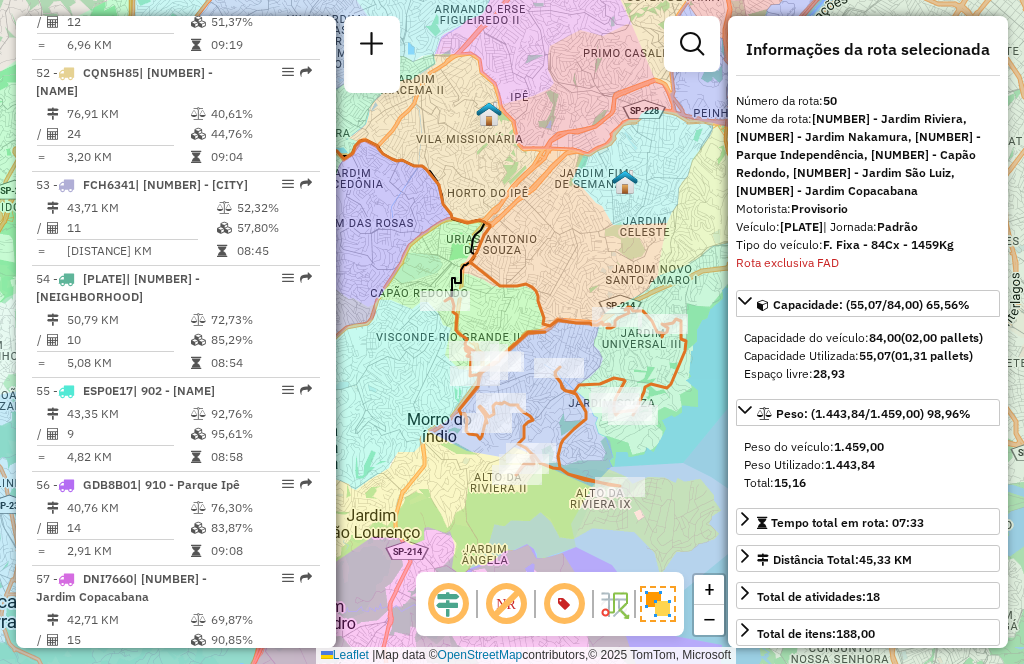 drag, startPoint x: 574, startPoint y: 471, endPoint x: 482, endPoint y: 441, distance: 96.76776 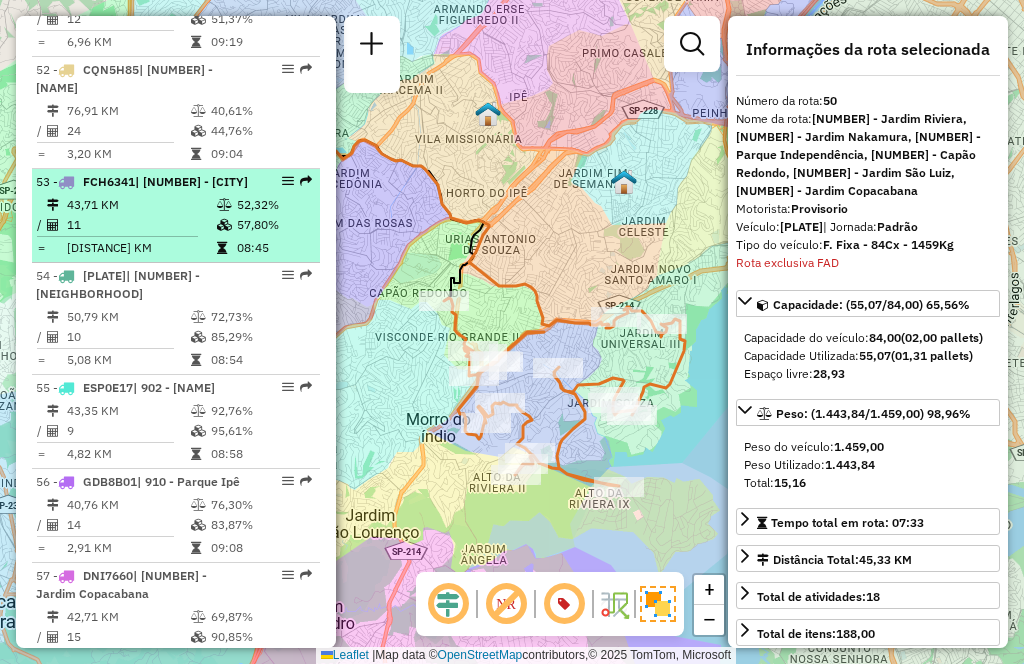 scroll, scrollTop: 6720, scrollLeft: 0, axis: vertical 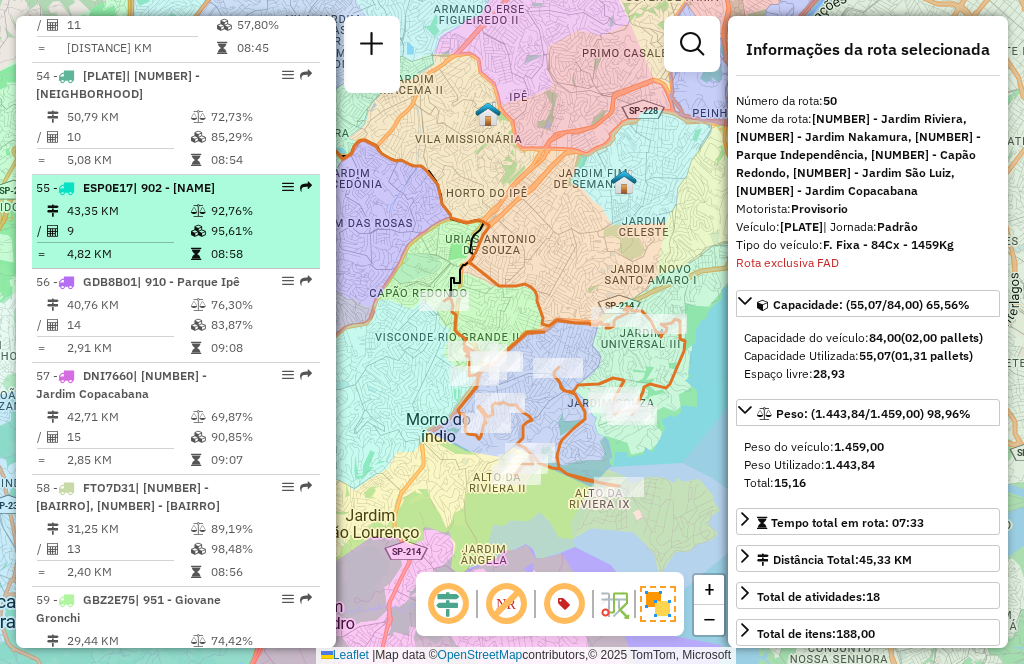 click on "43,35 KM" at bounding box center (128, 211) 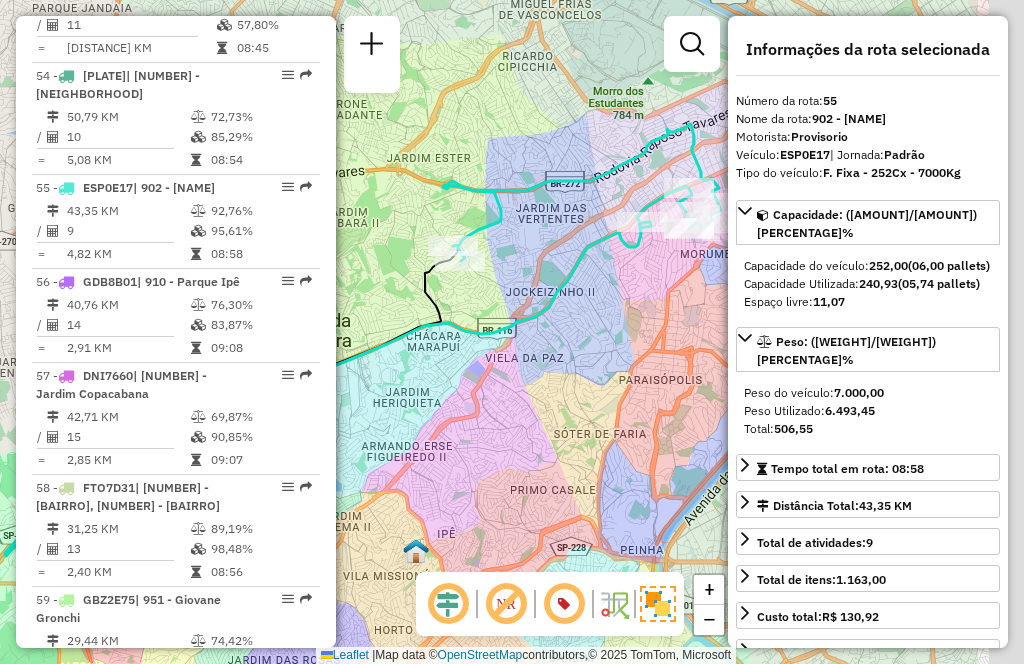 drag, startPoint x: 674, startPoint y: 421, endPoint x: 487, endPoint y: 466, distance: 192.33824 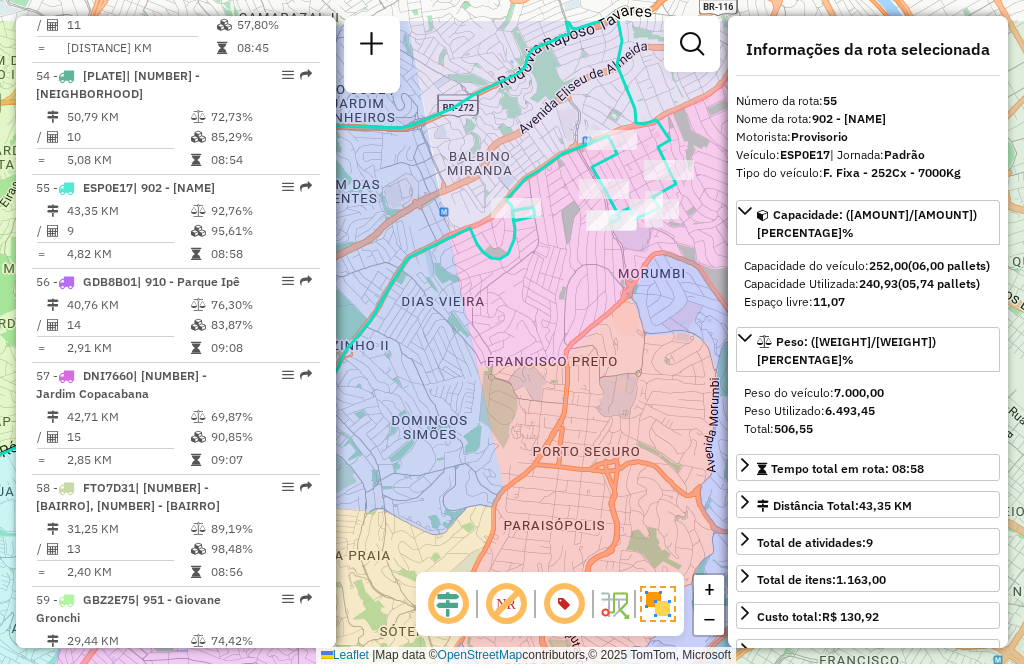 drag, startPoint x: 658, startPoint y: 222, endPoint x: 630, endPoint y: 365, distance: 145.71547 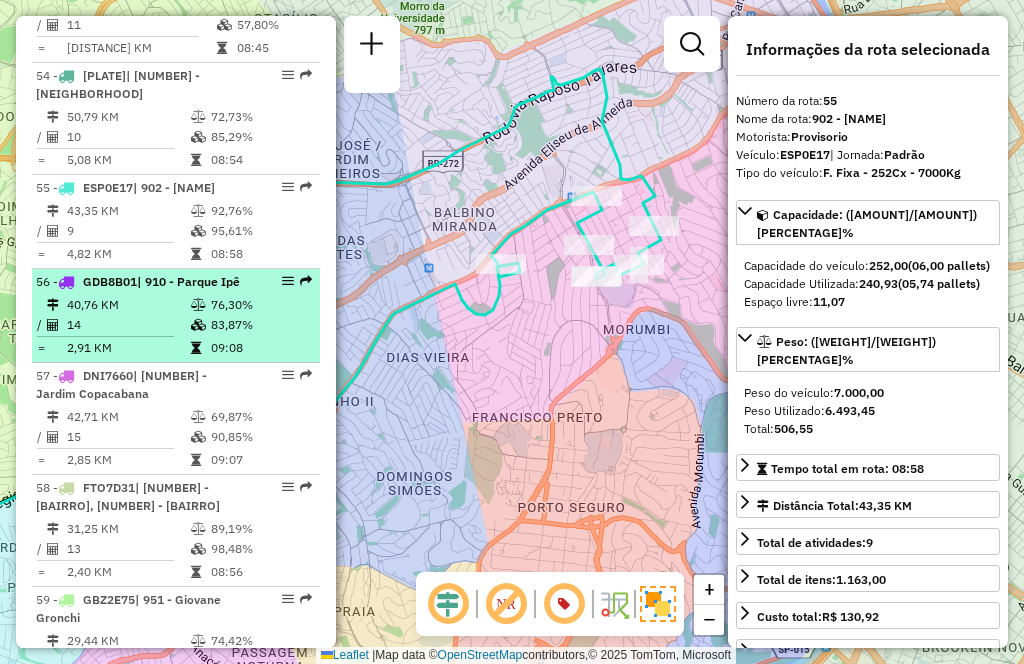 click on "[NUMBER] | [NUMBER] - [NAME]" at bounding box center [142, 282] 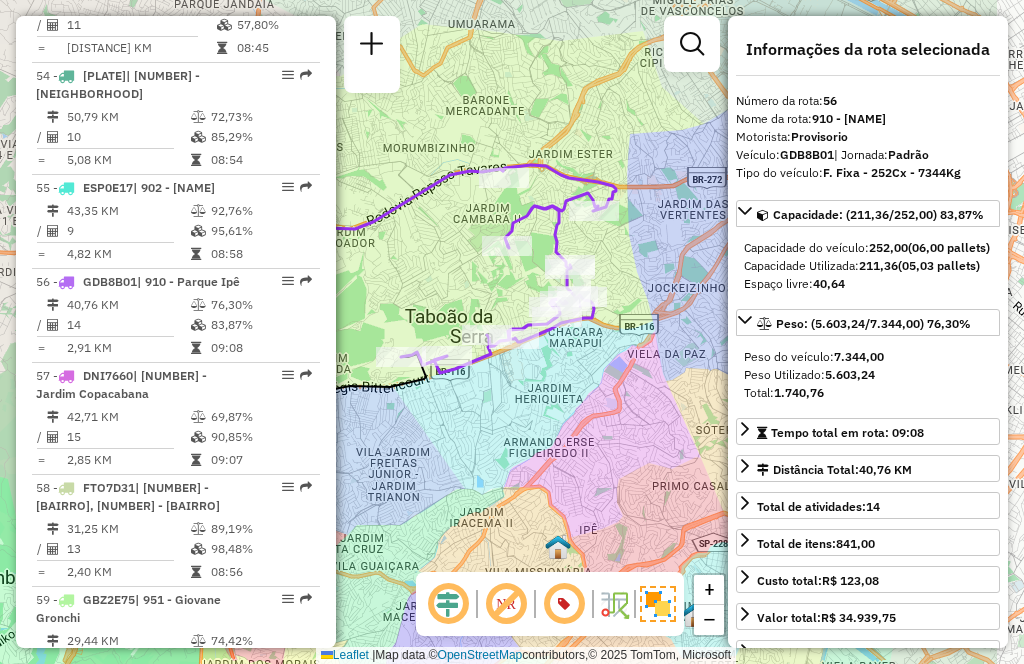 drag, startPoint x: 666, startPoint y: 353, endPoint x: 536, endPoint y: 403, distance: 139.28389 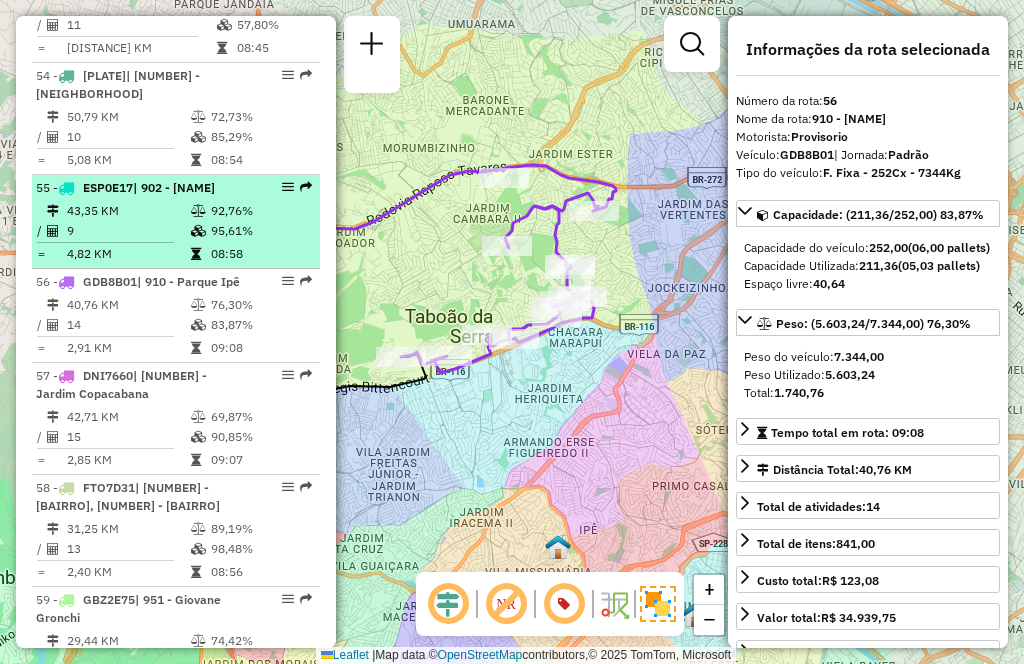 scroll, scrollTop: 1666, scrollLeft: 0, axis: vertical 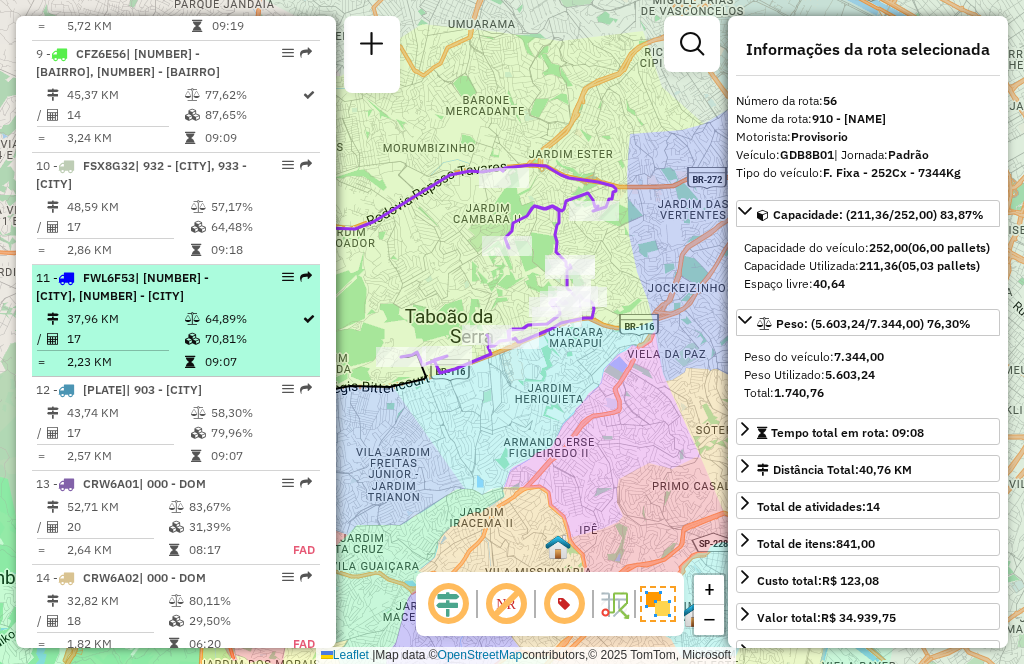 click on "| [NUMBER] - [CITY], [NUMBER] - [CITY]" at bounding box center [122, 286] 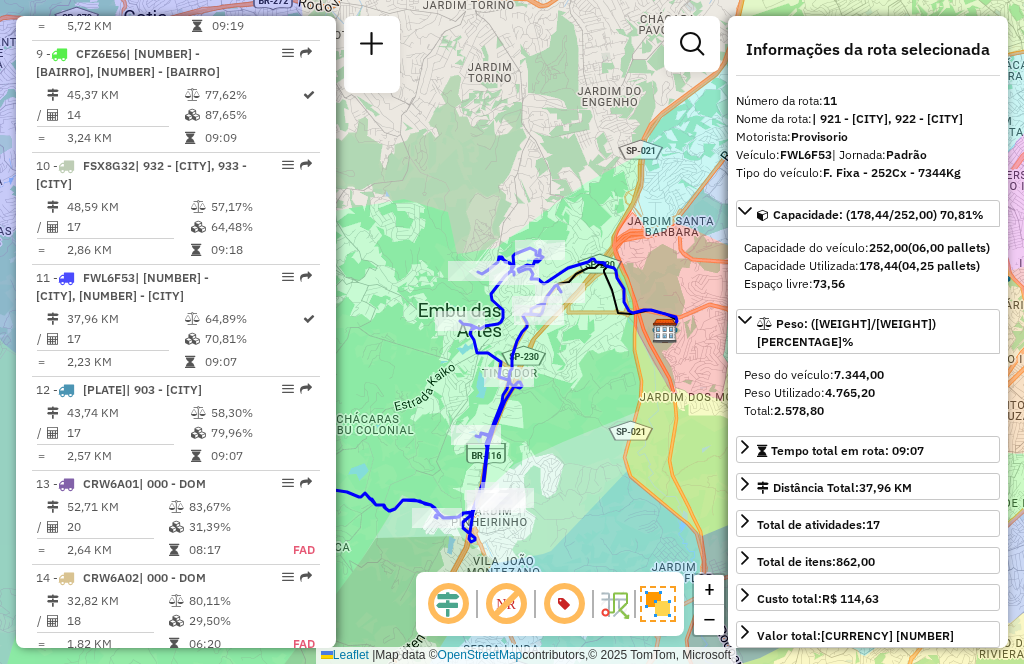 scroll, scrollTop: 6084, scrollLeft: 0, axis: vertical 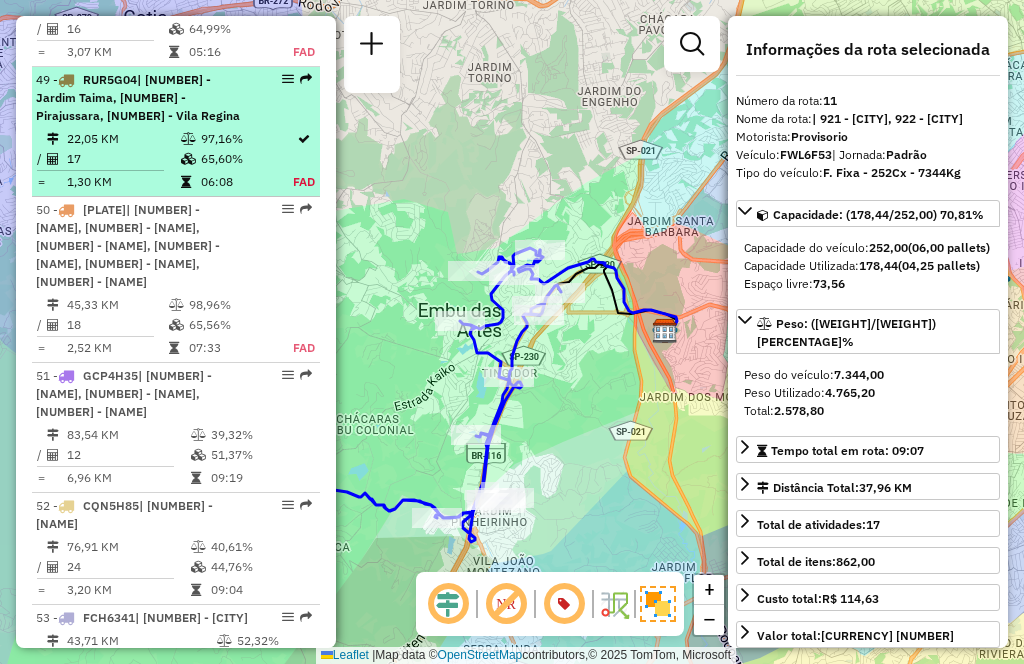 click on "RUR5G04" at bounding box center (110, 79) 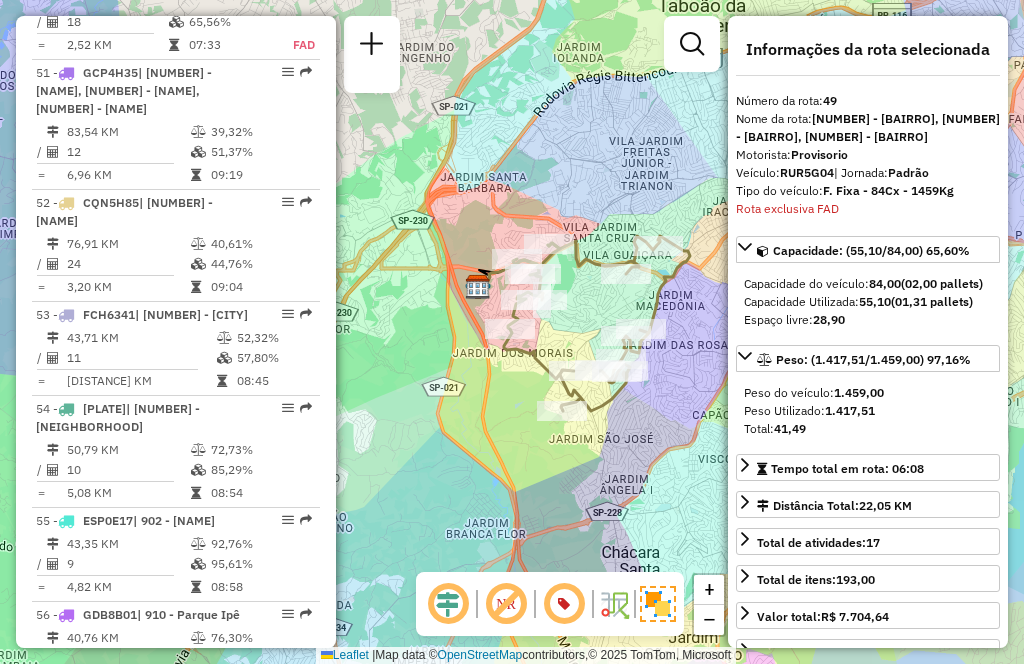 scroll, scrollTop: 7706, scrollLeft: 0, axis: vertical 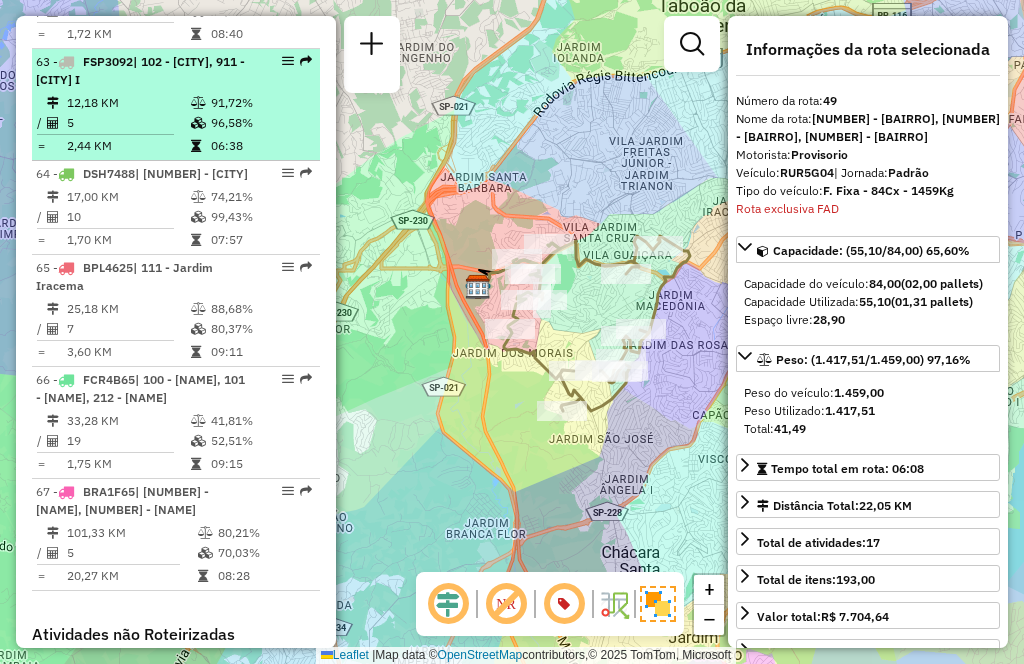 click on "| 102 - [CITY], 911 - [CITY] I" at bounding box center [140, 70] 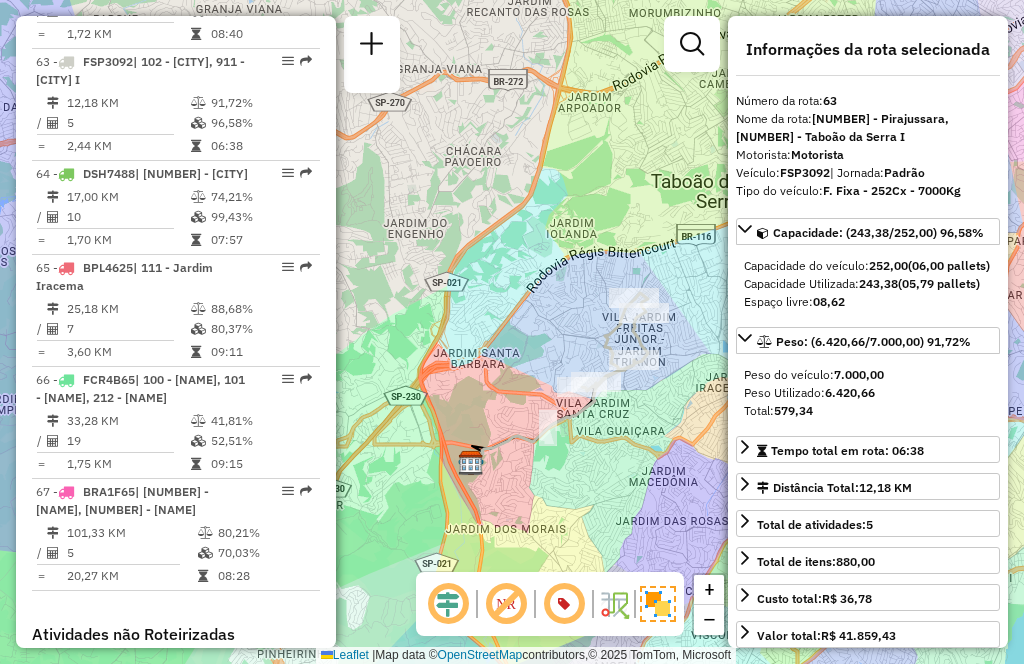 scroll, scrollTop: 622, scrollLeft: 0, axis: vertical 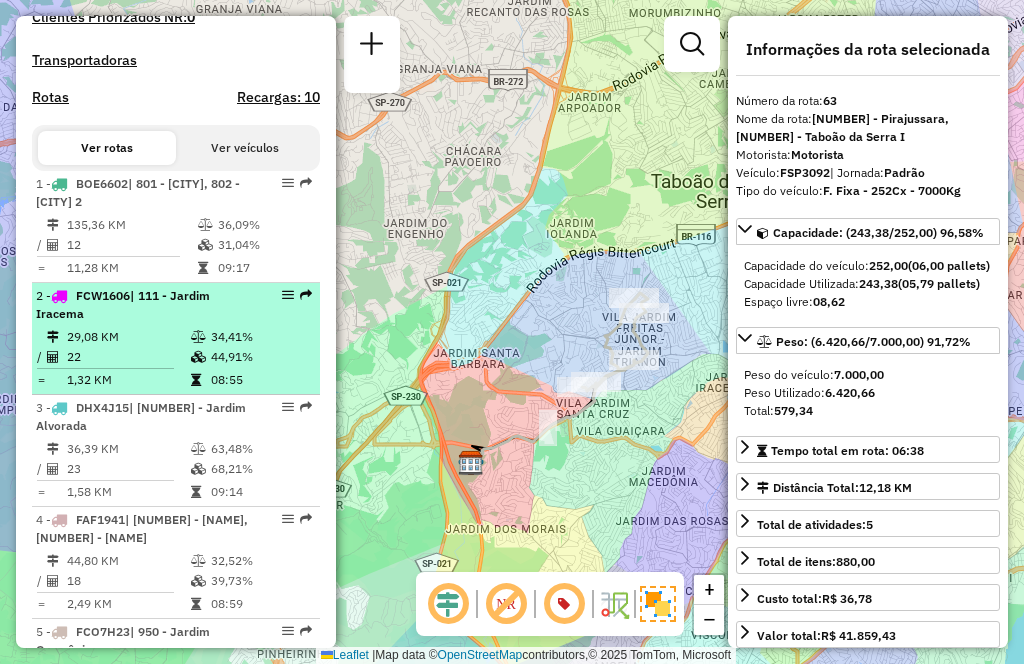 click on "[NUMBER] [PLATE] | [NUMBER] - [NAME]" at bounding box center [142, 305] 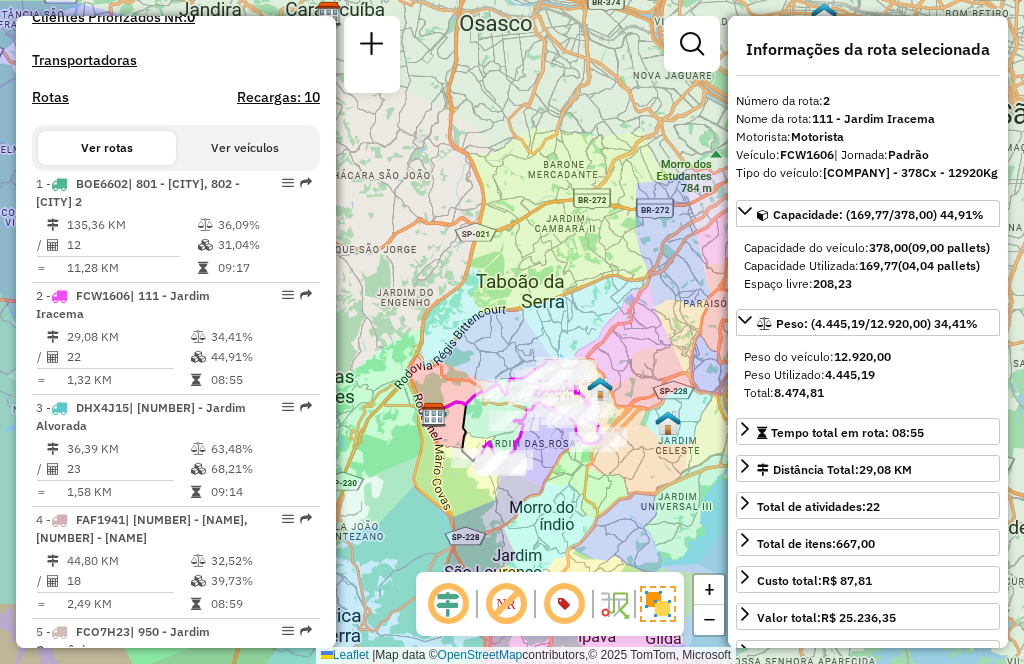 drag, startPoint x: 639, startPoint y: 470, endPoint x: 566, endPoint y: 476, distance: 73.24616 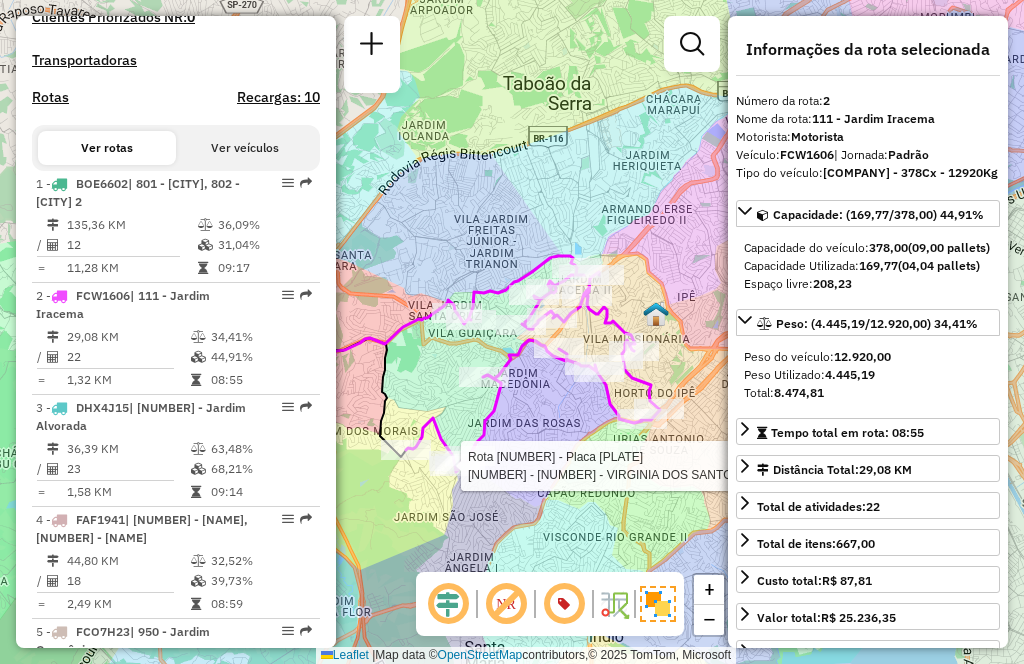 drag, startPoint x: 594, startPoint y: 324, endPoint x: 673, endPoint y: 331, distance: 79.30952 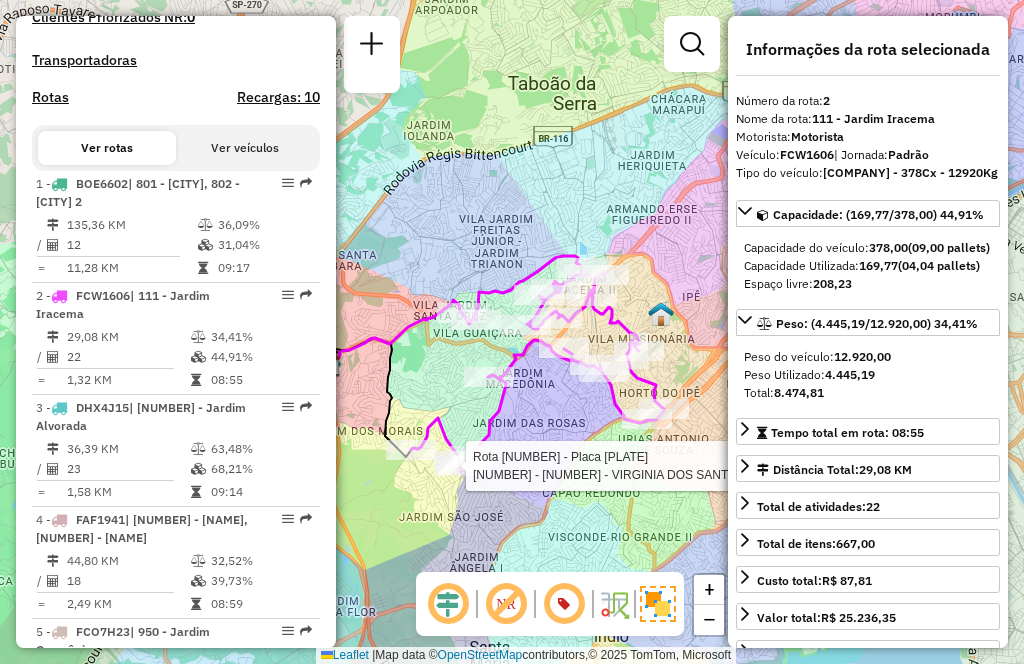 scroll, scrollTop: 7818, scrollLeft: 0, axis: vertical 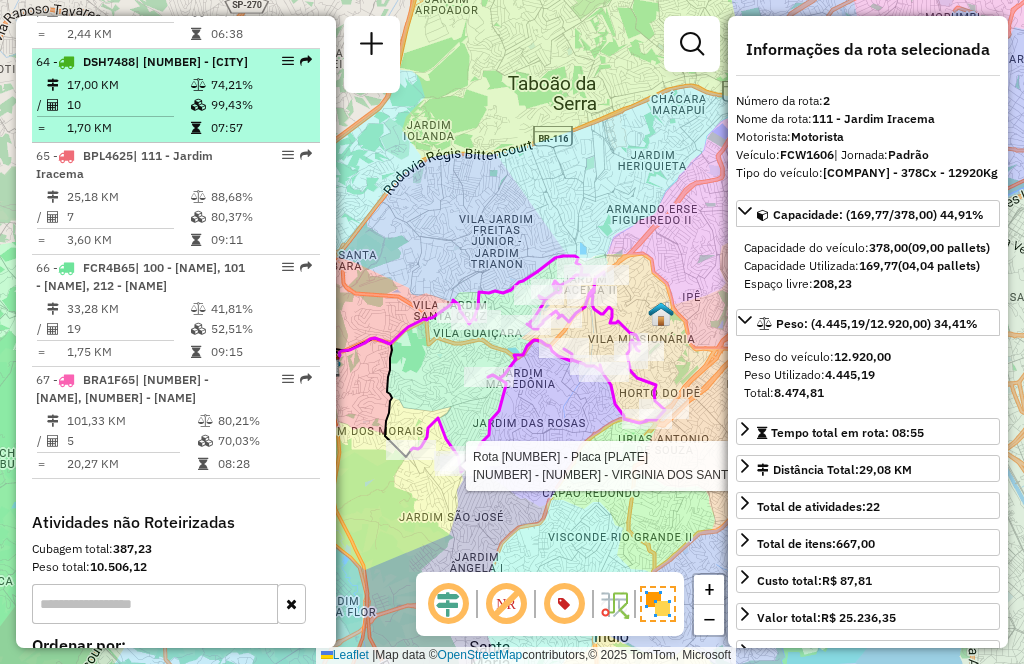 click on "[NUMBER] - DSH7488 | [NUMBER] - Taboão da Serra II" at bounding box center [142, 62] 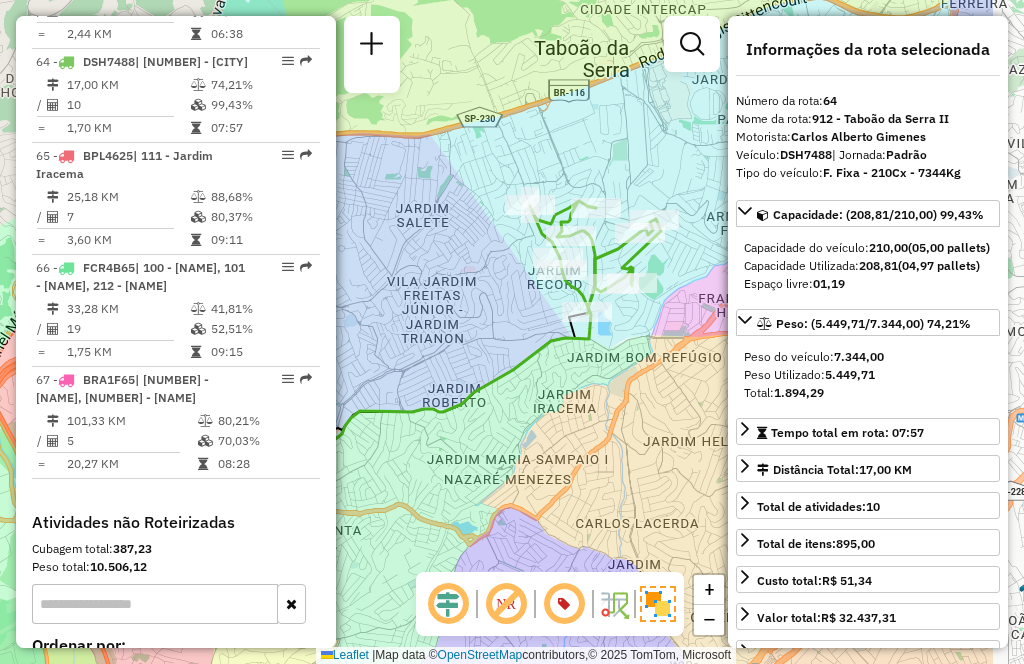 drag, startPoint x: 642, startPoint y: 363, endPoint x: 502, endPoint y: 412, distance: 148.32735 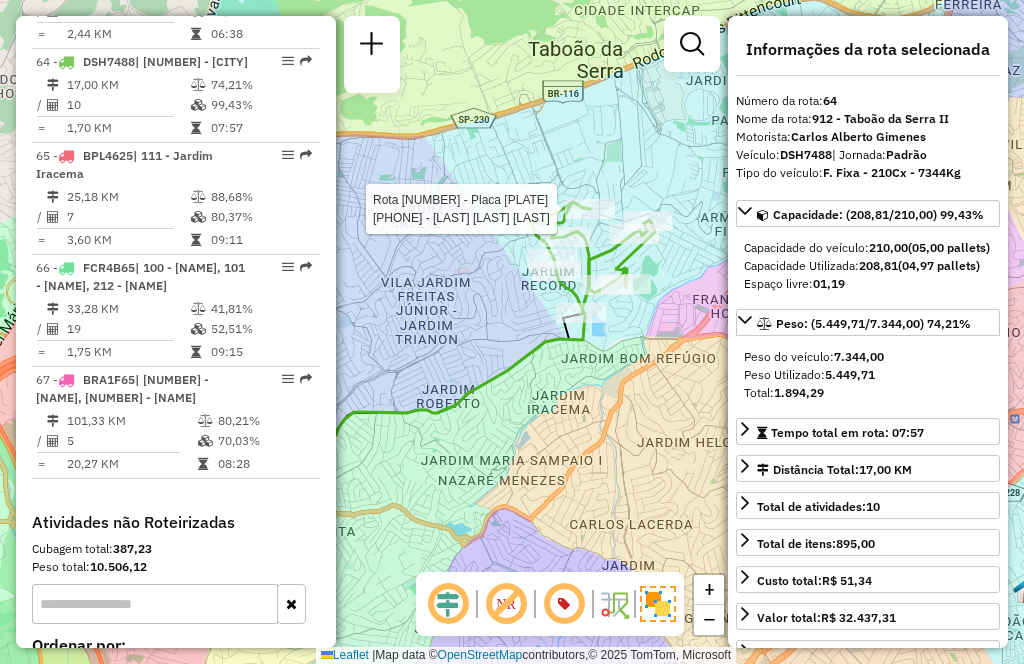 scroll, scrollTop: 7370, scrollLeft: 0, axis: vertical 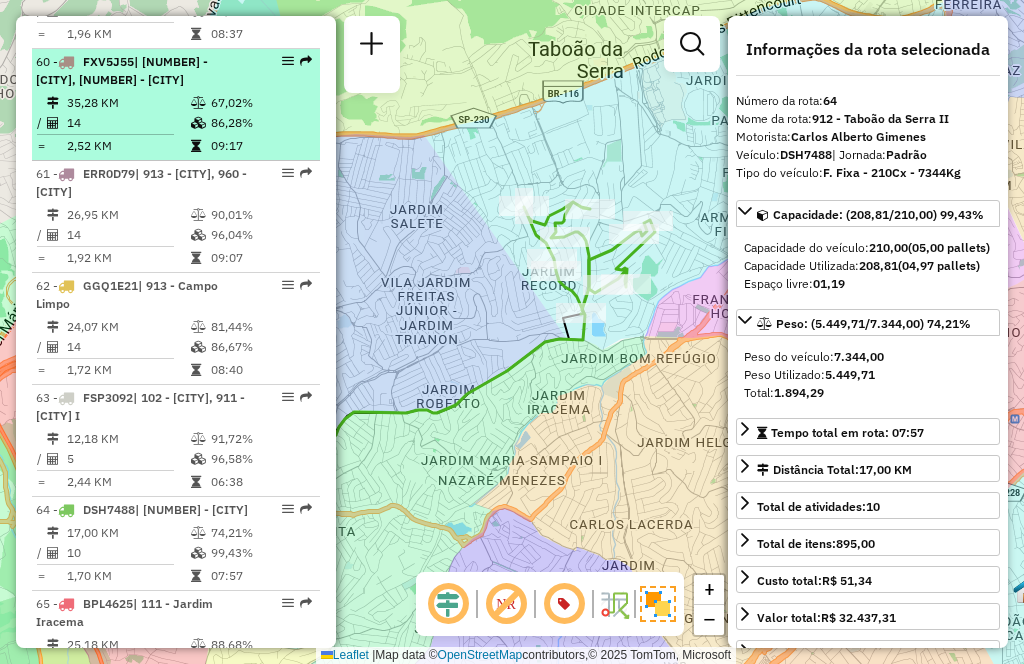 click on "35,28 KM" at bounding box center [128, 103] 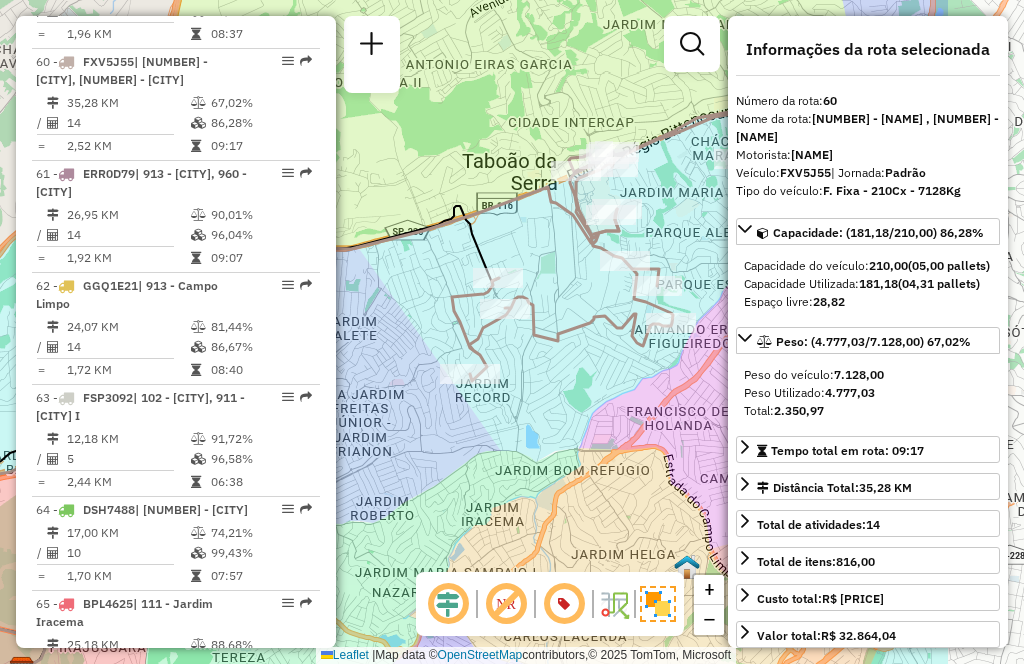 drag, startPoint x: 610, startPoint y: 354, endPoint x: 454, endPoint y: 399, distance: 162.3607 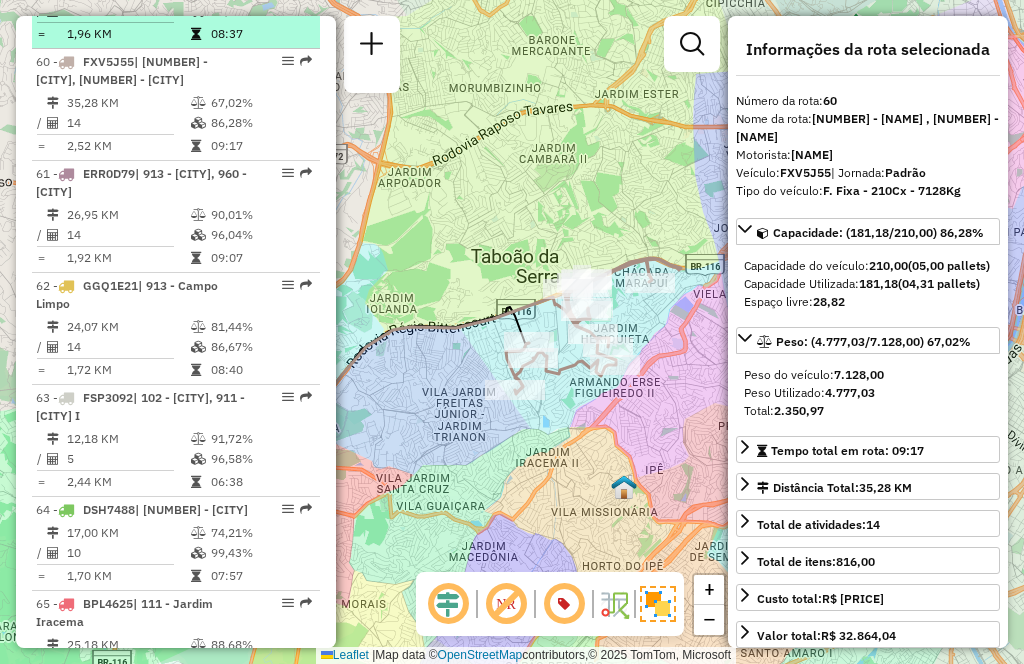 scroll, scrollTop: 3166, scrollLeft: 0, axis: vertical 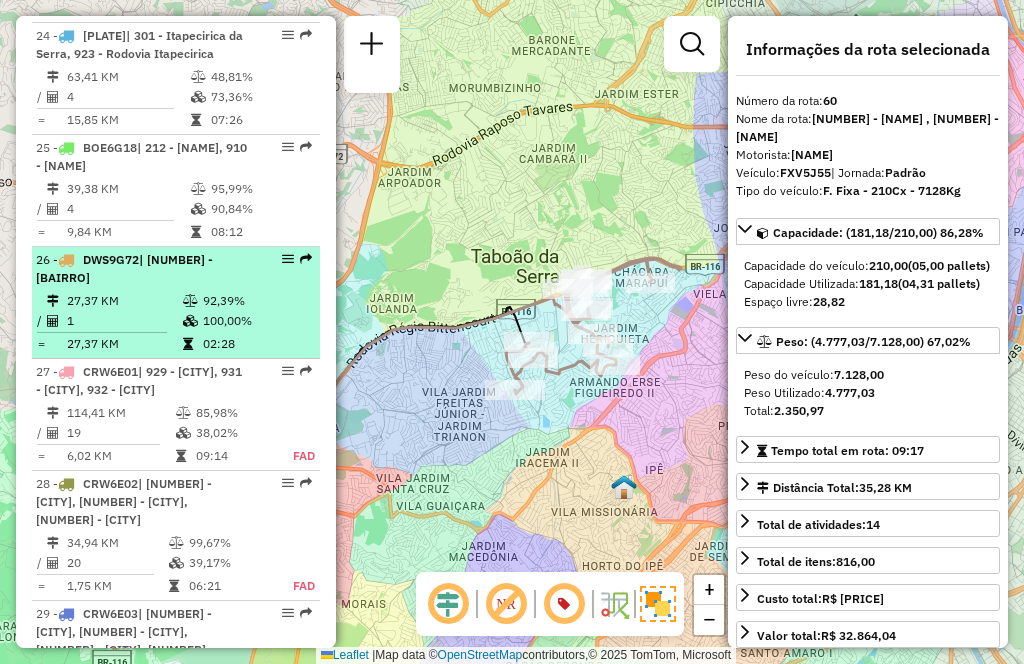 click on "27,37 KM" at bounding box center [124, 301] 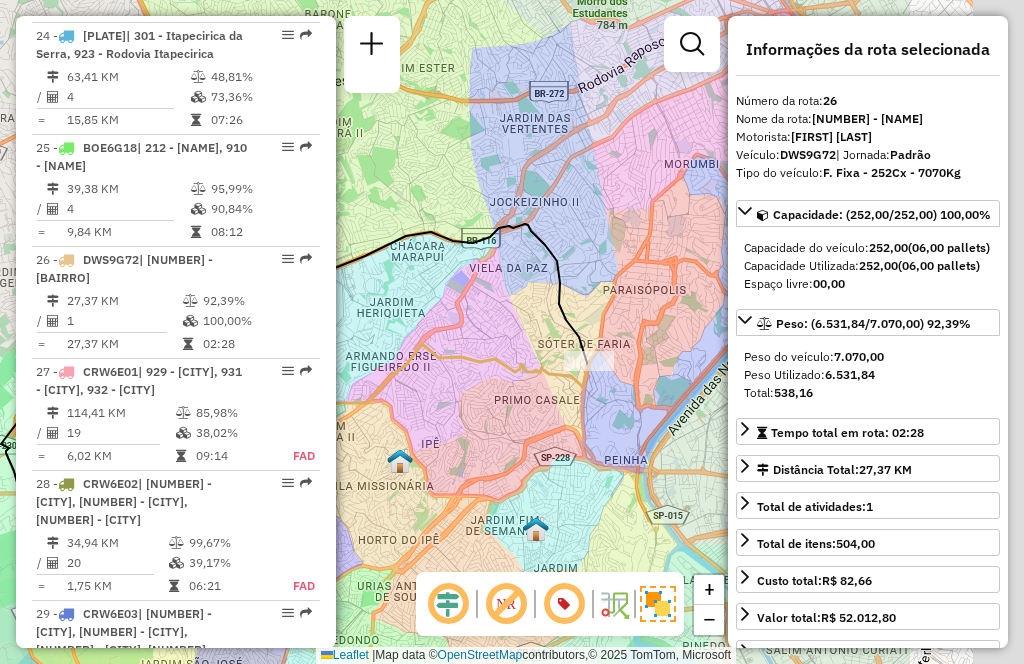 drag, startPoint x: 517, startPoint y: 356, endPoint x: 405, endPoint y: 374, distance: 113.43721 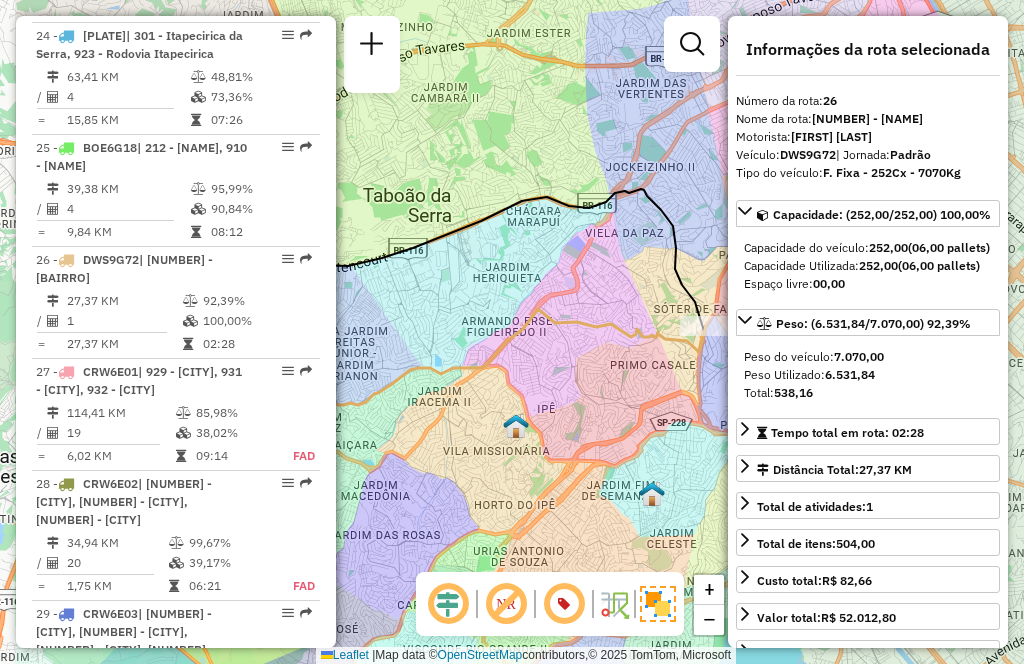 drag, startPoint x: 499, startPoint y: 439, endPoint x: 621, endPoint y: 399, distance: 128.39003 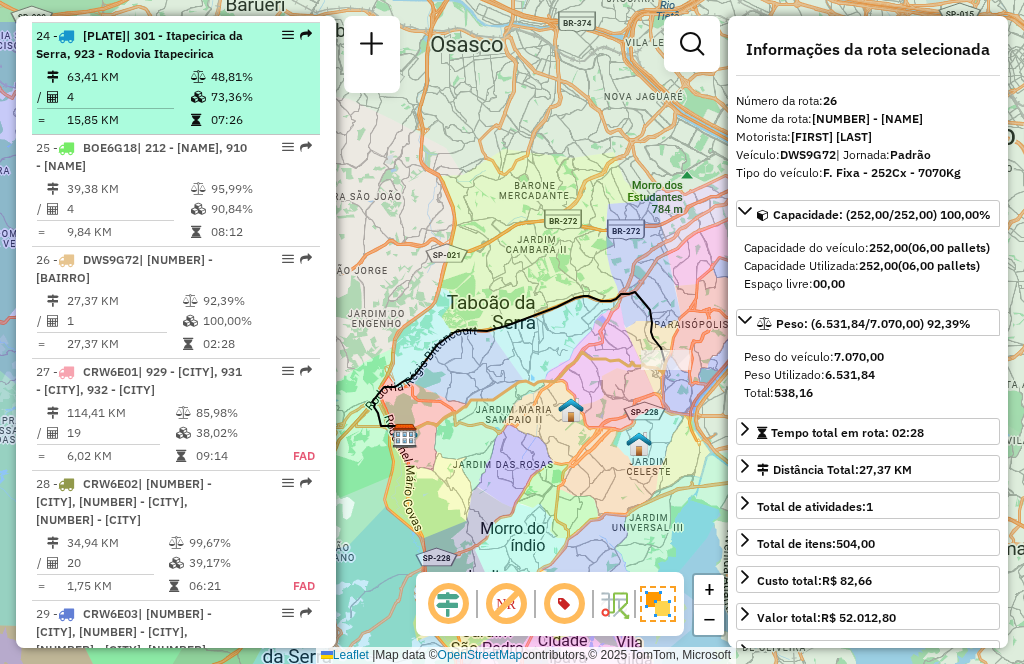 click on "| 301 - Itapecirica da Serra, 923 - Rodovia Itapecirica" at bounding box center (139, 44) 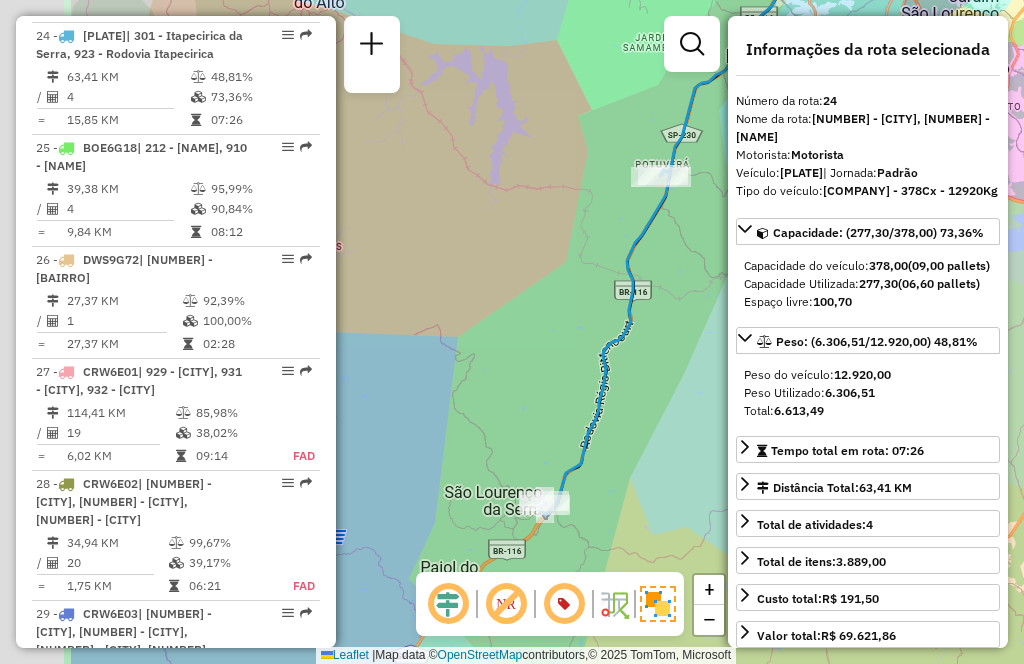 drag, startPoint x: 511, startPoint y: 251, endPoint x: 712, endPoint y: 251, distance: 201 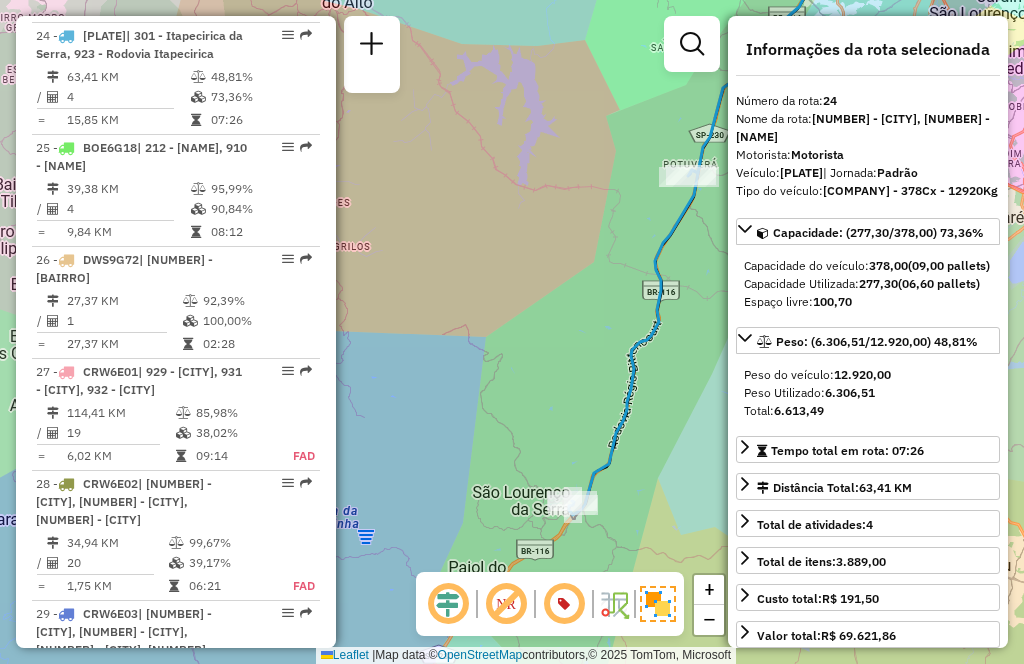 scroll, scrollTop: 2830, scrollLeft: 0, axis: vertical 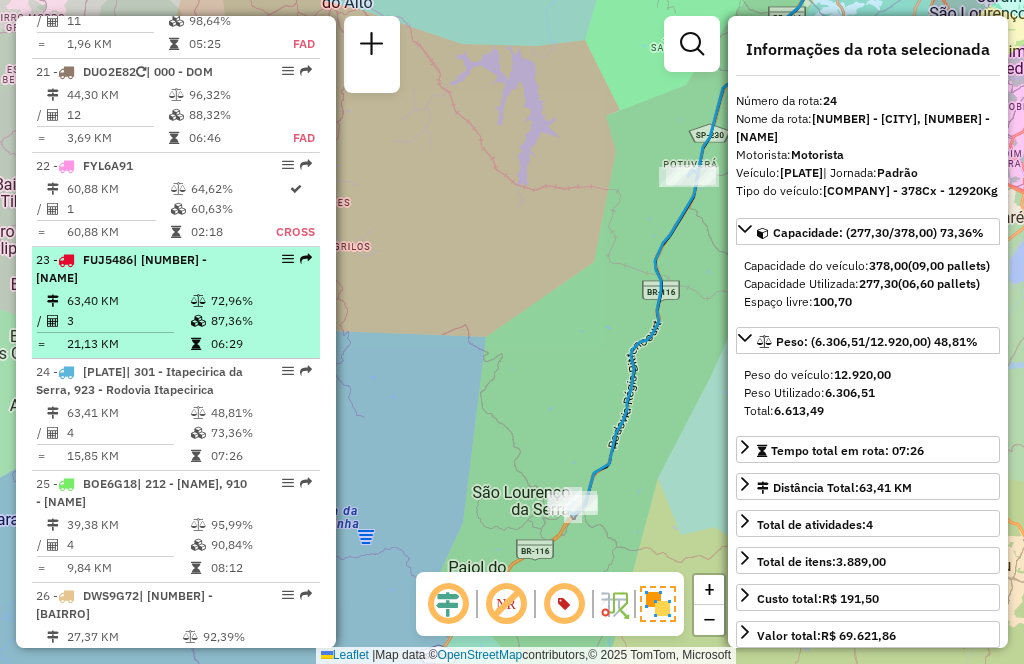 click on "| [NUMBER] - [NAME]" at bounding box center (121, 268) 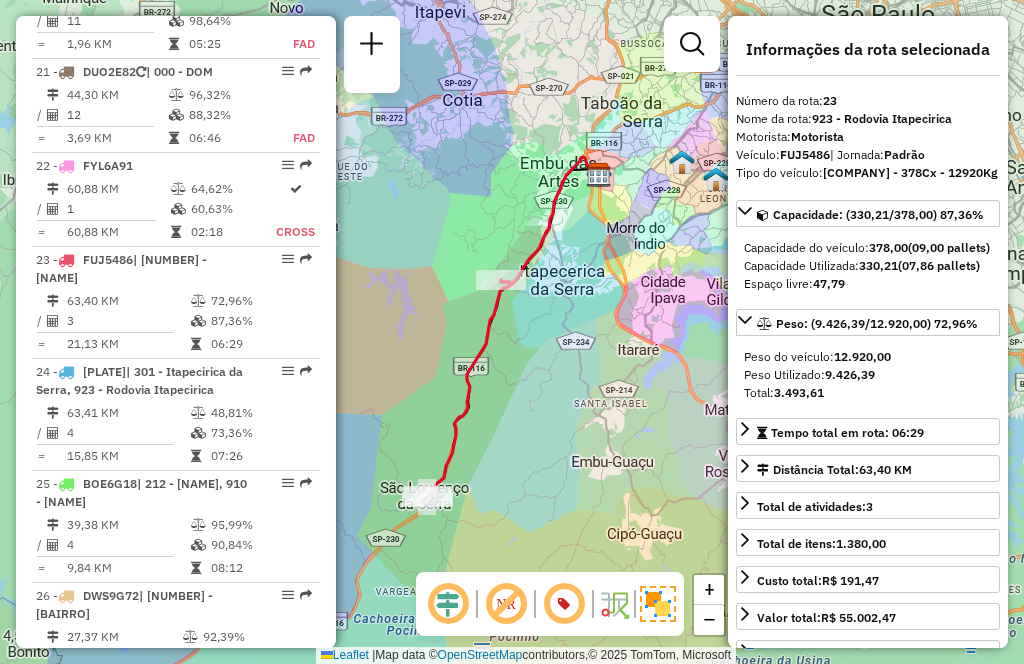 scroll, scrollTop: 734, scrollLeft: 0, axis: vertical 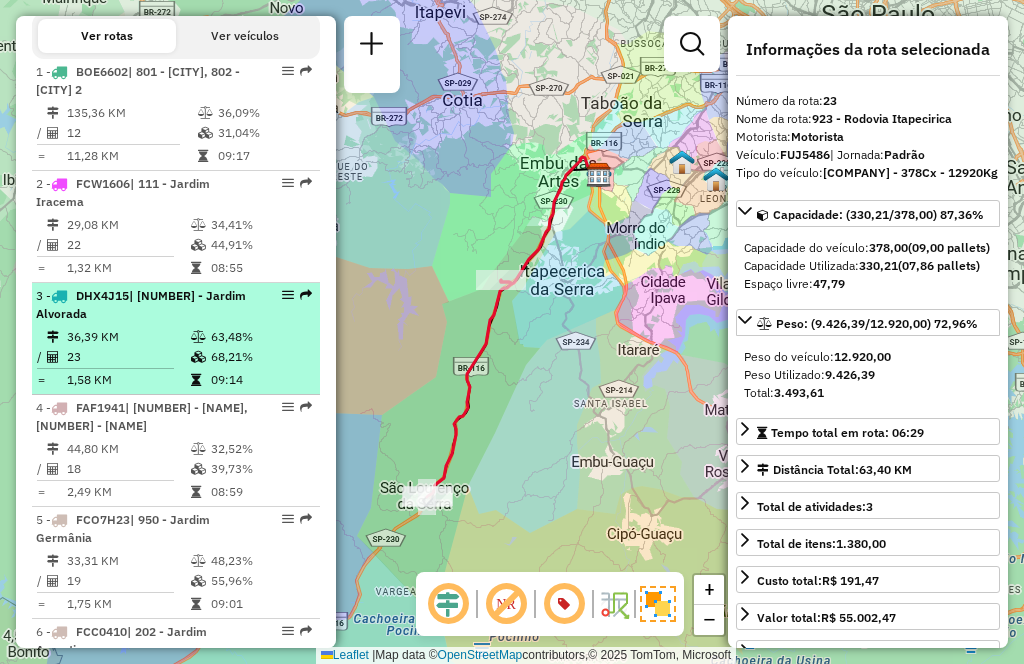 click on "36,39 KM" at bounding box center [128, 337] 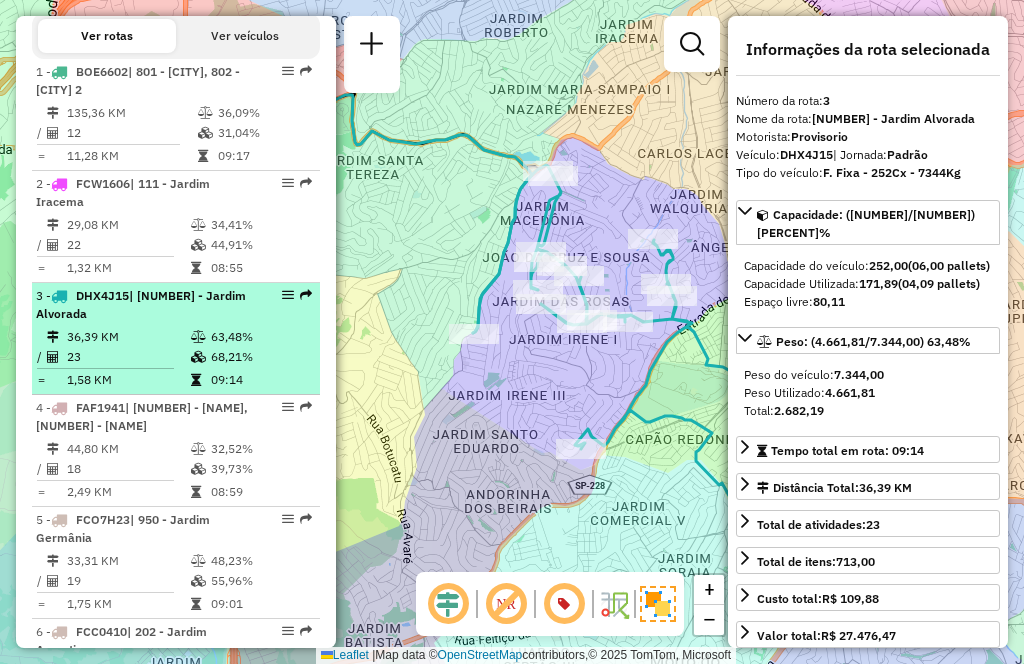 click on "36,39 KM" at bounding box center (128, 337) 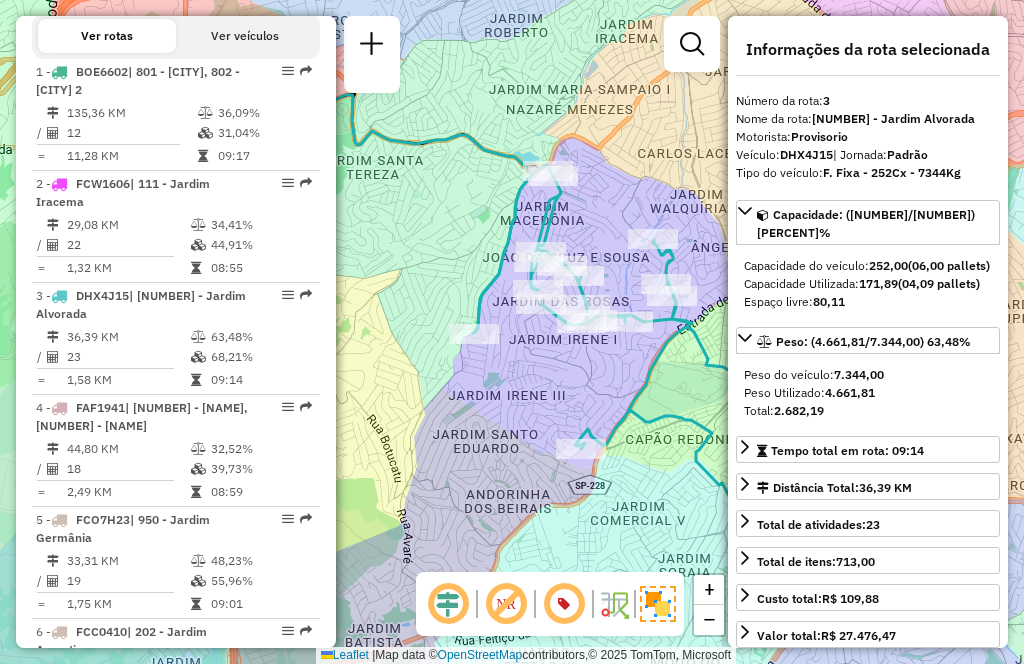 scroll, scrollTop: 5712, scrollLeft: 0, axis: vertical 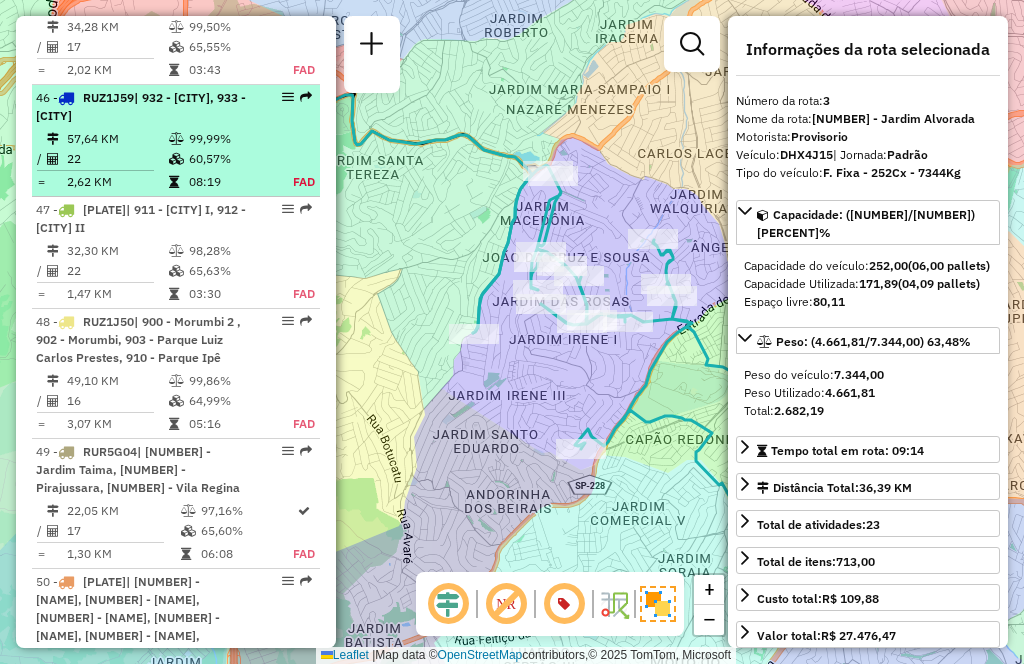 click on "22" at bounding box center [117, 159] 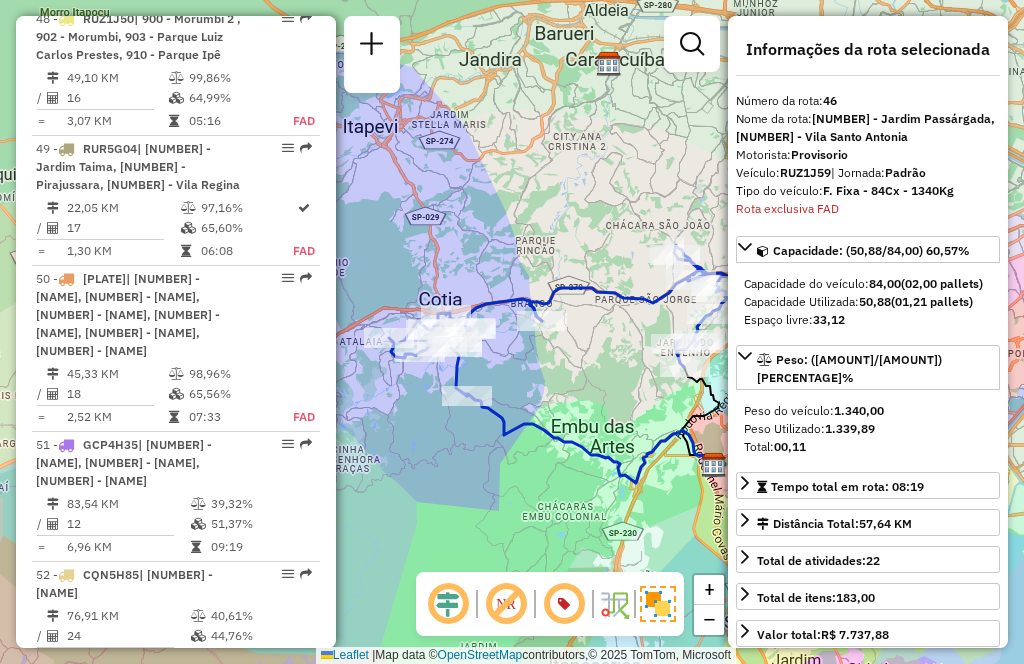 scroll, scrollTop: 3166, scrollLeft: 0, axis: vertical 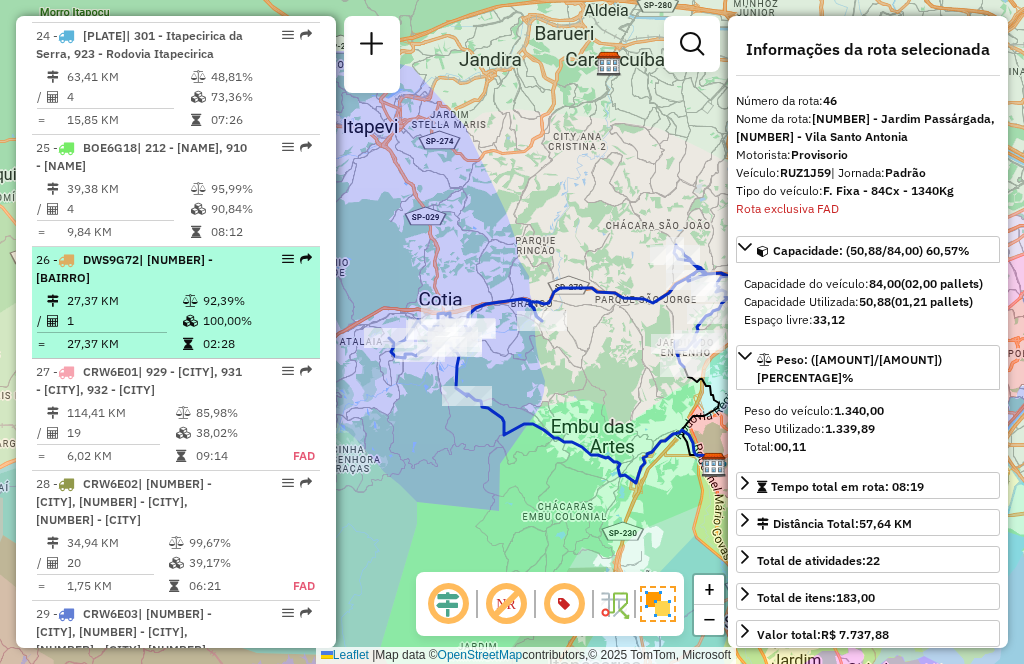 click on "27,37 KM" at bounding box center (124, 301) 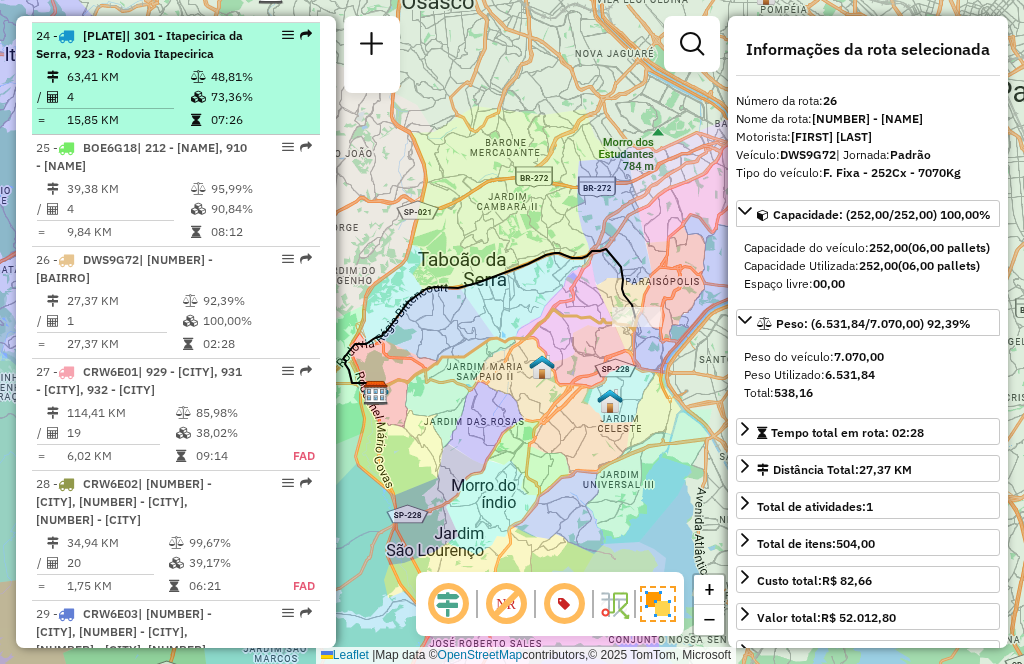 click on "63,41 KM" at bounding box center (128, 77) 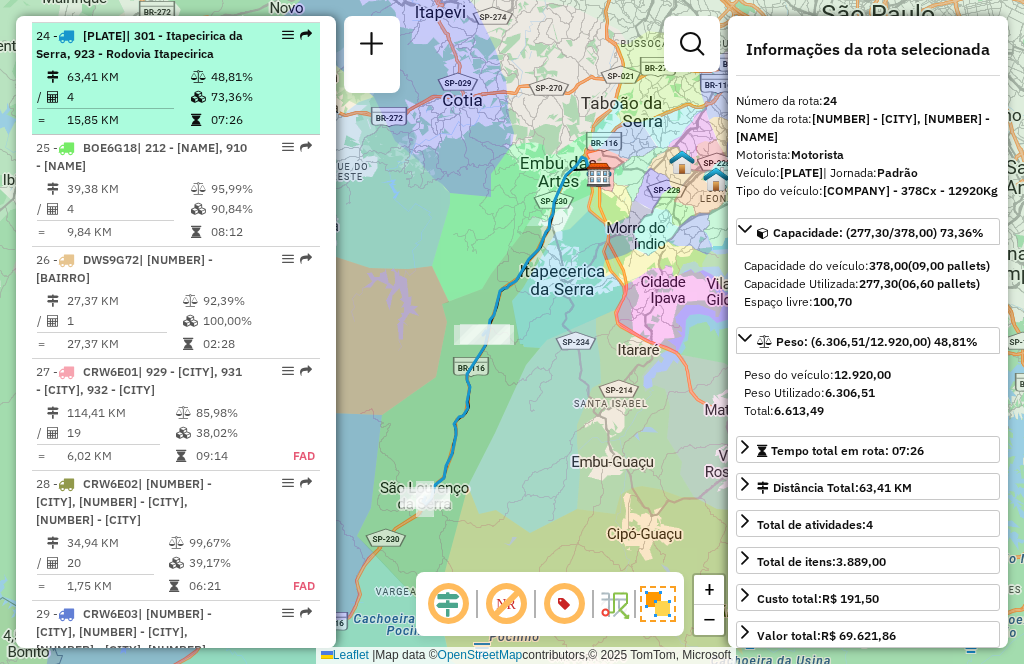 scroll, scrollTop: 622, scrollLeft: 0, axis: vertical 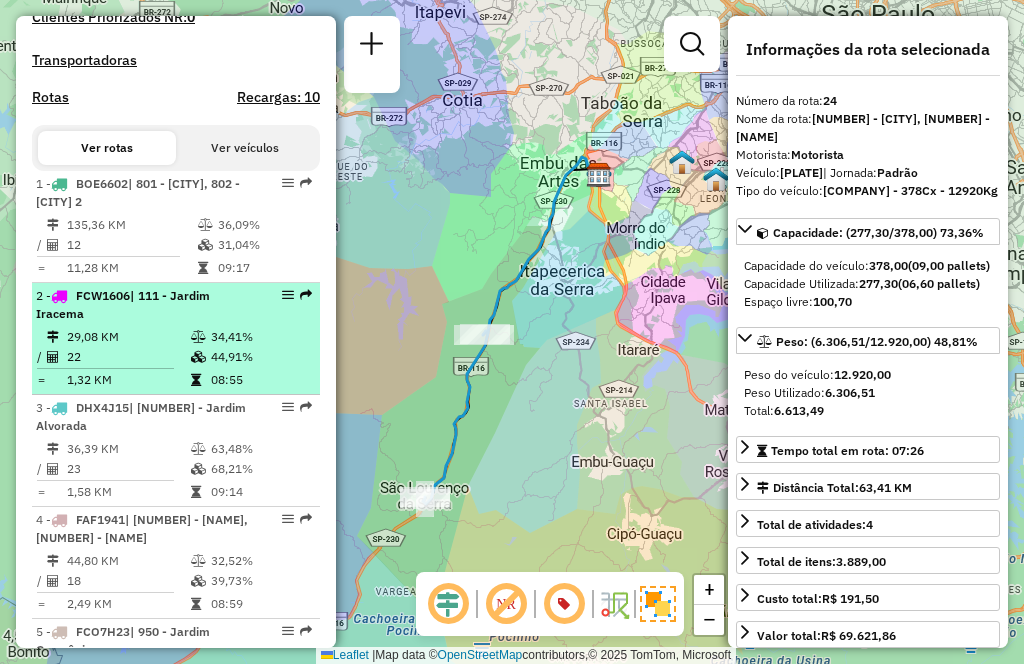 click on "29,08 KM" at bounding box center (128, 337) 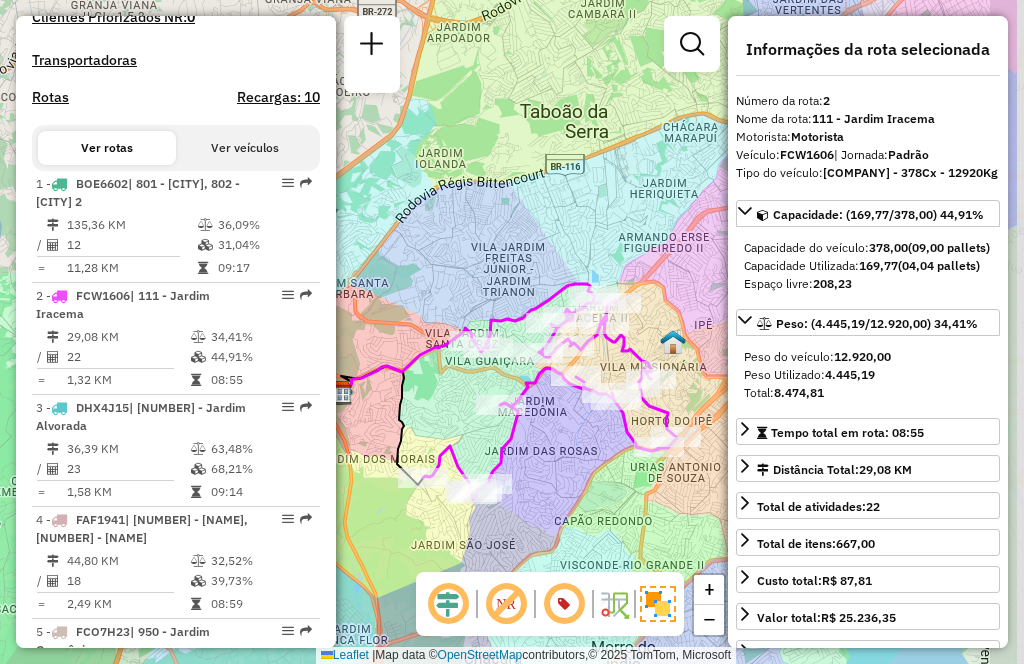 drag, startPoint x: 646, startPoint y: 397, endPoint x: 507, endPoint y: 412, distance: 139.807 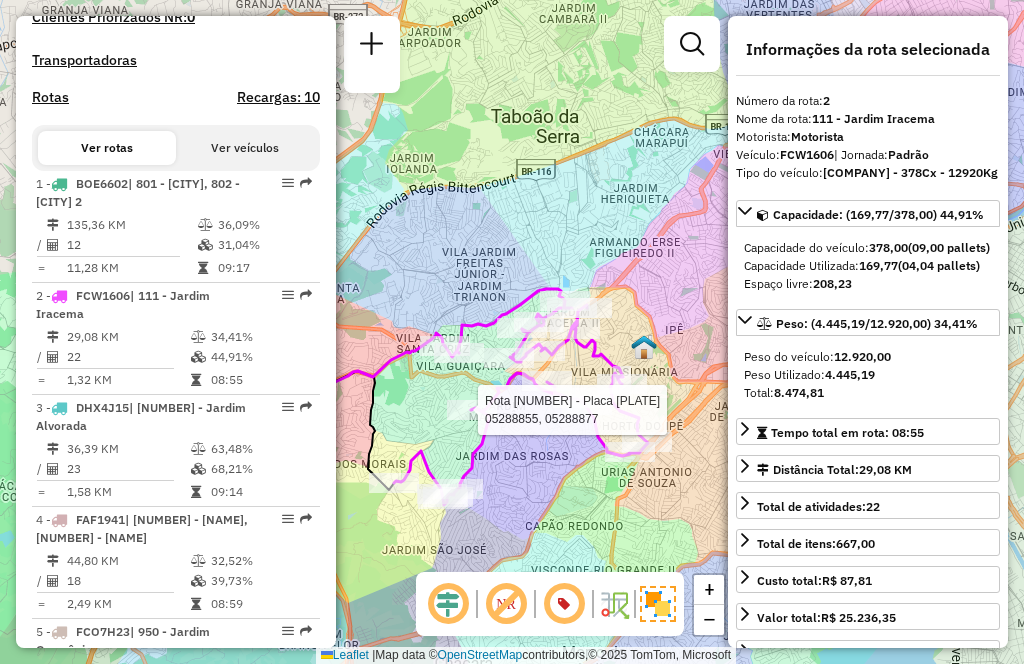 scroll, scrollTop: 5712, scrollLeft: 0, axis: vertical 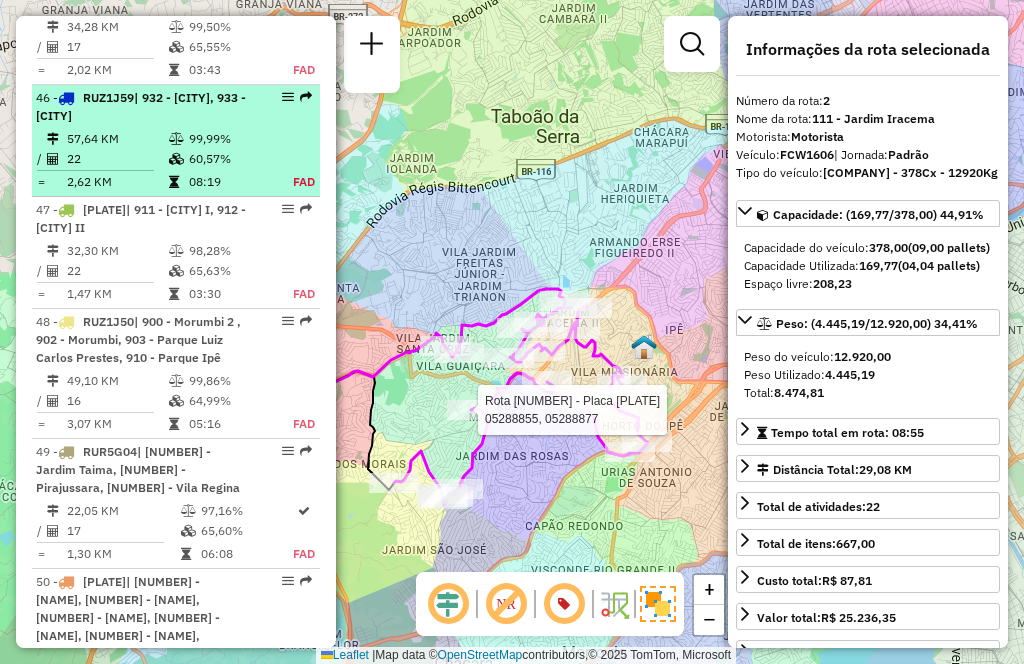 click at bounding box center (178, 159) 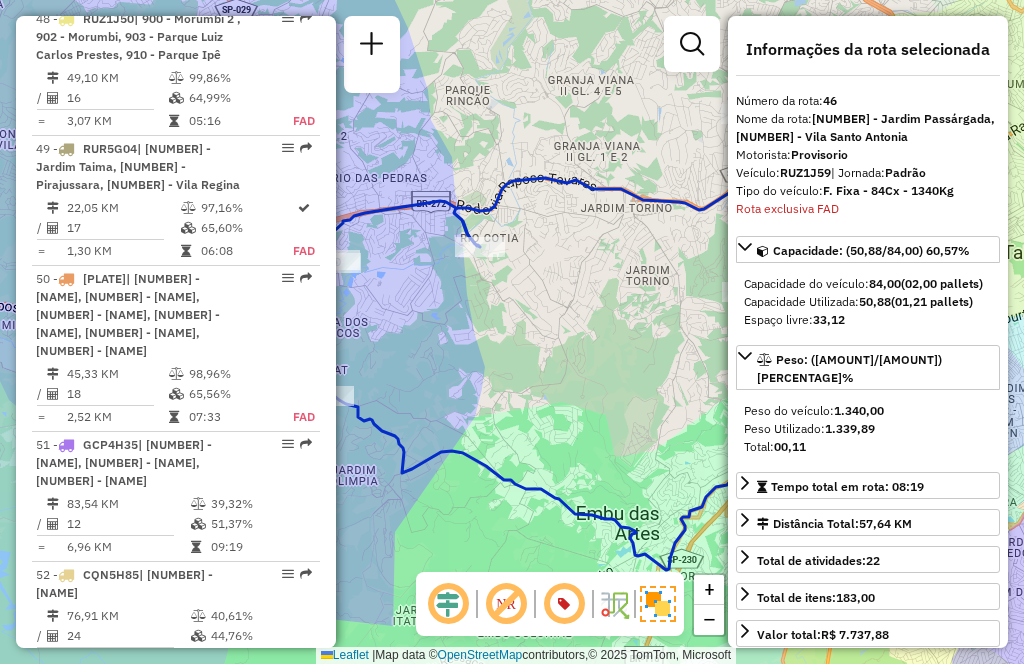 scroll, scrollTop: 622, scrollLeft: 0, axis: vertical 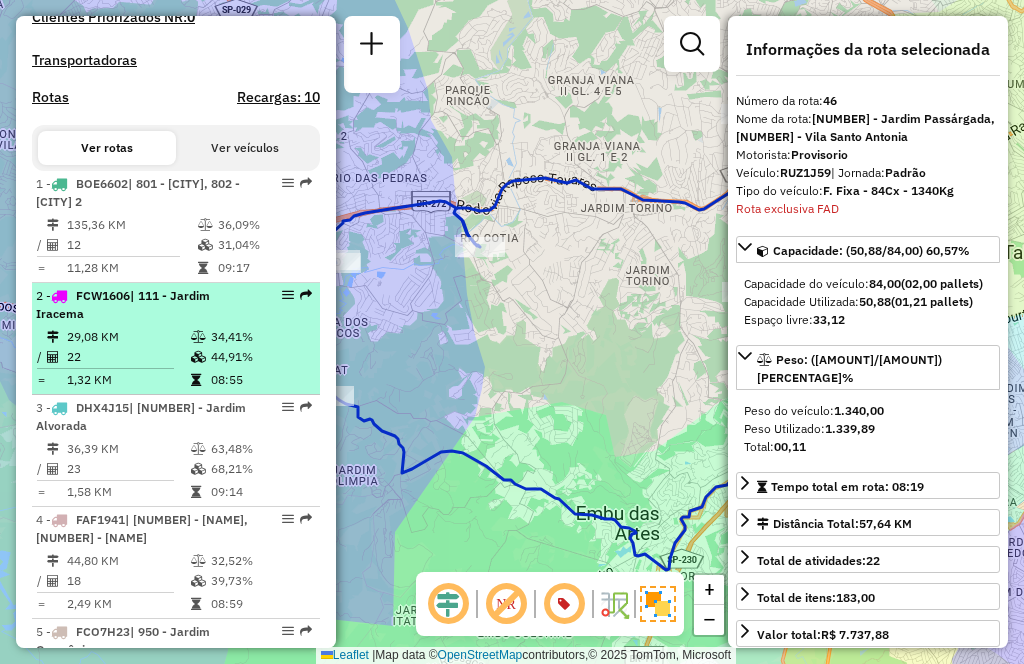 click on "[NUMBER] [PLATE] | [NUMBER] - [NAME]" at bounding box center (142, 305) 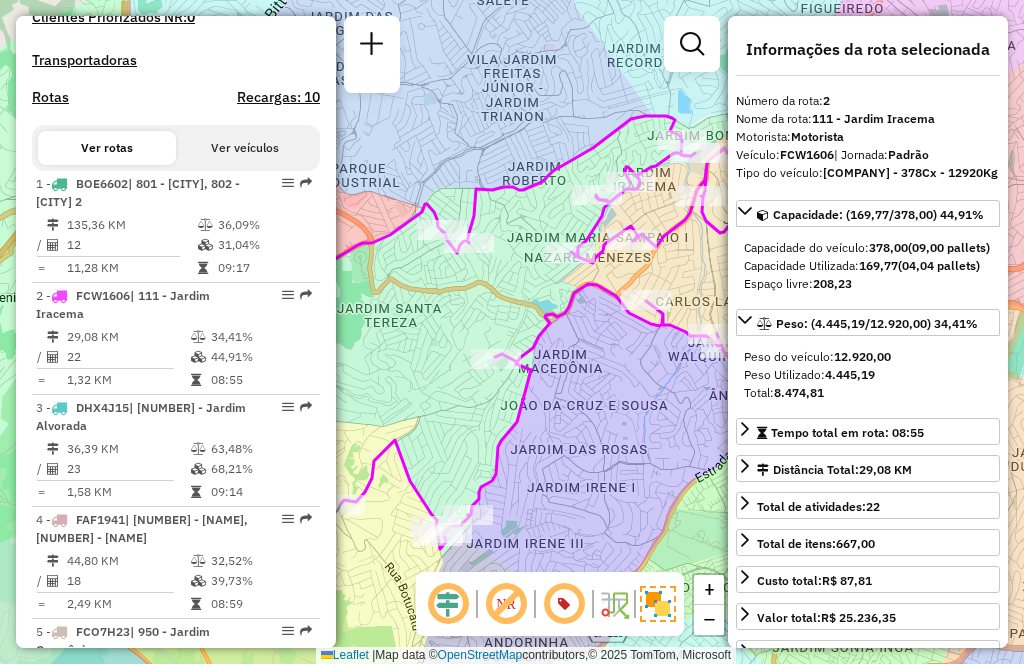 scroll, scrollTop: 6214, scrollLeft: 0, axis: vertical 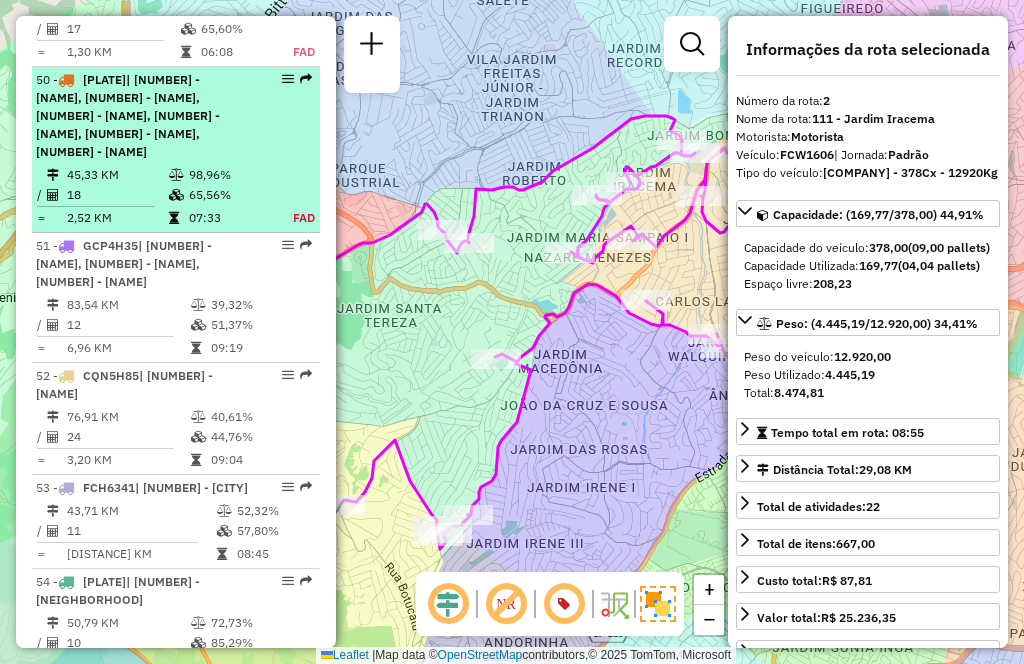 click on "| [NUMBER] - [NAME], [NUMBER] - [NAME], [NUMBER] - [NAME], [NUMBER] - [NAME], [NUMBER] - [NAME], [NUMBER] - [NAME]" at bounding box center [128, 115] 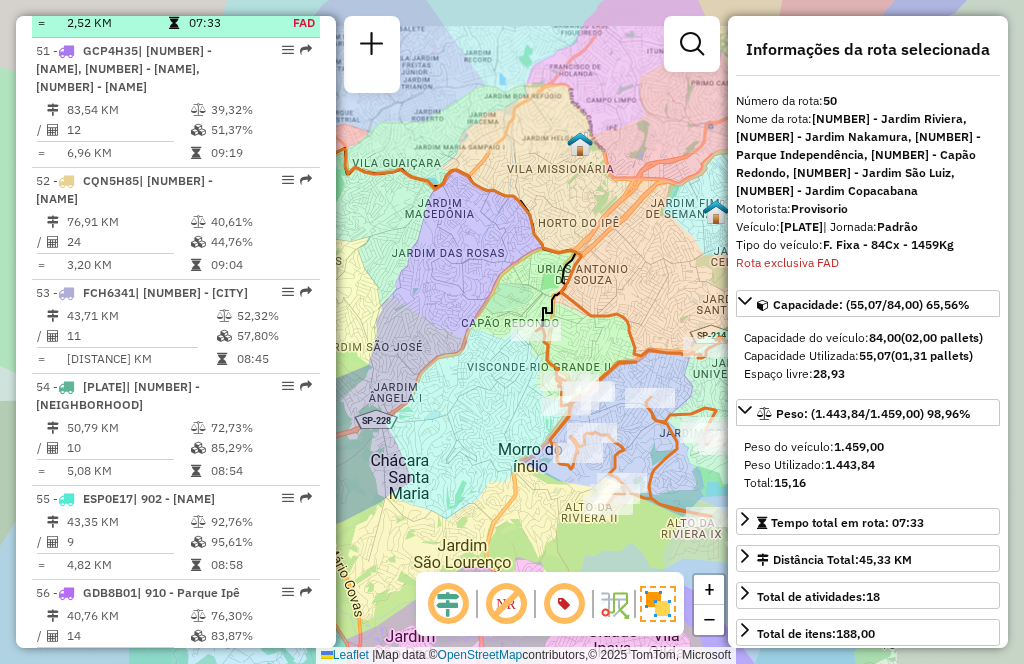 scroll, scrollTop: 6517, scrollLeft: 0, axis: vertical 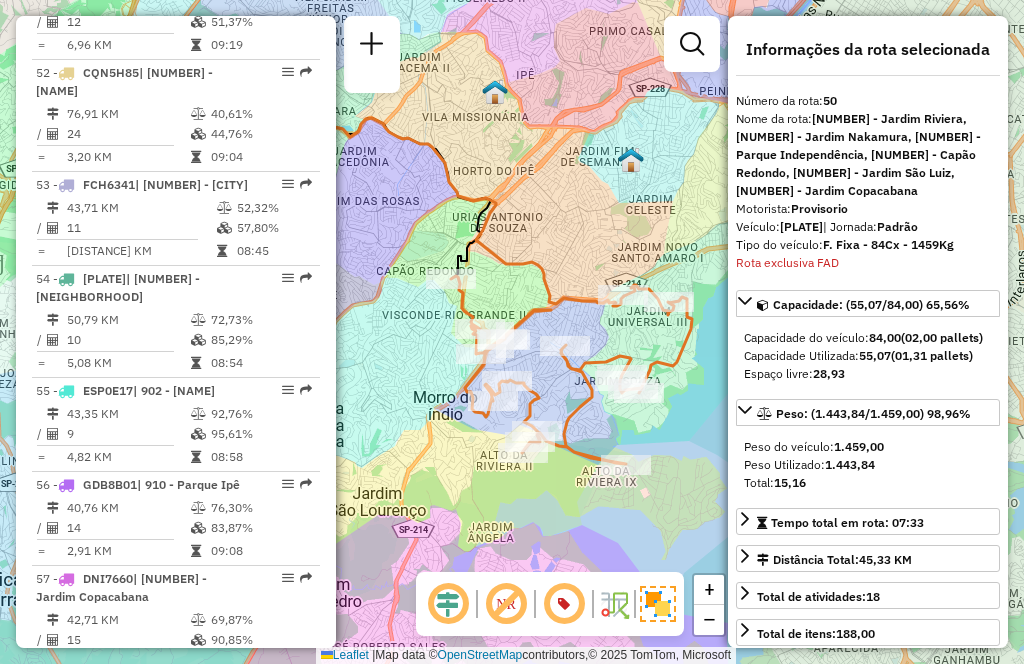 drag, startPoint x: 654, startPoint y: 486, endPoint x: 567, endPoint y: 433, distance: 101.87247 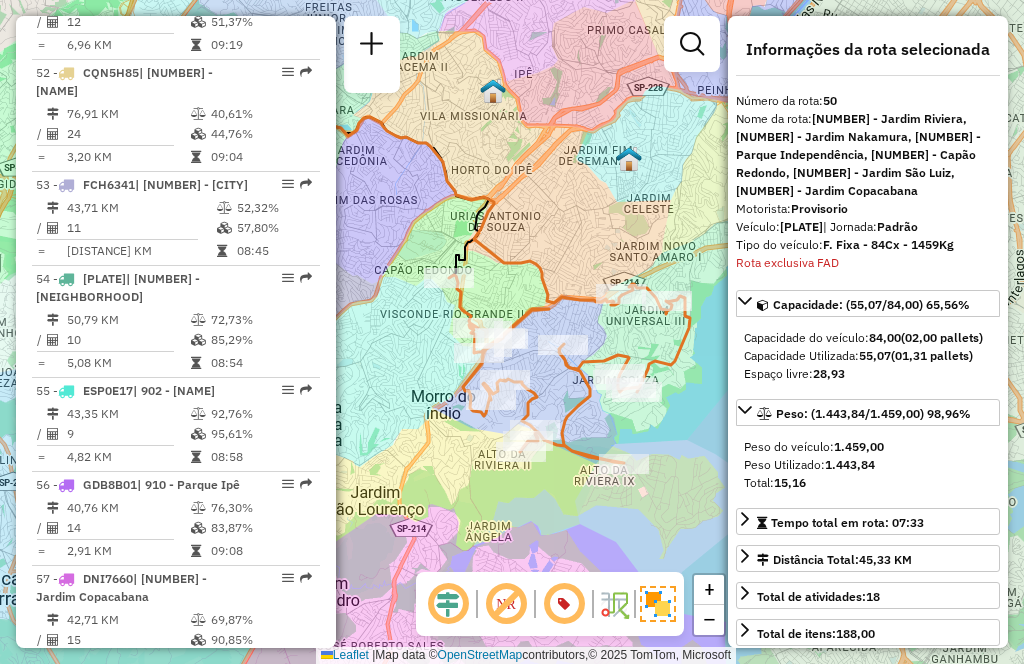 scroll, scrollTop: 5582, scrollLeft: 0, axis: vertical 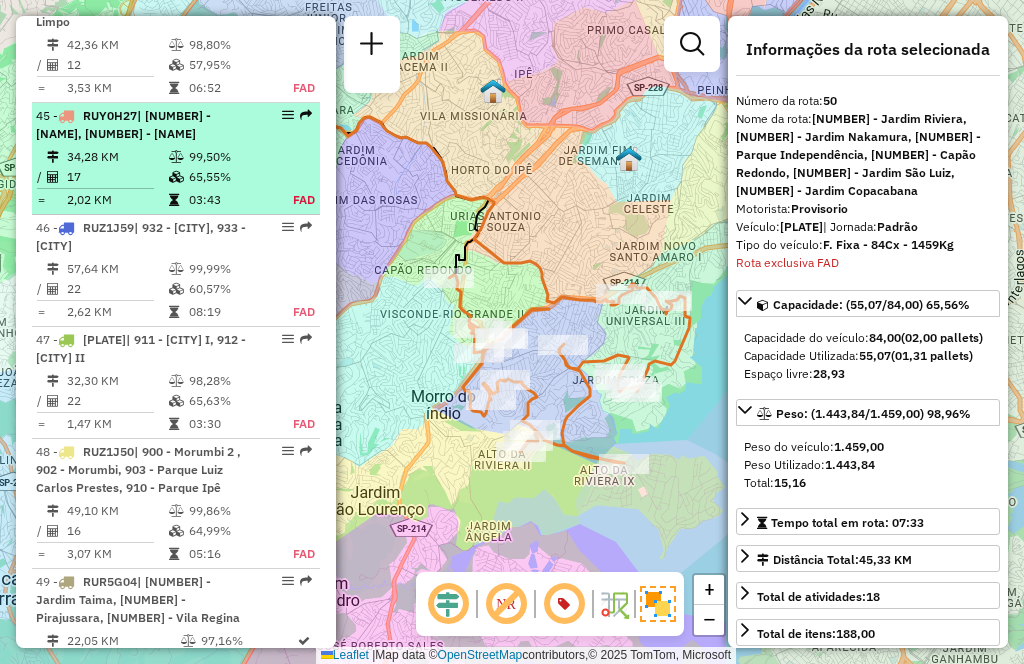 click on "[NUMBER] - [PLATE] | [NUMBER] - [CITY], [NUMBER] - [CITY]" at bounding box center (142, 125) 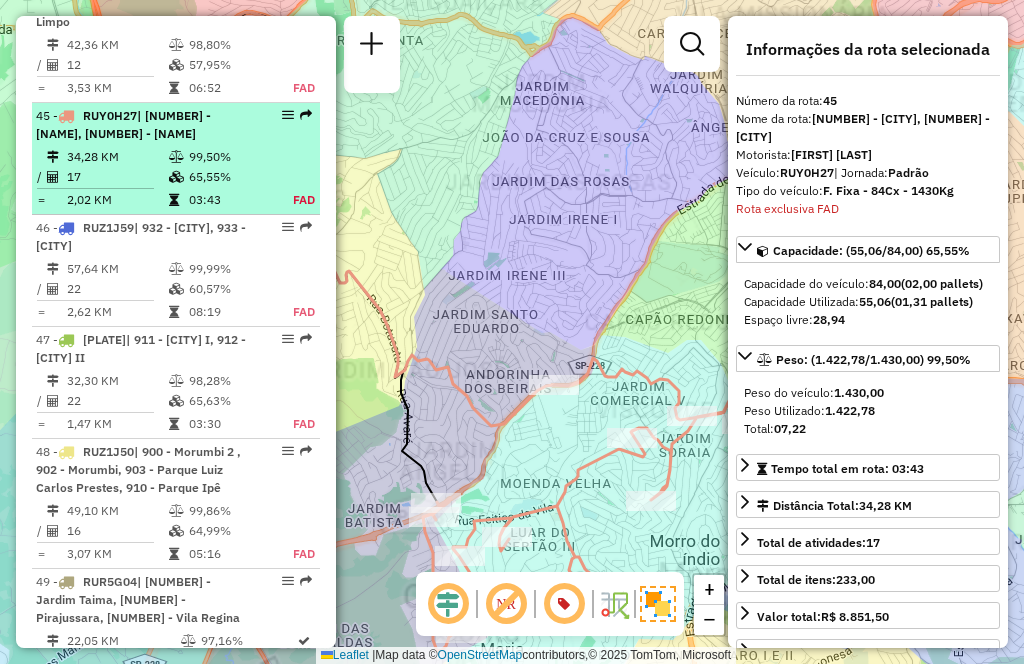 scroll, scrollTop: 5885, scrollLeft: 0, axis: vertical 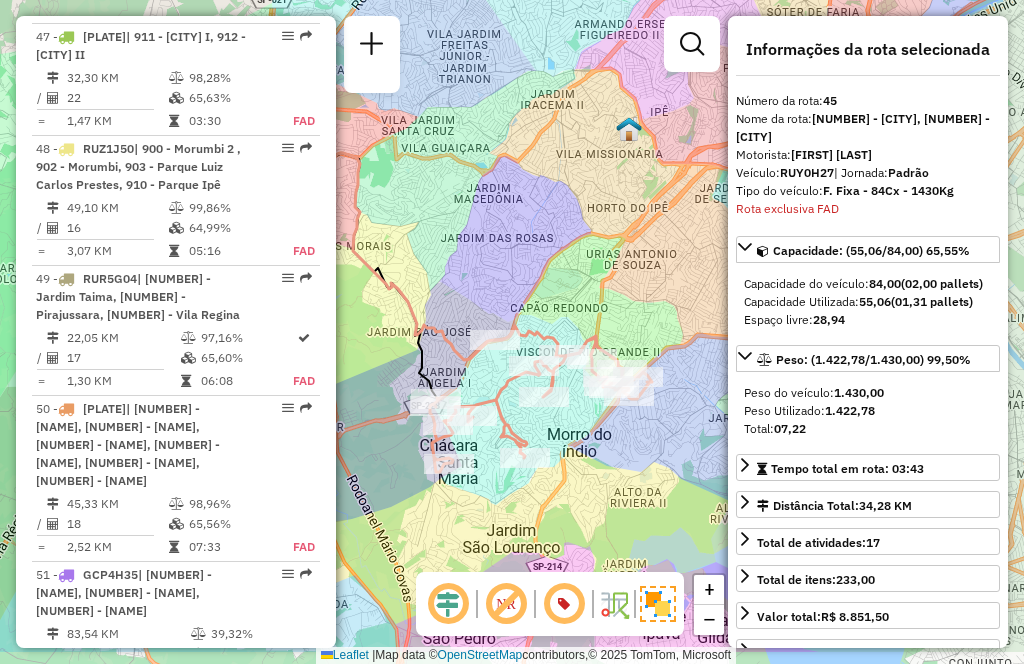 drag, startPoint x: 687, startPoint y: 489, endPoint x: 596, endPoint y: 409, distance: 121.16518 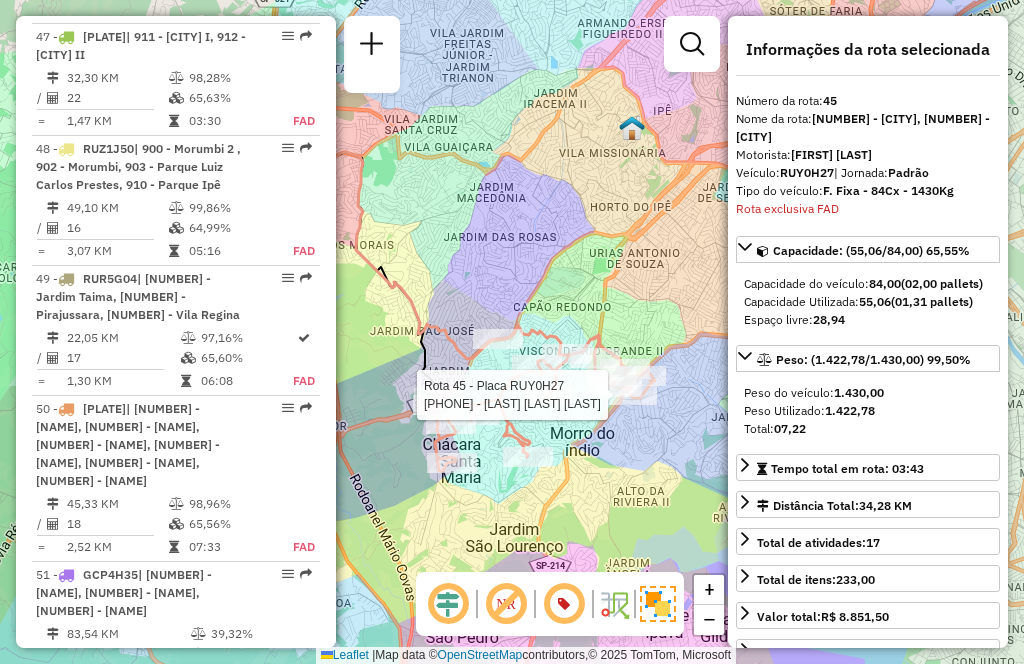 scroll, scrollTop: 1666, scrollLeft: 0, axis: vertical 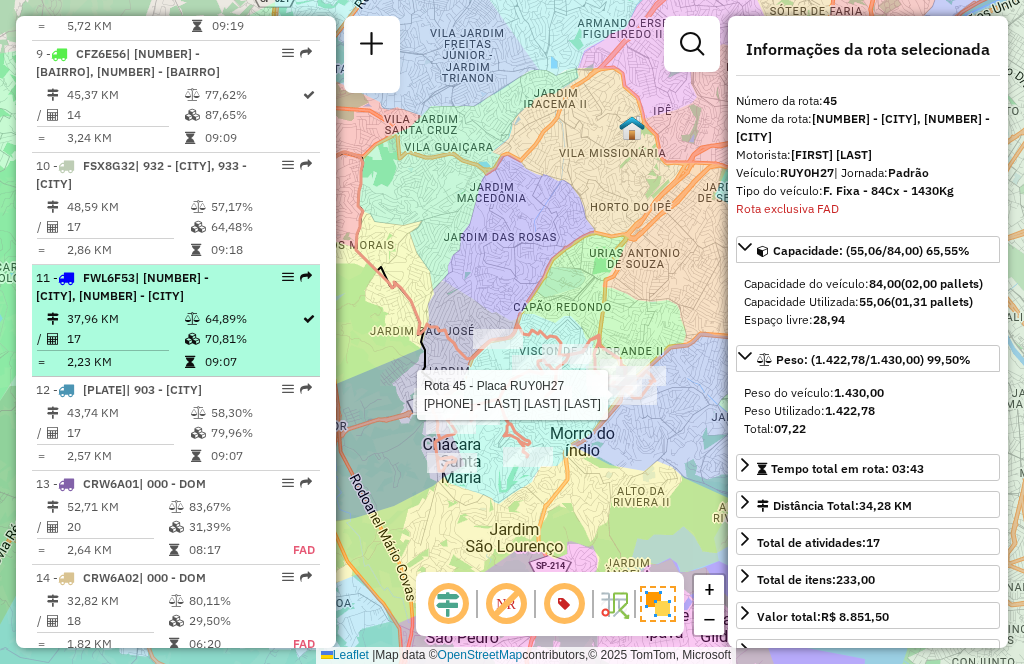 click on "17" at bounding box center [125, 339] 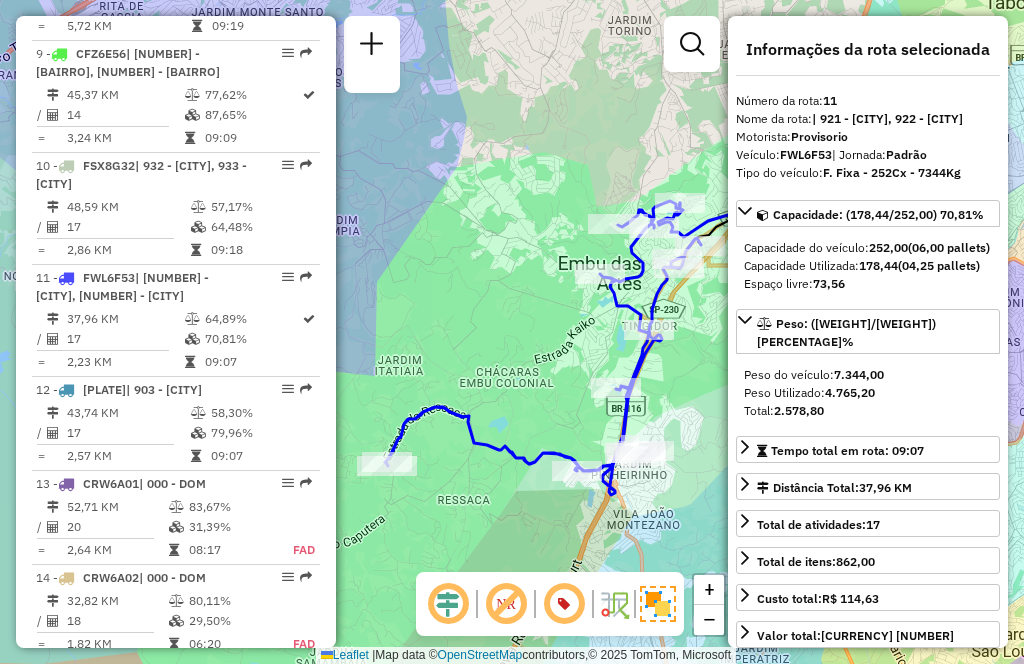 scroll, scrollTop: 6084, scrollLeft: 0, axis: vertical 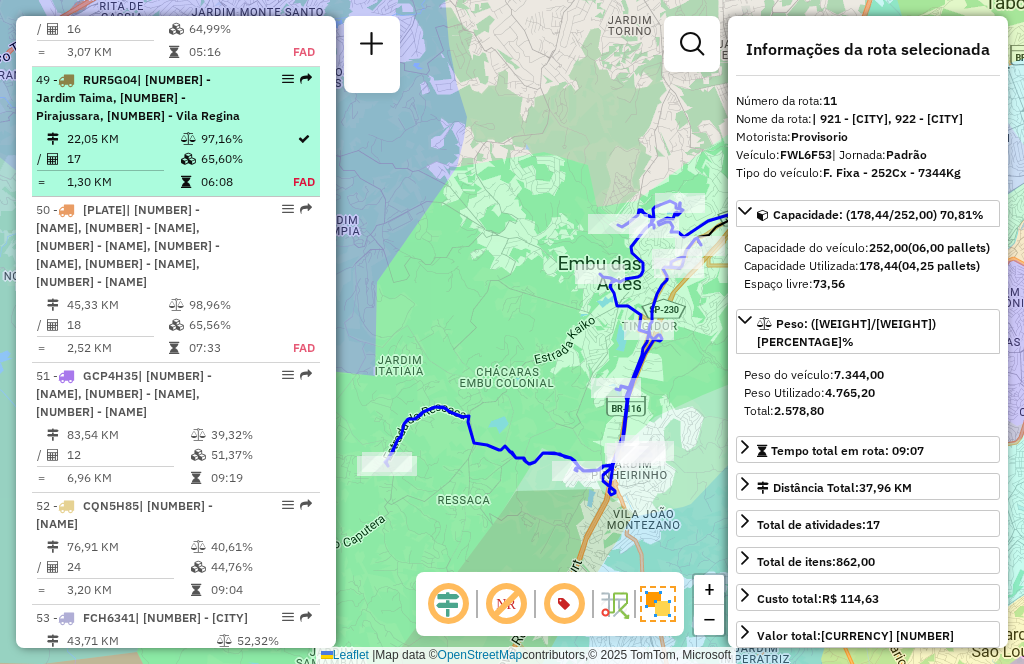 click on "| [NUMBER] - Jardim Taima, [NUMBER] - Pirajussara, [NUMBER] - Vila Regina" at bounding box center [138, 97] 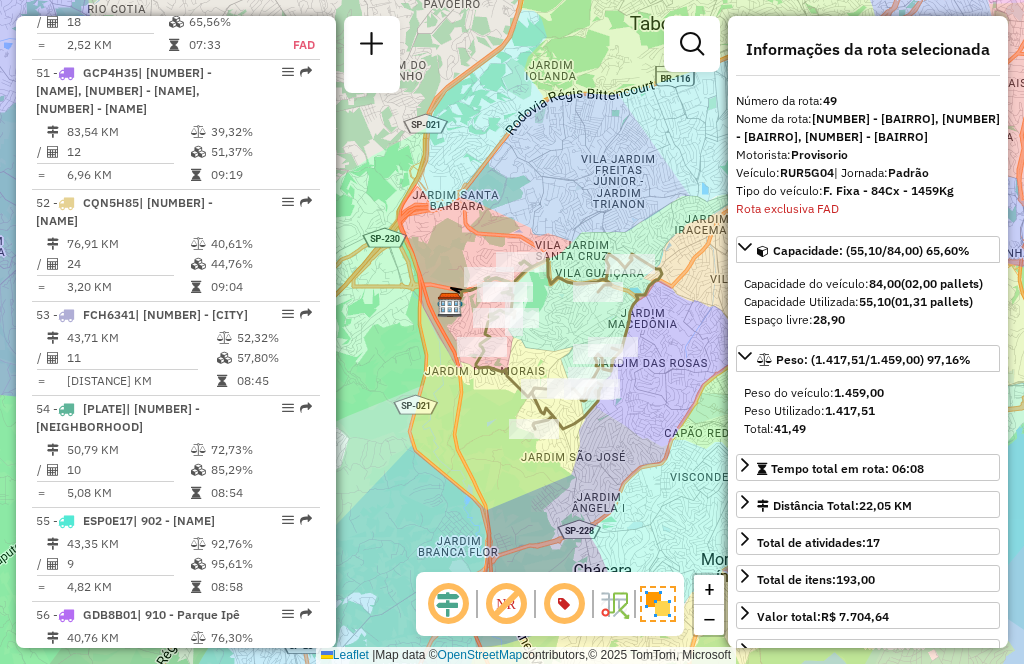 scroll, scrollTop: 7482, scrollLeft: 0, axis: vertical 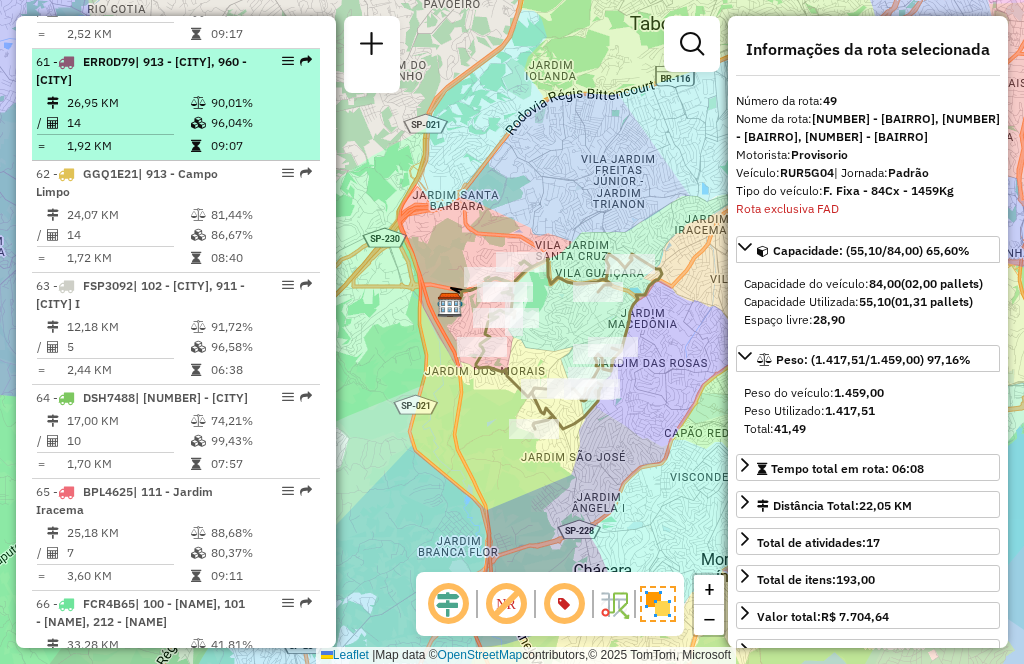 click on "[NUMBER] - [PLATE] | [NUMBER] - [BAIRRO] [NUMBER] KM [PERCENT] / [NUMBER] [PERCENT] = [NUMBER] KM [TIME]" at bounding box center [176, 105] 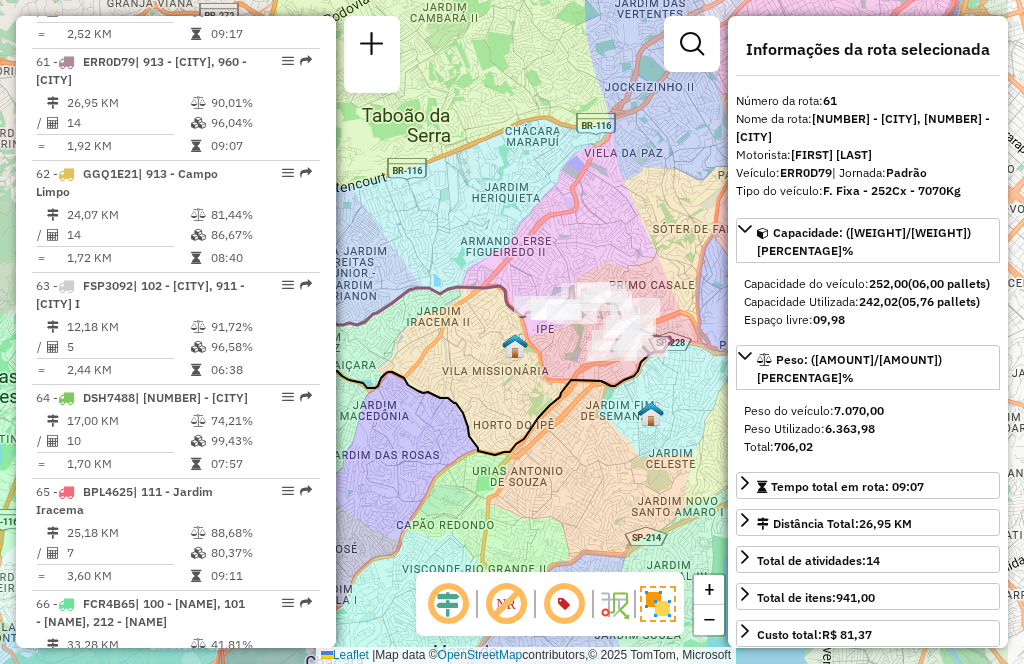 drag, startPoint x: 653, startPoint y: 398, endPoint x: 578, endPoint y: 398, distance: 75 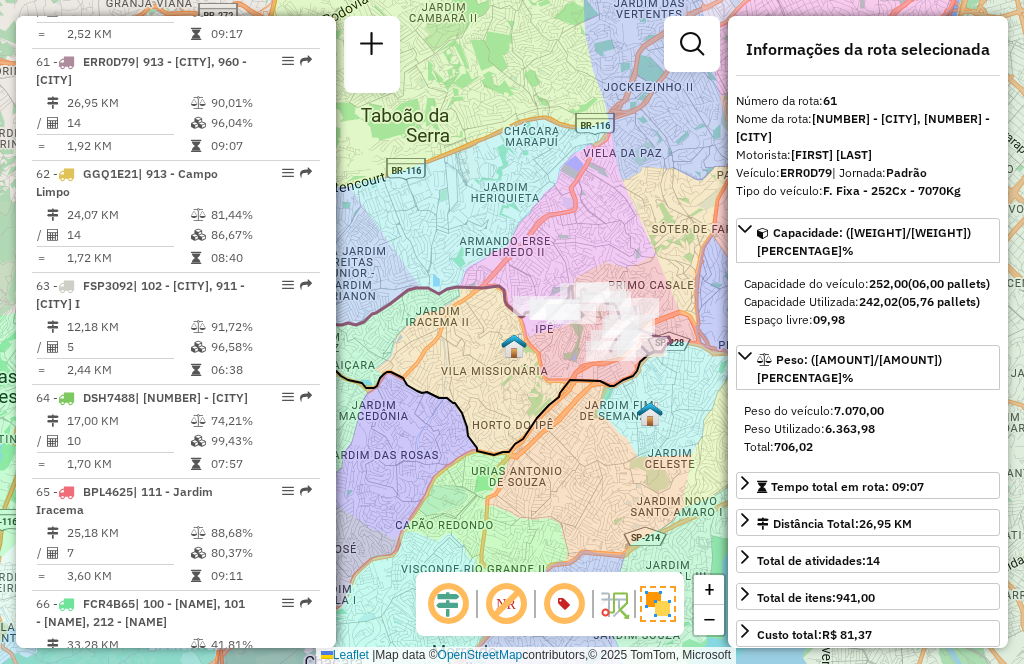 scroll, scrollTop: 1424, scrollLeft: 0, axis: vertical 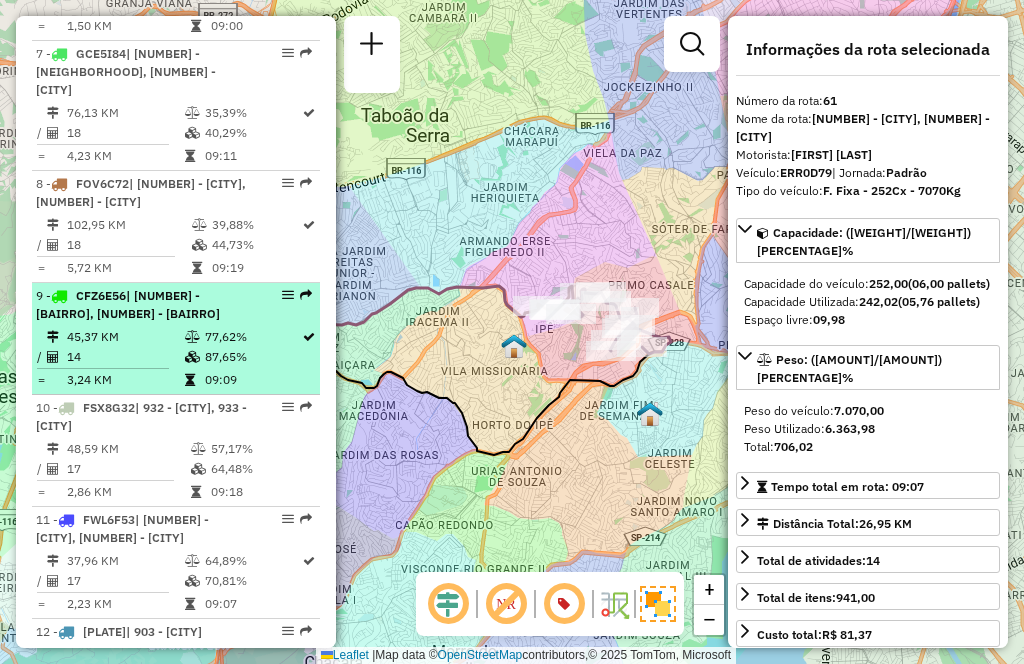 click on "[NUMBER] - [PLATE] | [NUMBER] - [CITY], [NUMBER] - [CITY]" at bounding box center (142, 305) 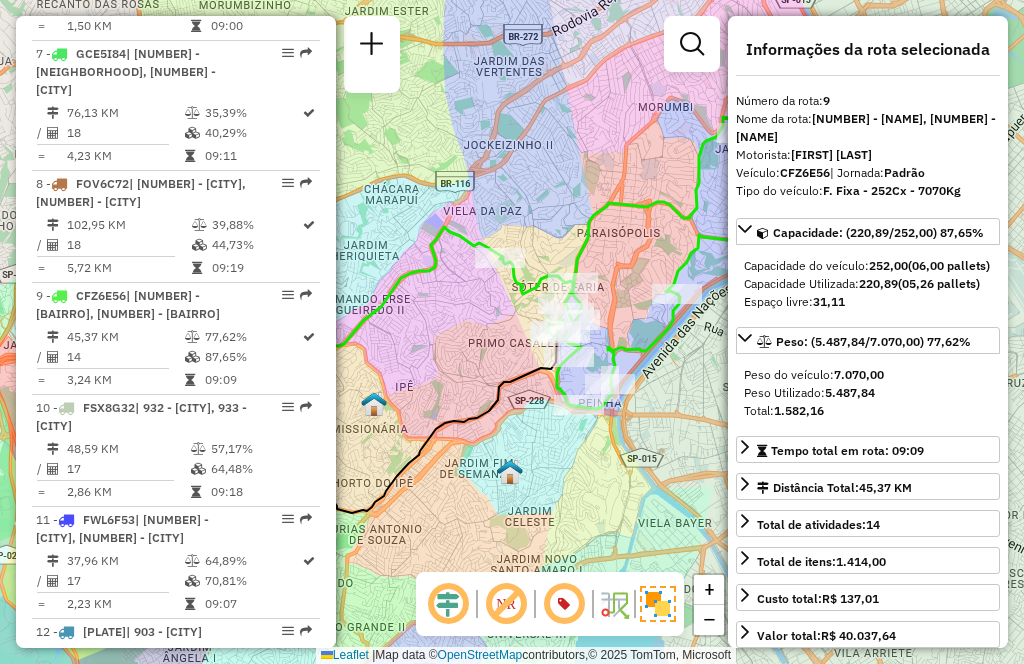 drag, startPoint x: 644, startPoint y: 495, endPoint x: 539, endPoint y: 478, distance: 106.36729 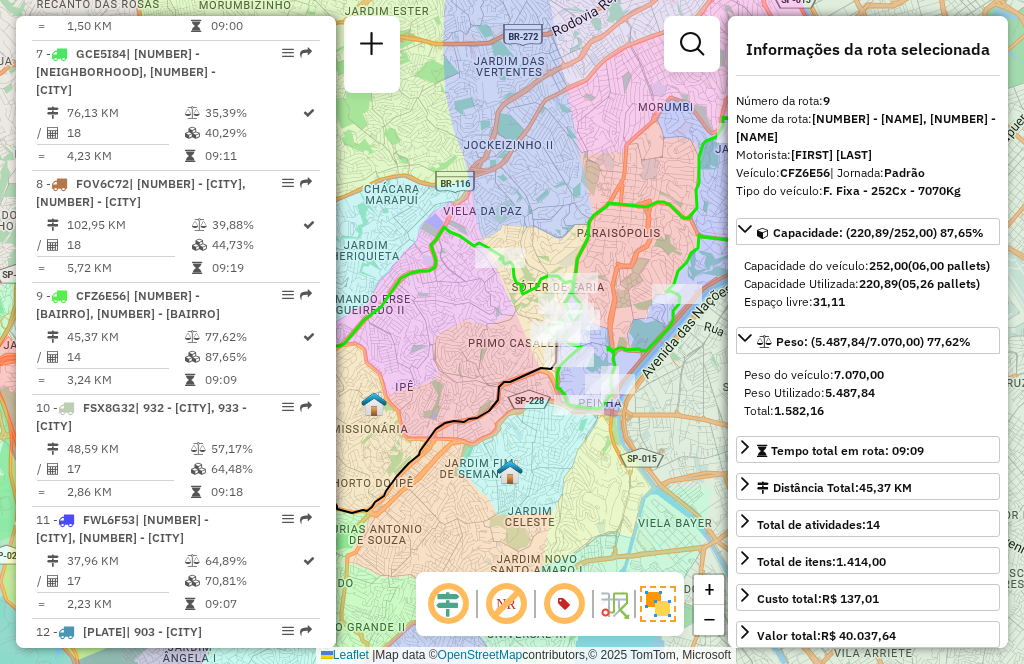 click on "Janela de atendimento Grade de atendimento Capacidade Transportadoras Veículos Cliente Pedidos  Rotas Selecione os dias de semana para filtrar as janelas de atendimento  Seg   Ter   Qua   Qui   Sex   Sáb   Dom  Informe o período da janela de atendimento: De: Até:  Filtrar exatamente a janela do cliente  Considerar janela de atendimento padrão  Selecione os dias de semana para filtrar as grades de atendimento  Seg   Ter   Qua   Qui   Sex   Sáb   Dom   Considerar clientes sem dia de atendimento cadastrado  Clientes fora do dia de atendimento selecionado Filtrar as atividades entre os valores definidos abaixo:  Peso mínimo:   Peso máximo:   Cubagem mínima:   Cubagem máxima:   De:   Até:  Filtrar as atividades entre o tempo de atendimento definido abaixo:  De:   Até:   Considerar capacidade total dos clientes não roteirizados Transportadora: Selecione um ou mais itens Tipo de veículo: Selecione um ou mais itens Veículo: Selecione um ou mais itens Motorista: Selecione um ou mais itens Nome: Rótulo:" 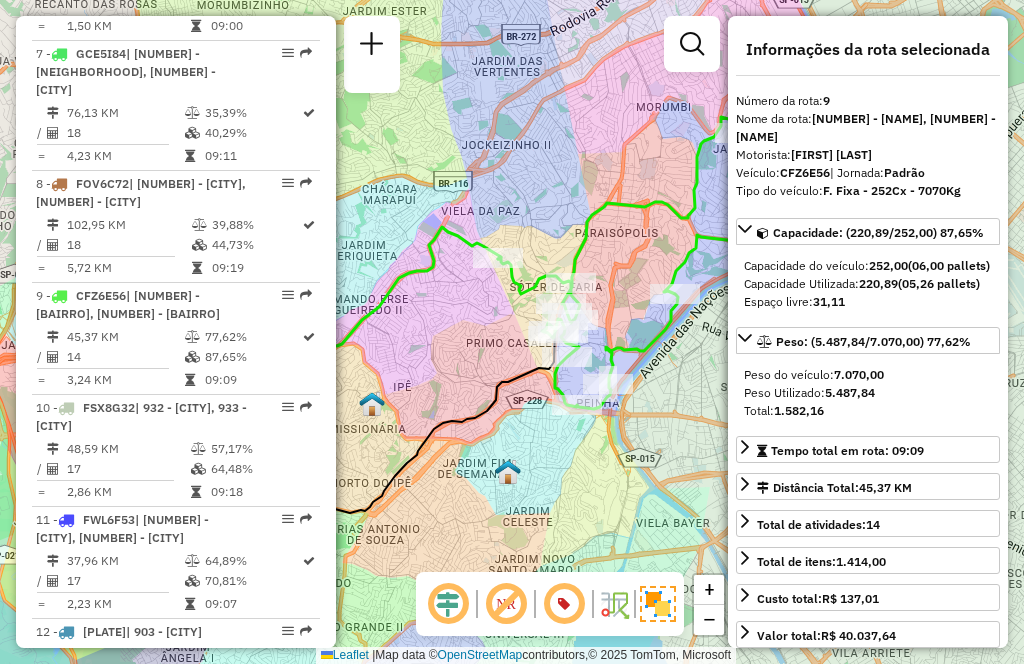 scroll, scrollTop: 7370, scrollLeft: 0, axis: vertical 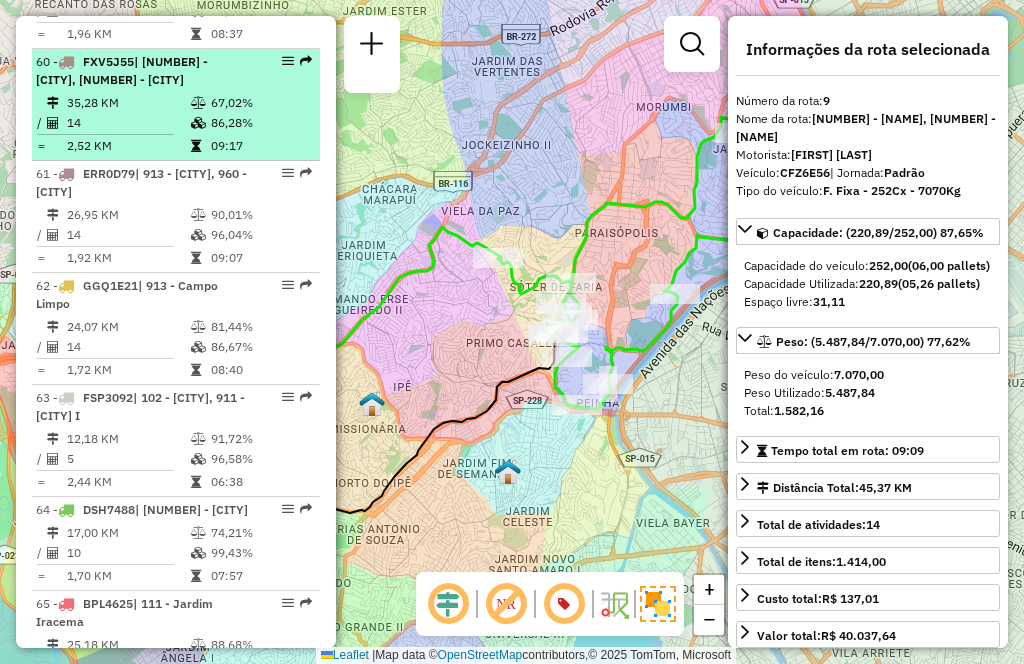 click on "60 - [PLATE] | 910 - [NAME], 912 - [CITY] 2 35,28 KM 67,02% / 14 86,28% = 2,52 KM 09:17" at bounding box center (176, 105) 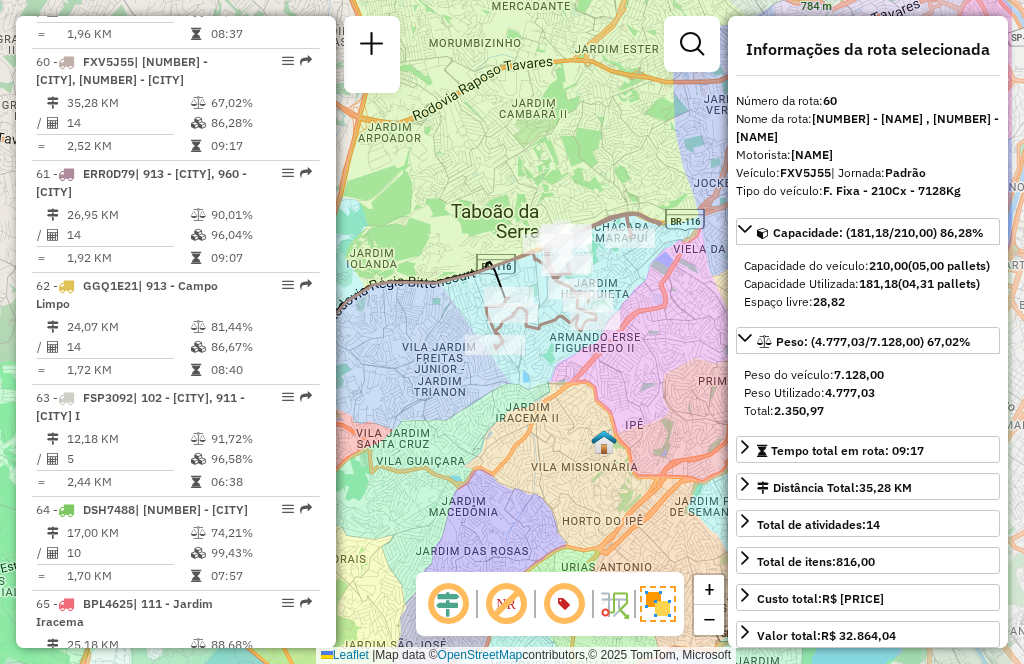 drag, startPoint x: 675, startPoint y: 396, endPoint x: 560, endPoint y: 389, distance: 115.212845 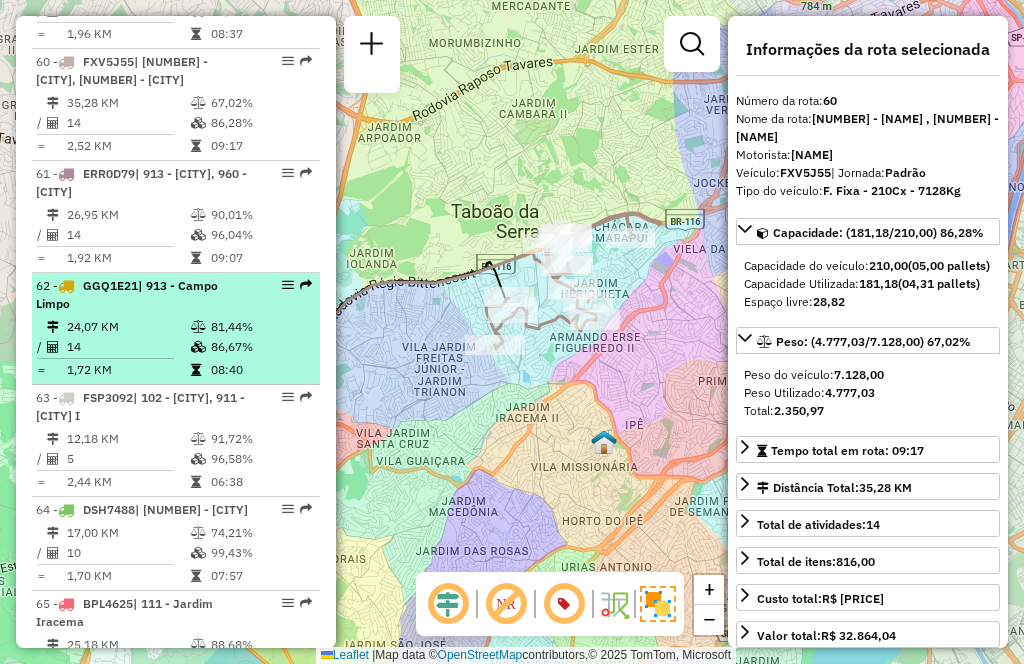 click on "86,67%" at bounding box center (260, 347) 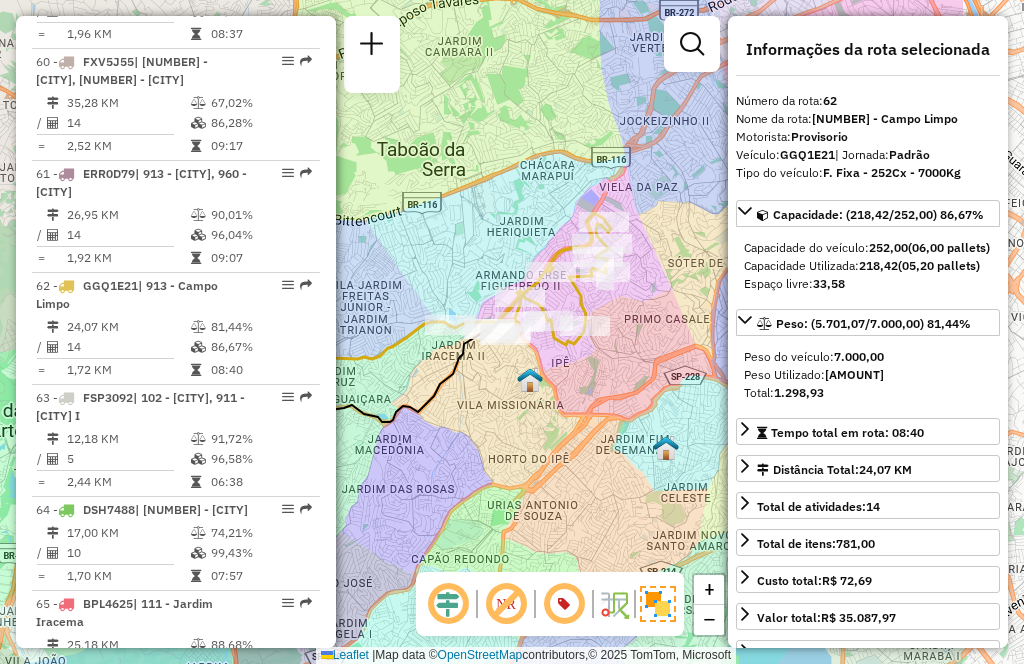 drag, startPoint x: 668, startPoint y: 473, endPoint x: 502, endPoint y: 442, distance: 168.86977 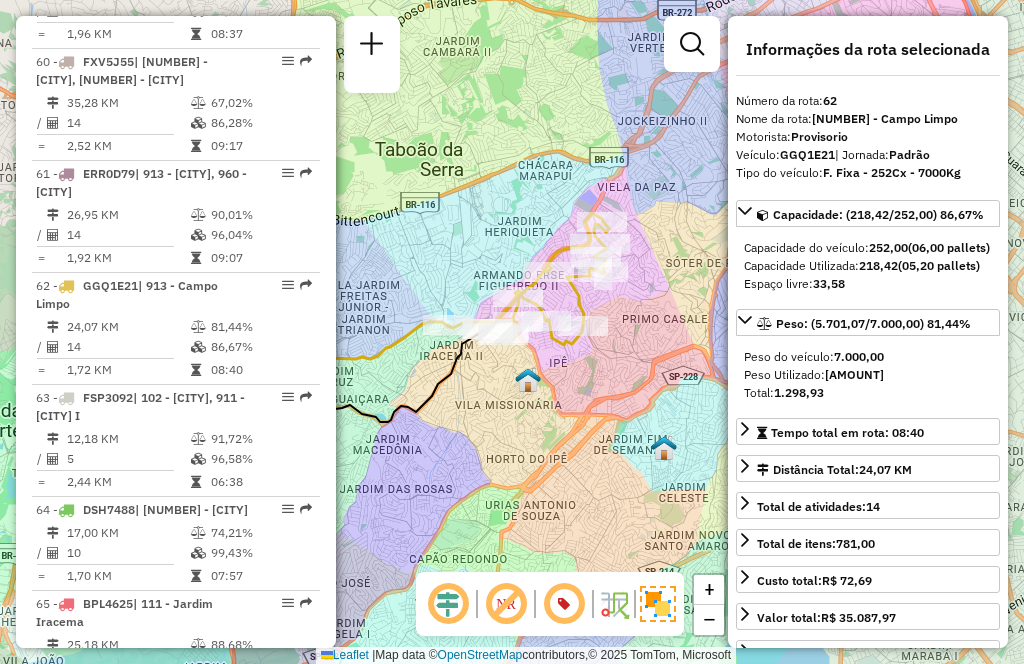 scroll, scrollTop: 6922, scrollLeft: 0, axis: vertical 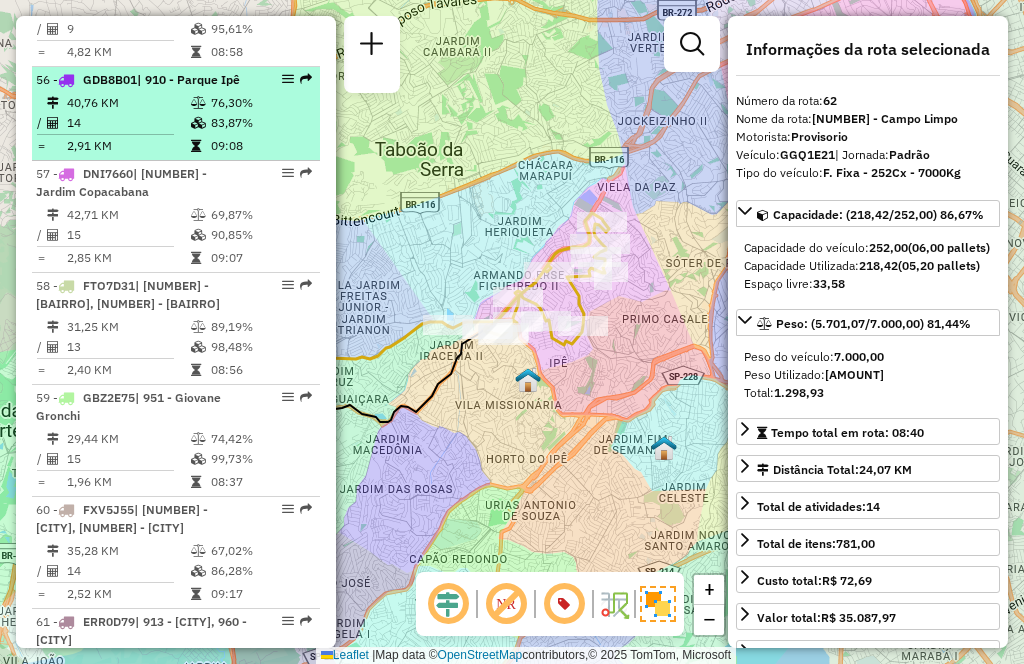 click on "14" at bounding box center (128, 123) 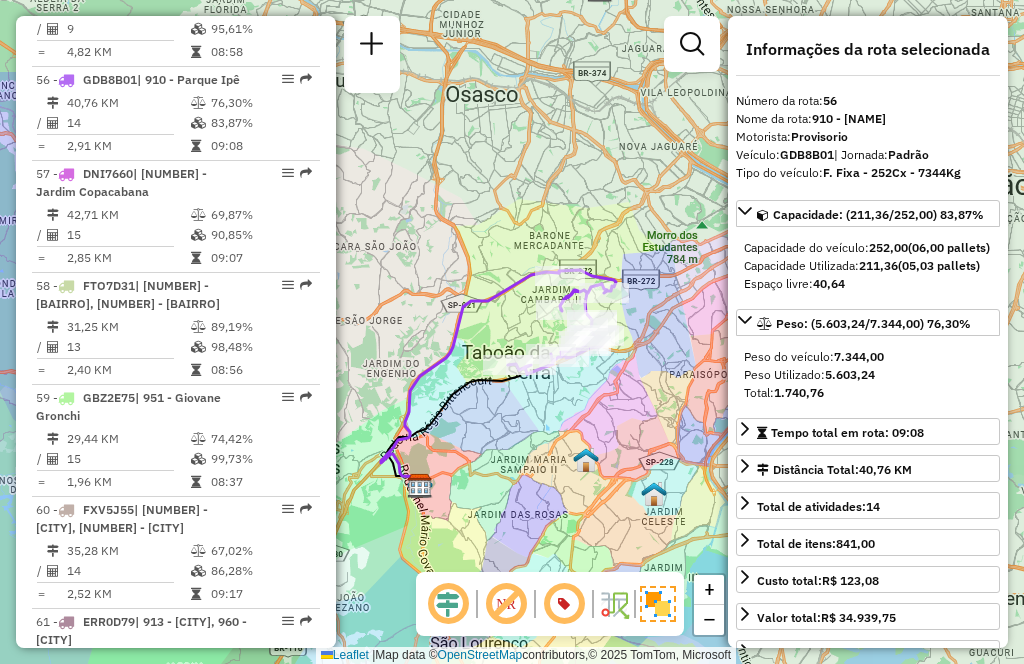 drag, startPoint x: 653, startPoint y: 428, endPoint x: 567, endPoint y: 431, distance: 86.05231 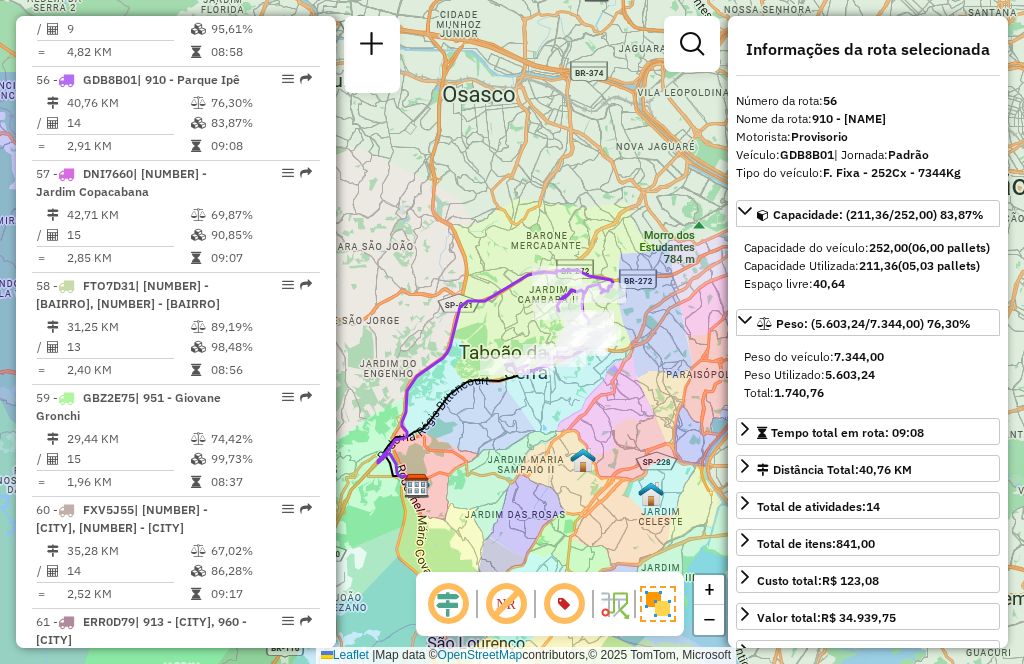 scroll, scrollTop: 7818, scrollLeft: 0, axis: vertical 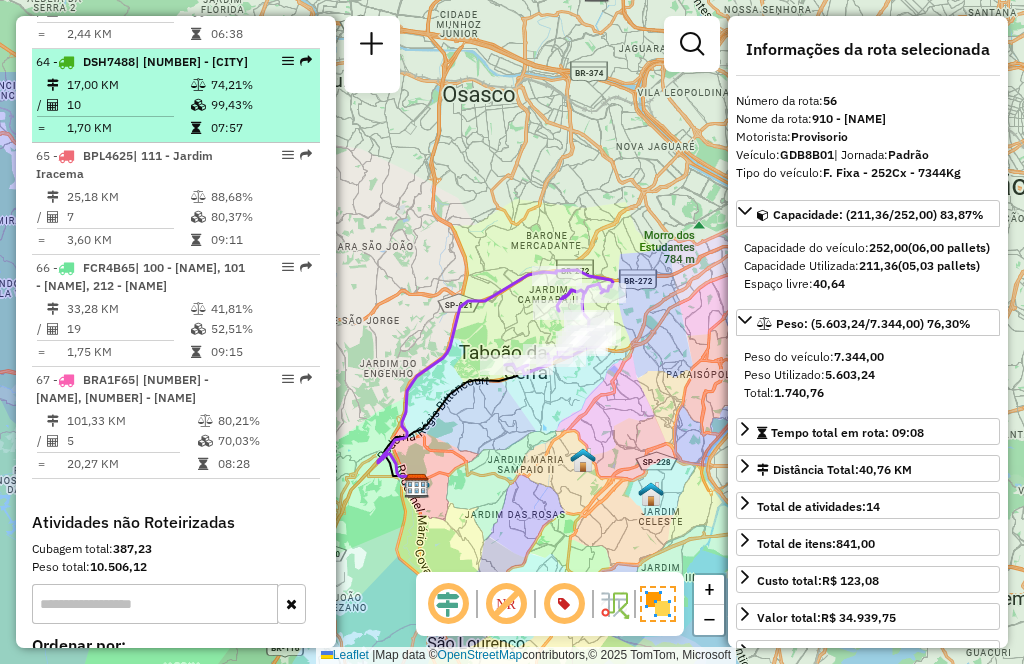 click at bounding box center [200, 85] 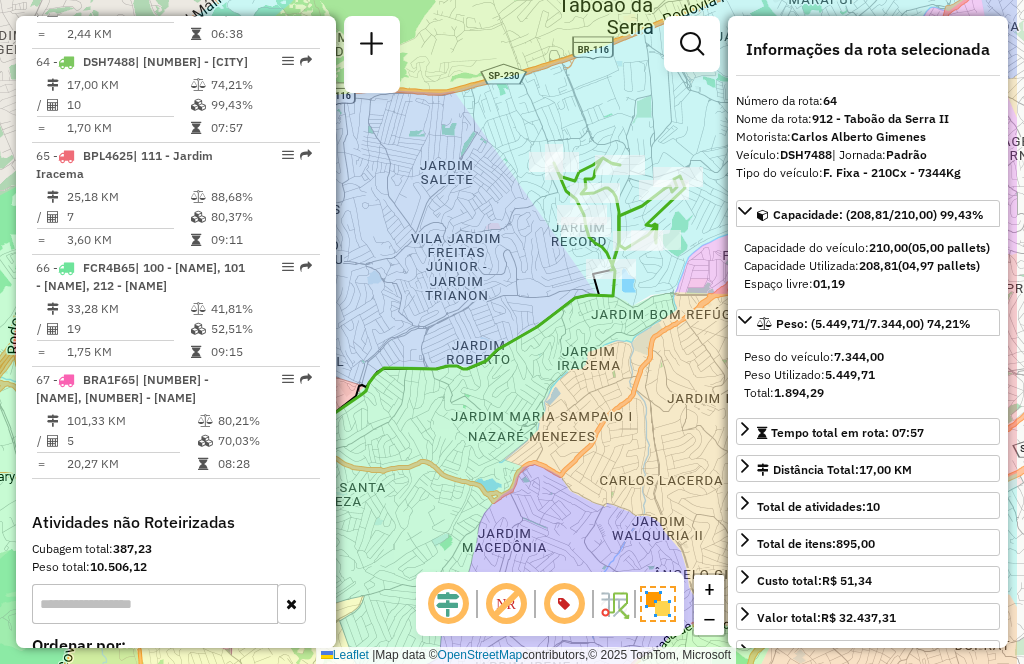 drag, startPoint x: 710, startPoint y: 310, endPoint x: 600, endPoint y: 315, distance: 110.11358 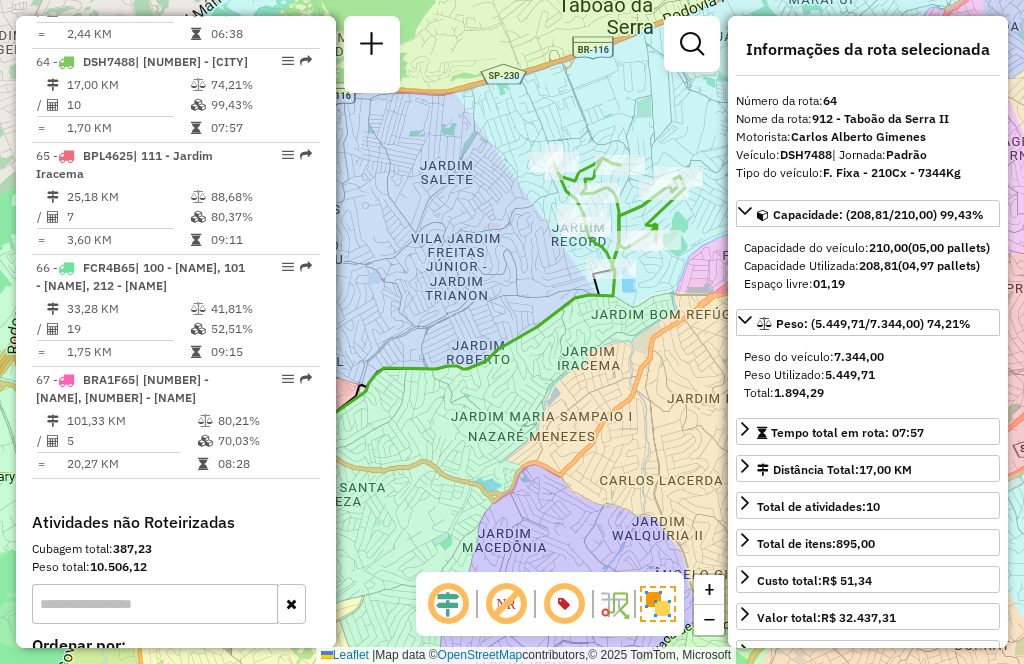 scroll, scrollTop: 6828, scrollLeft: 0, axis: vertical 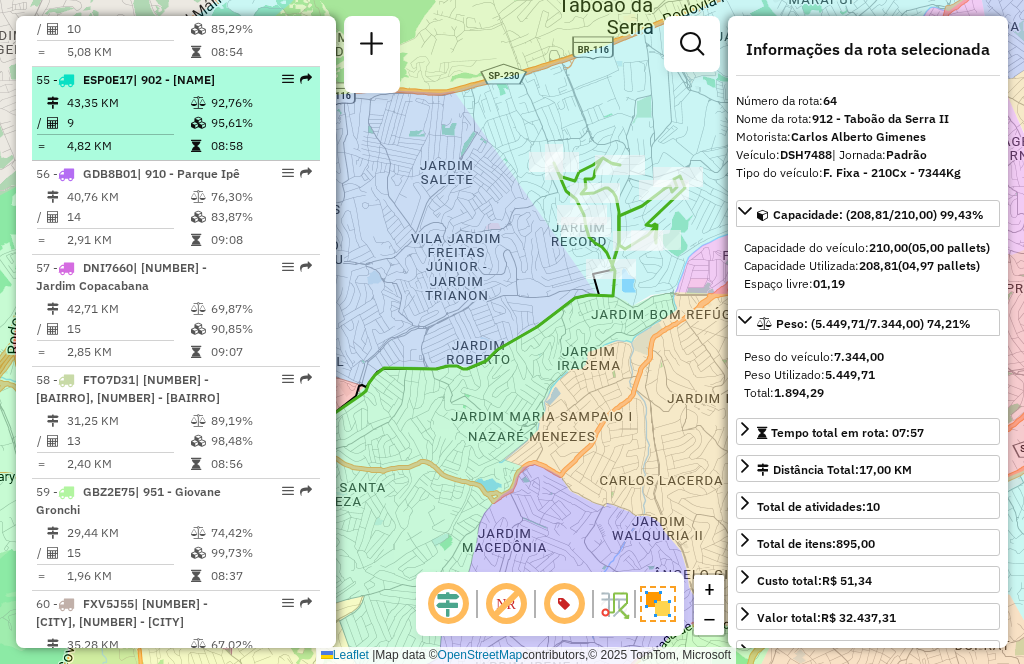 click on "9" at bounding box center [128, 123] 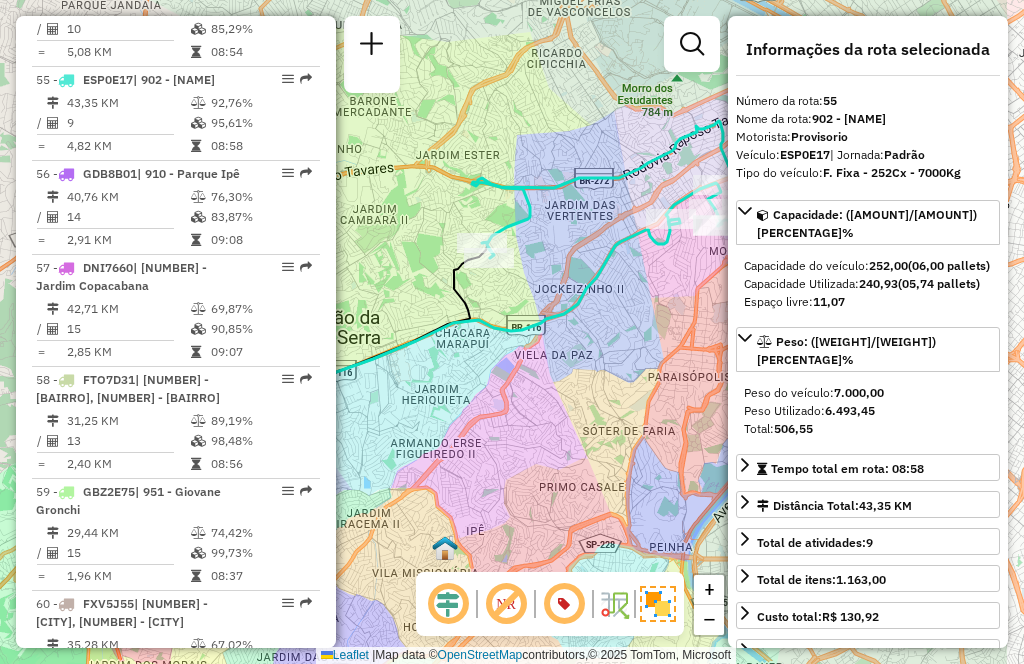 drag, startPoint x: 620, startPoint y: 418, endPoint x: 540, endPoint y: 435, distance: 81.78631 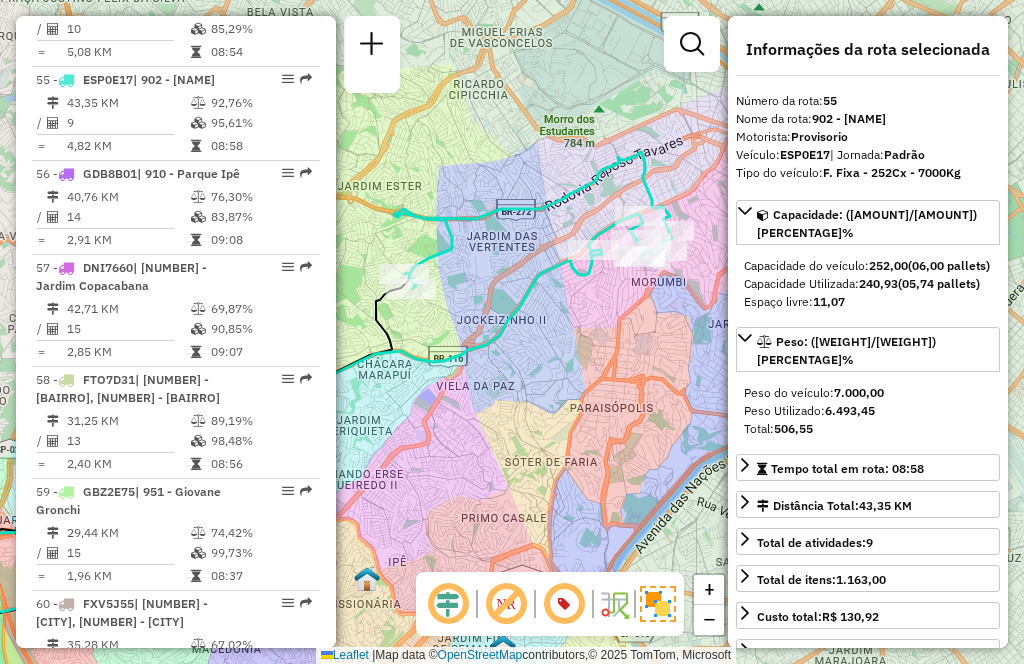 drag, startPoint x: 595, startPoint y: 390, endPoint x: 518, endPoint y: 421, distance: 83.00603 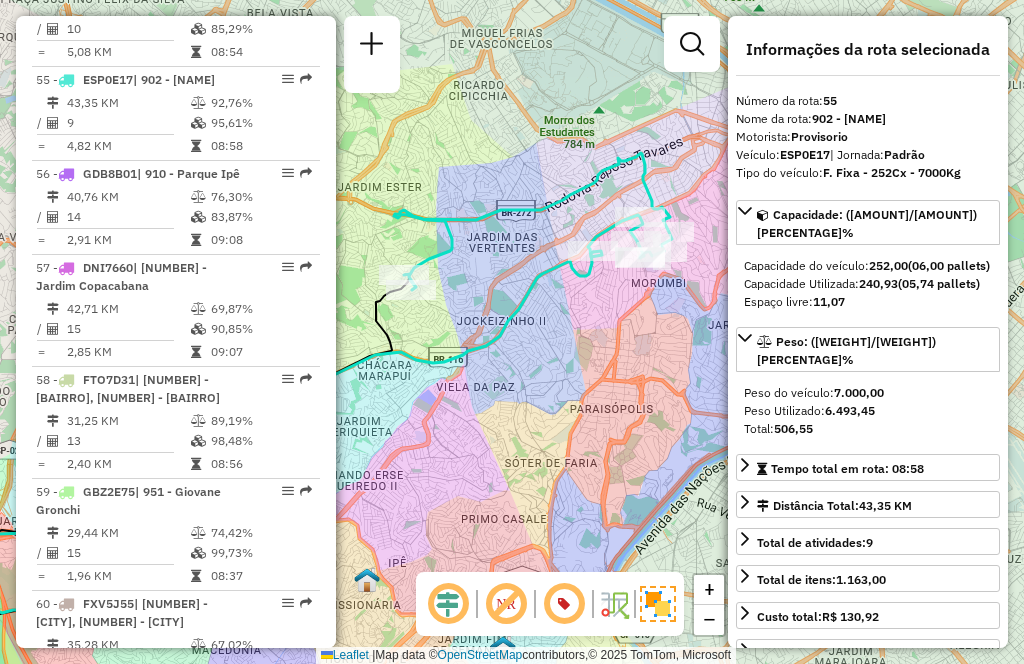 scroll, scrollTop: 7706, scrollLeft: 0, axis: vertical 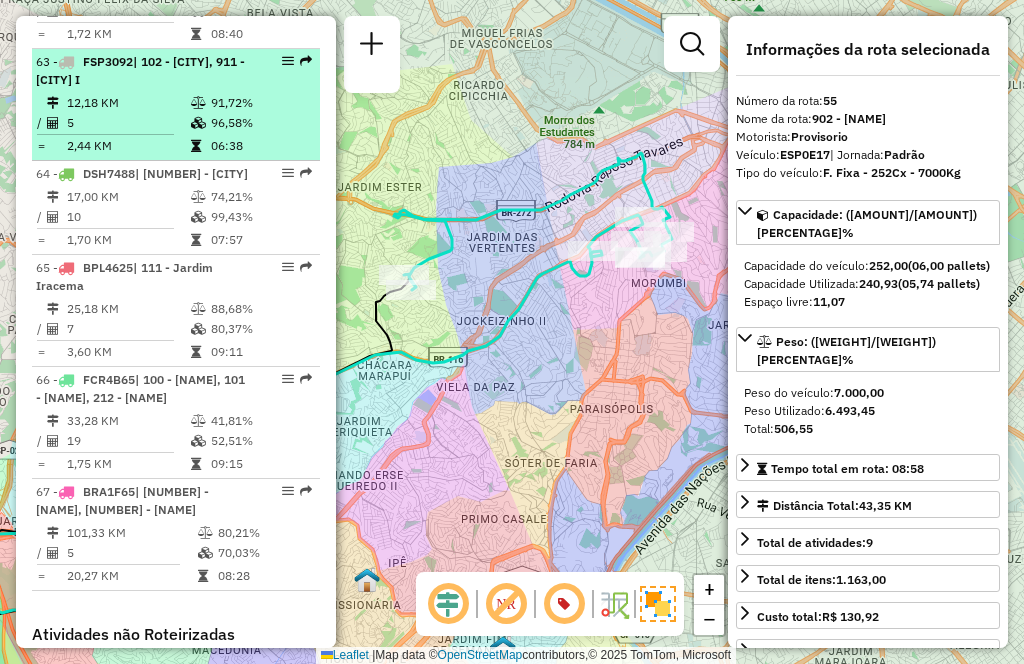 click on "| 102 - [CITY], 911 - [CITY] I" at bounding box center [140, 70] 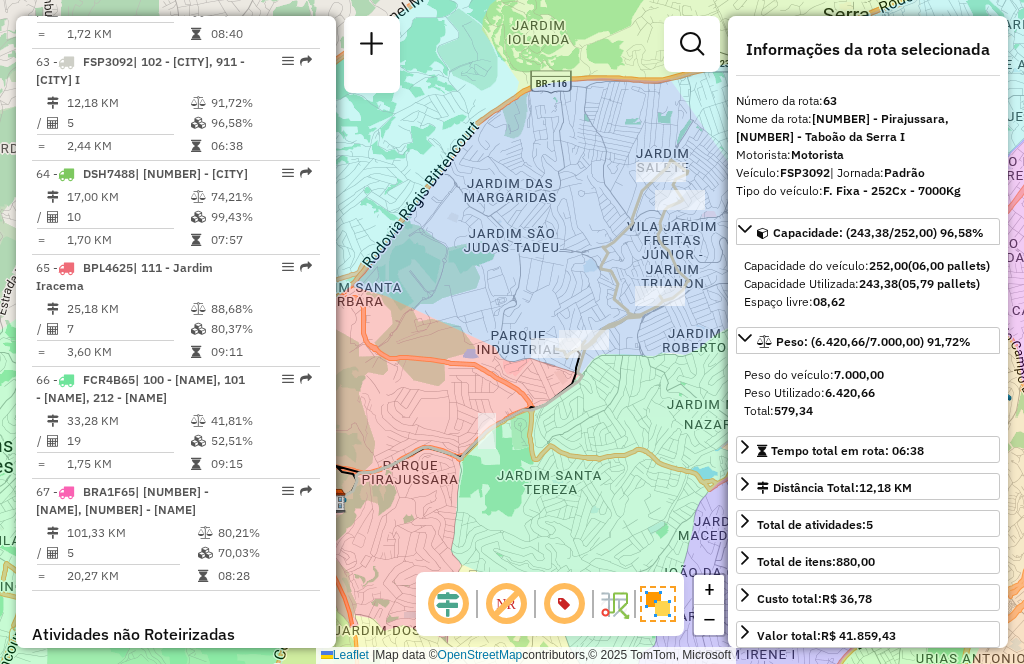 scroll, scrollTop: 2942, scrollLeft: 0, axis: vertical 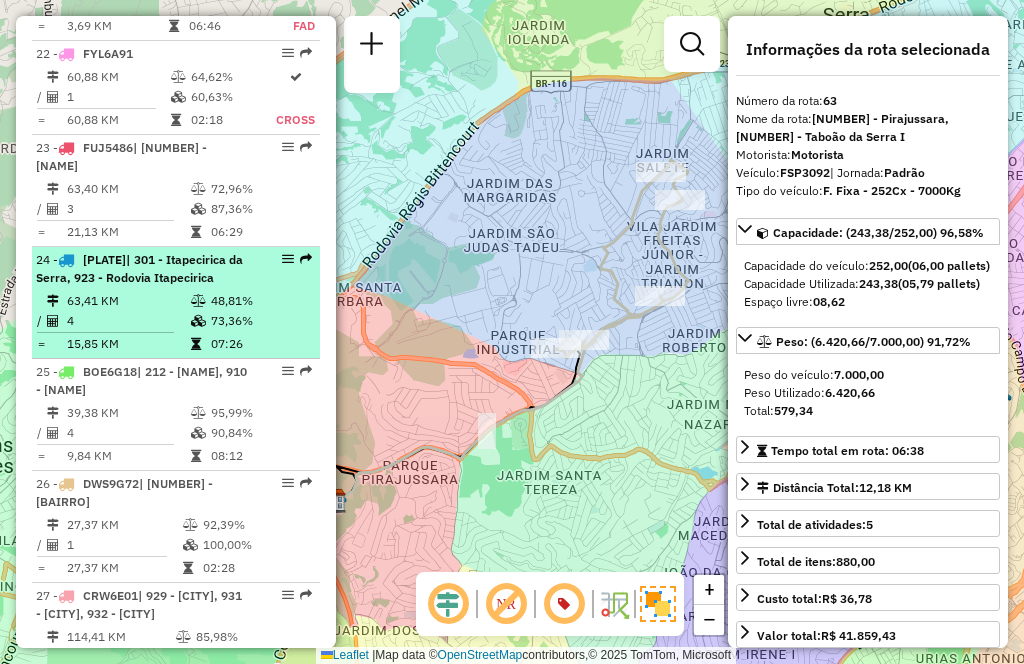 click on "63,41 KM" at bounding box center [128, 301] 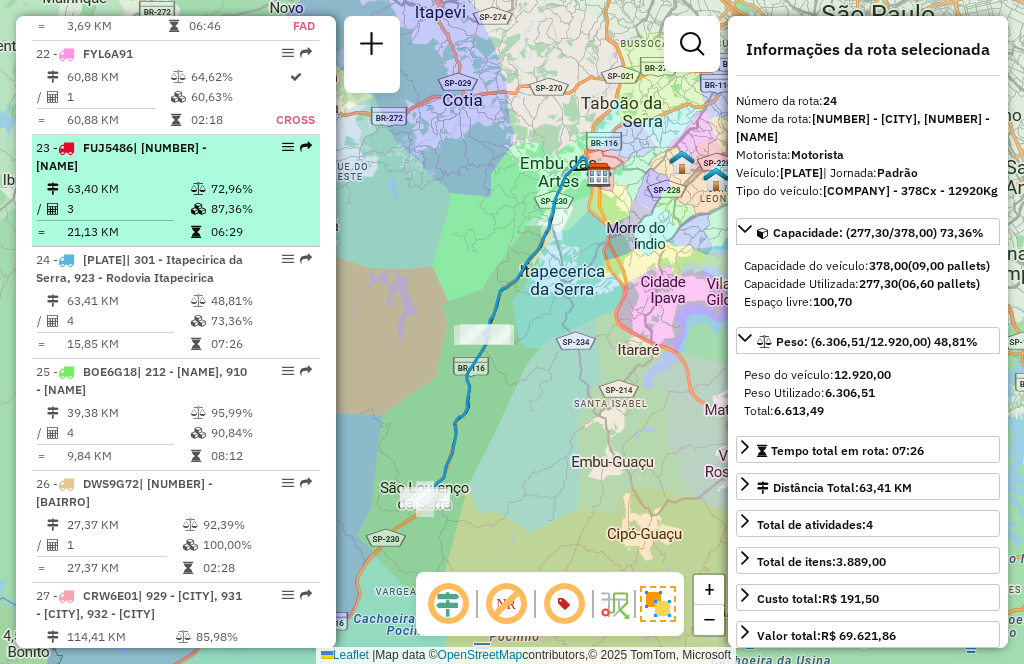 click on "63,40 KM" at bounding box center [128, 189] 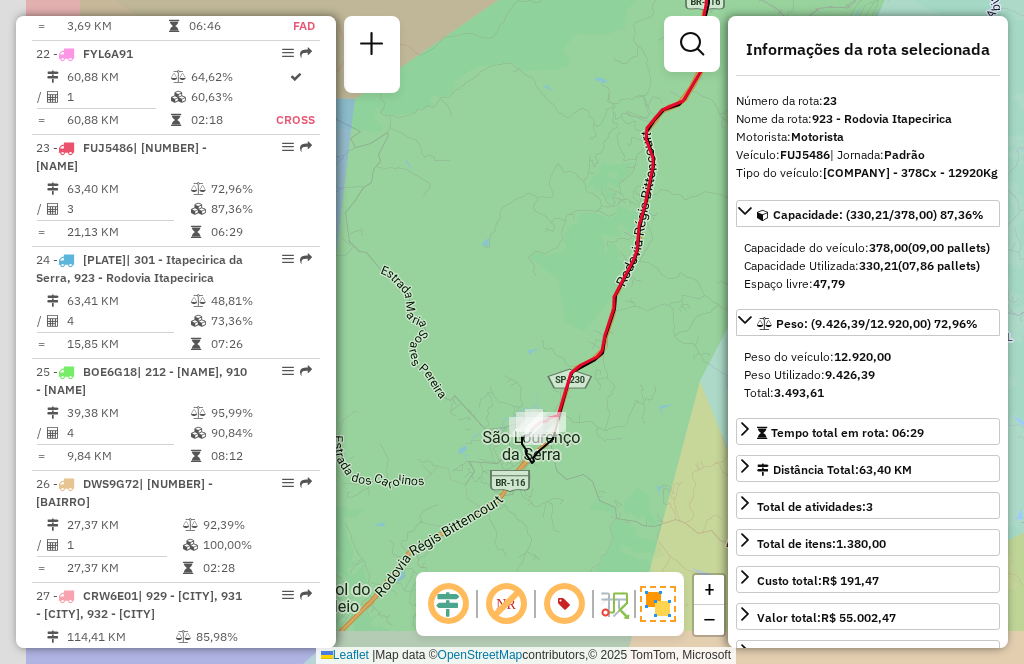 drag, startPoint x: 509, startPoint y: 416, endPoint x: 598, endPoint y: 390, distance: 92.72001 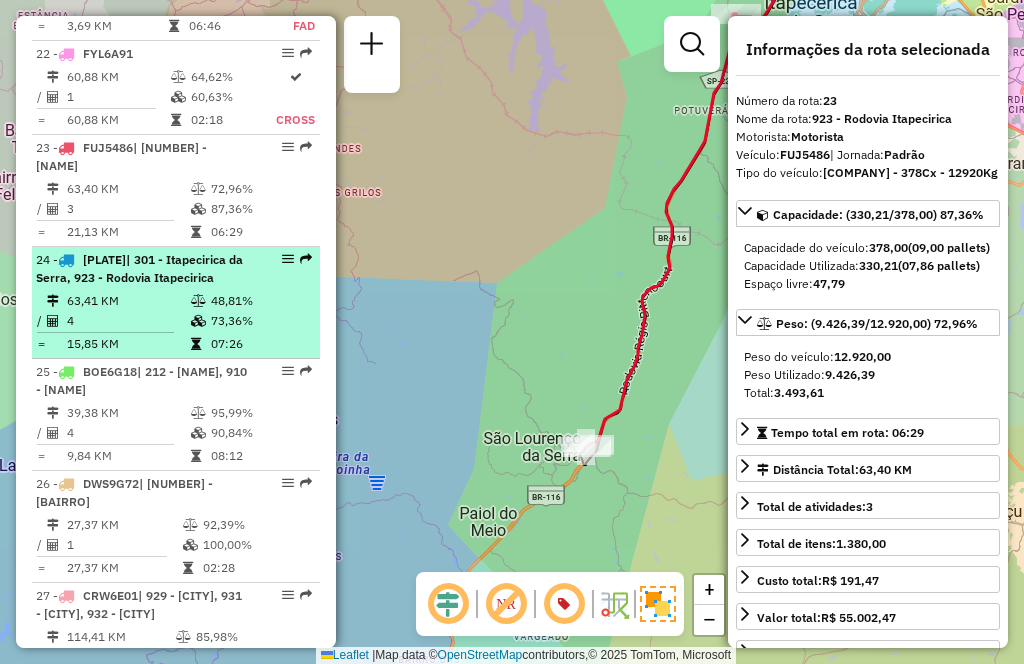 click on "| 301 - Itapecirica da Serra, 923 - Rodovia Itapecirica" at bounding box center (139, 268) 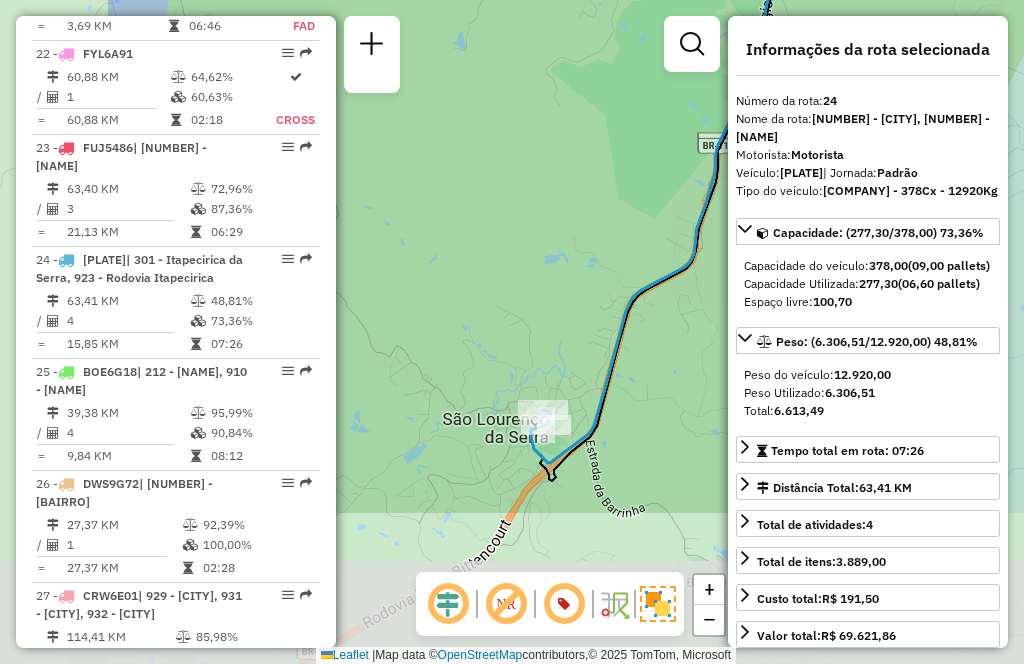 drag, startPoint x: 469, startPoint y: 473, endPoint x: 678, endPoint y: 248, distance: 307.09283 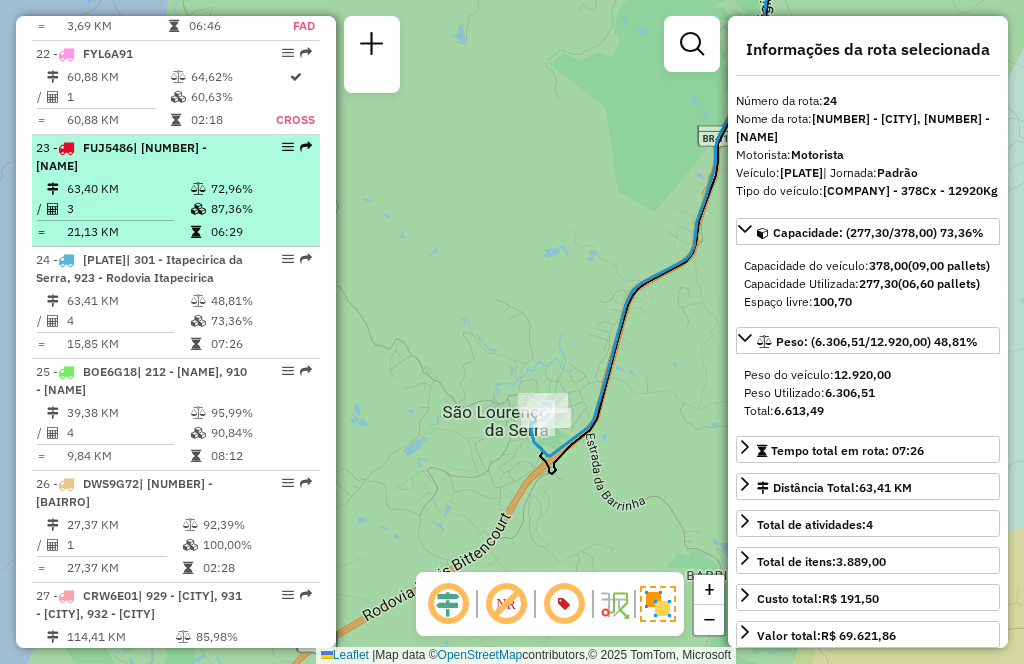 click on "63,40 KM" at bounding box center (128, 189) 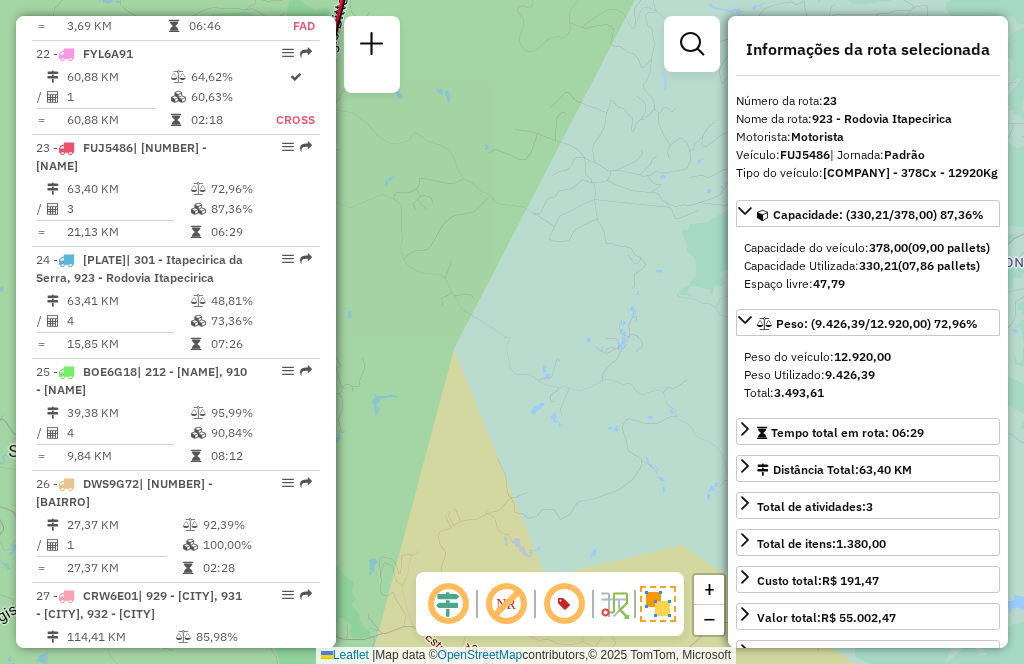 drag, startPoint x: 470, startPoint y: 412, endPoint x: 731, endPoint y: 252, distance: 306.13885 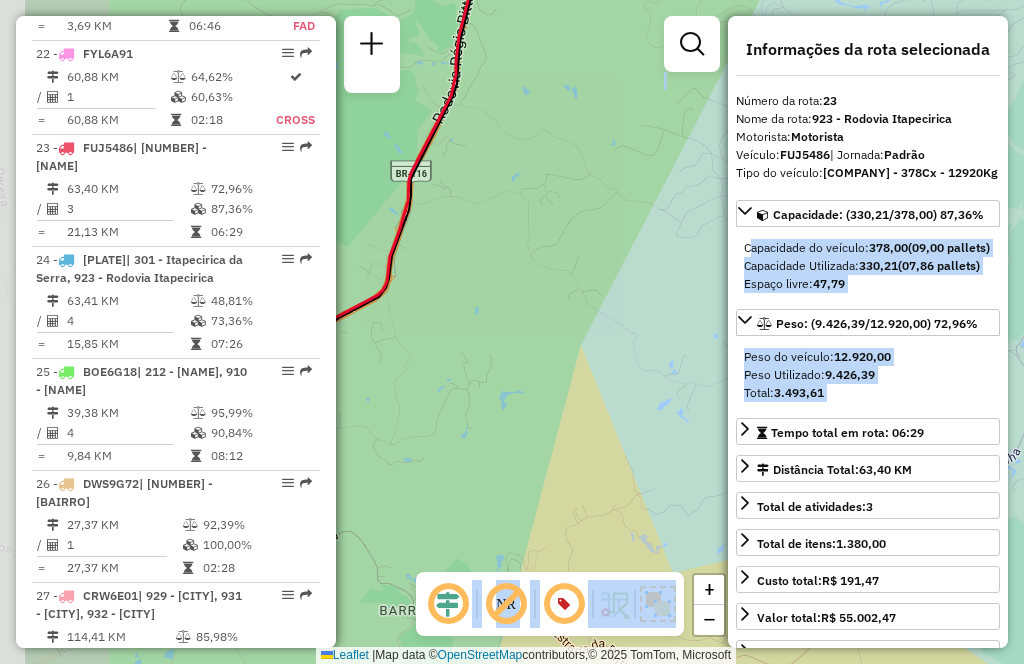 drag, startPoint x: 567, startPoint y: 286, endPoint x: 625, endPoint y: 267, distance: 61.03278 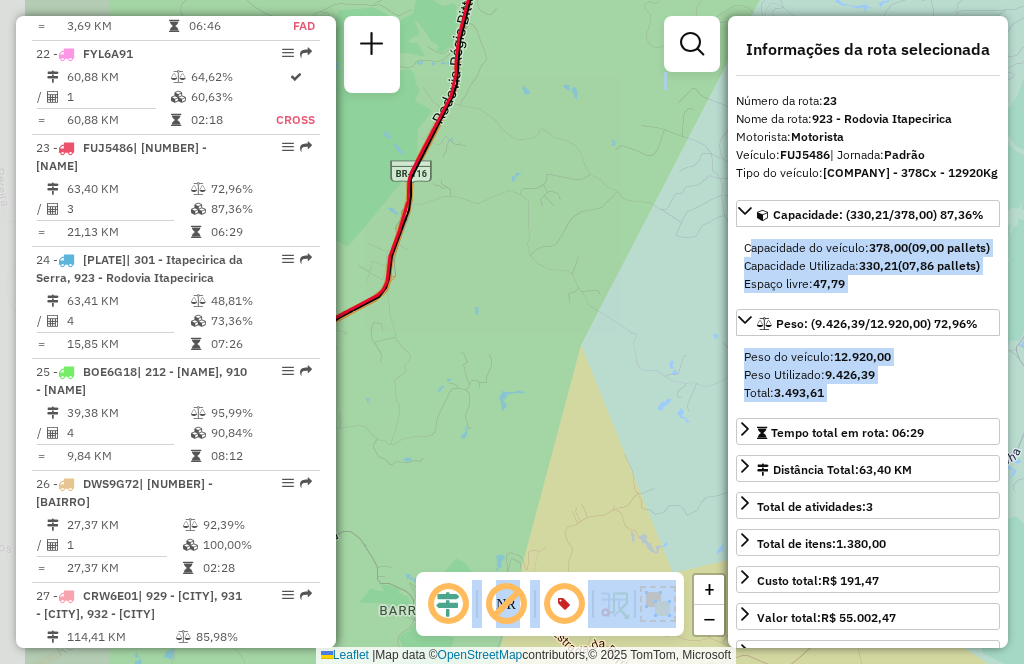 click on "Janela de atendimento Grade de atendimento Capacidade Transportadoras Veículos Cliente Pedidos  Rotas Selecione os dias de semana para filtrar as janelas de atendimento  Seg   Ter   Qua   Qui   Sex   Sáb   Dom  Informe o período da janela de atendimento: De: Até:  Filtrar exatamente a janela do cliente  Considerar janela de atendimento padrão  Selecione os dias de semana para filtrar as grades de atendimento  Seg   Ter   Qua   Qui   Sex   Sáb   Dom   Considerar clientes sem dia de atendimento cadastrado  Clientes fora do dia de atendimento selecionado Filtrar as atividades entre os valores definidos abaixo:  Peso mínimo:   Peso máximo:   Cubagem mínima:   Cubagem máxima:   De:   Até:  Filtrar as atividades entre o tempo de atendimento definido abaixo:  De:   Até:   Considerar capacidade total dos clientes não roteirizados Transportadora: Selecione um ou mais itens Tipo de veículo: Selecione um ou mais itens Veículo: Selecione um ou mais itens Motorista: Selecione um ou mais itens Nome: Rótulo:" 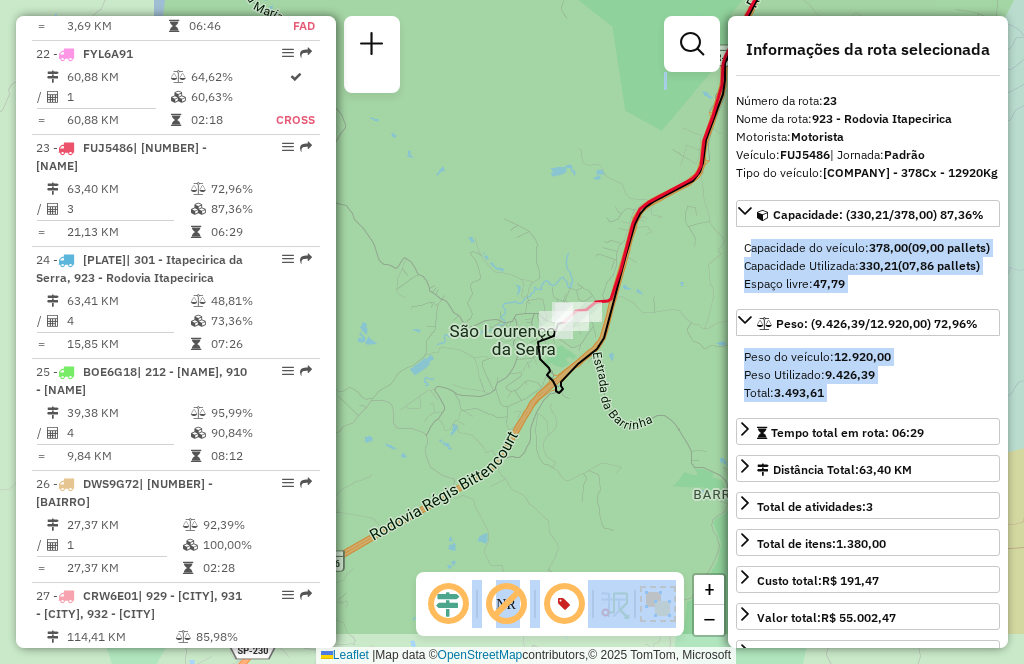 drag, startPoint x: 558, startPoint y: 330, endPoint x: 655, endPoint y: 271, distance: 113.534134 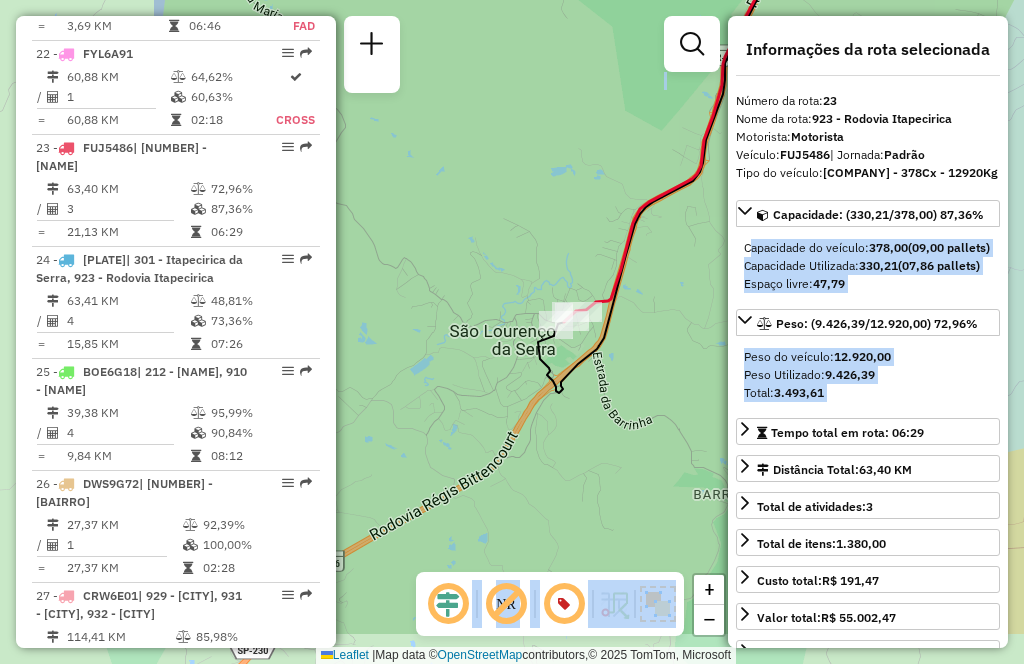 click on "Janela de atendimento Grade de atendimento Capacidade Transportadoras Veículos Cliente Pedidos  Rotas Selecione os dias de semana para filtrar as janelas de atendimento  Seg   Ter   Qua   Qui   Sex   Sáb   Dom  Informe o período da janela de atendimento: De: Até:  Filtrar exatamente a janela do cliente  Considerar janela de atendimento padrão  Selecione os dias de semana para filtrar as grades de atendimento  Seg   Ter   Qua   Qui   Sex   Sáb   Dom   Considerar clientes sem dia de atendimento cadastrado  Clientes fora do dia de atendimento selecionado Filtrar as atividades entre os valores definidos abaixo:  Peso mínimo:   Peso máximo:   Cubagem mínima:   Cubagem máxima:   De:   Até:  Filtrar as atividades entre o tempo de atendimento definido abaixo:  De:   Até:   Considerar capacidade total dos clientes não roteirizados Transportadora: Selecione um ou mais itens Tipo de veículo: Selecione um ou mais itens Veículo: Selecione um ou mais itens Motorista: Selecione um ou mais itens Nome: Rótulo:" 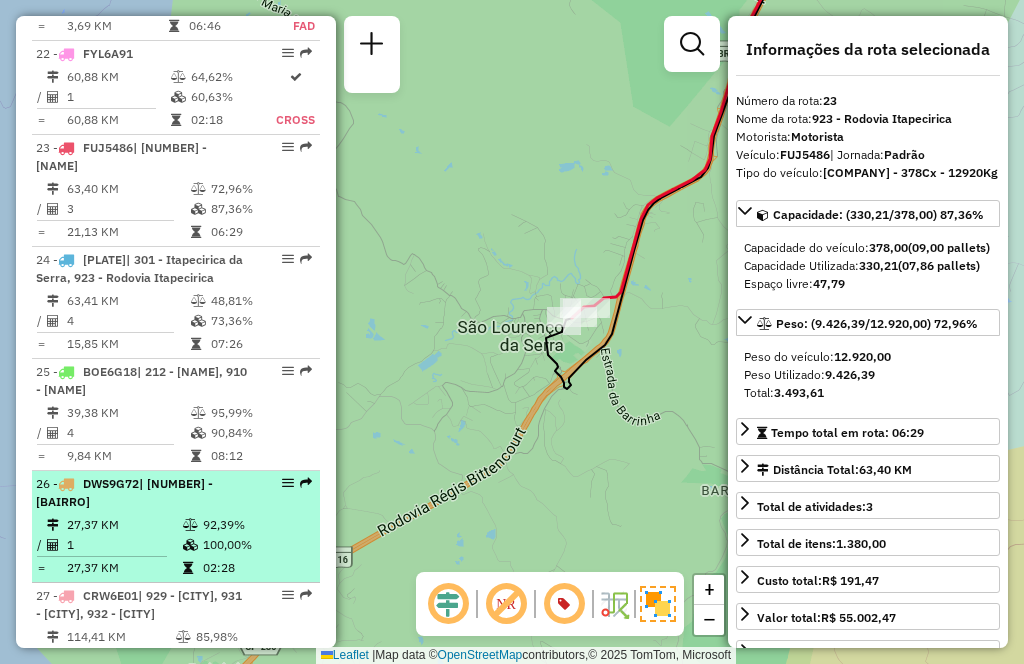 click on "27,37 KM" at bounding box center [124, 525] 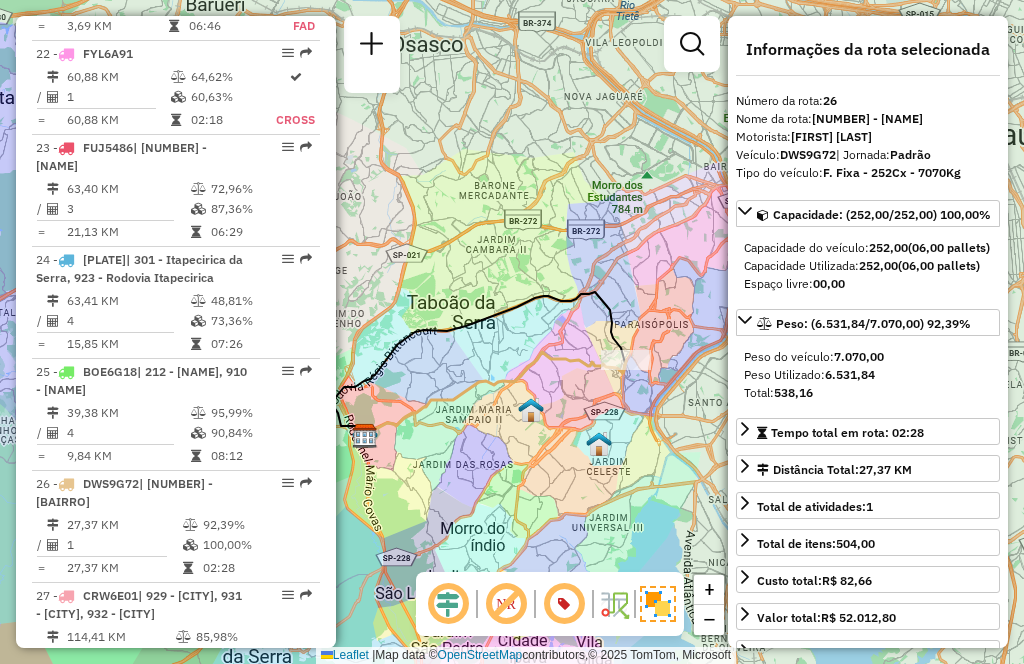 drag, startPoint x: 642, startPoint y: 421, endPoint x: 540, endPoint y: 425, distance: 102.0784 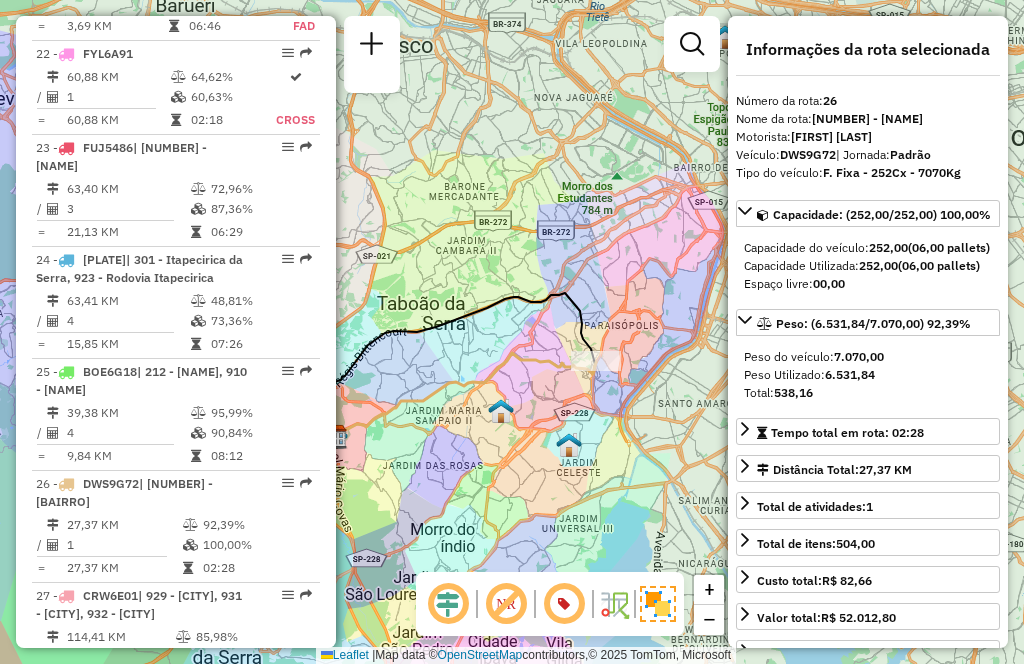 scroll, scrollTop: 5358, scrollLeft: 0, axis: vertical 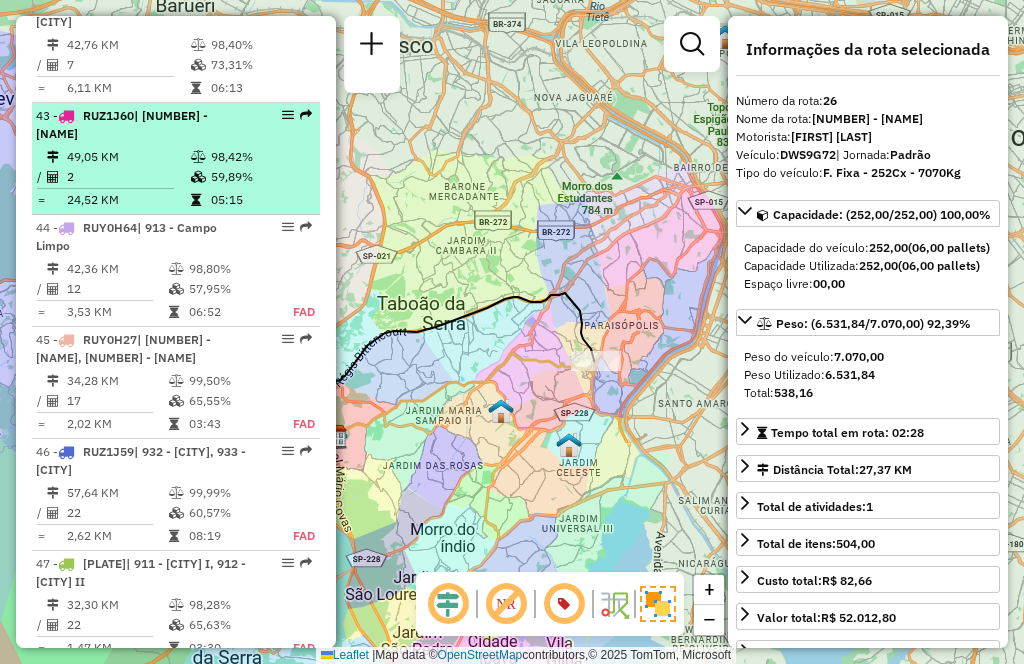click on "[PLATE] | [NUMBER] - [NAME]" at bounding box center [142, 125] 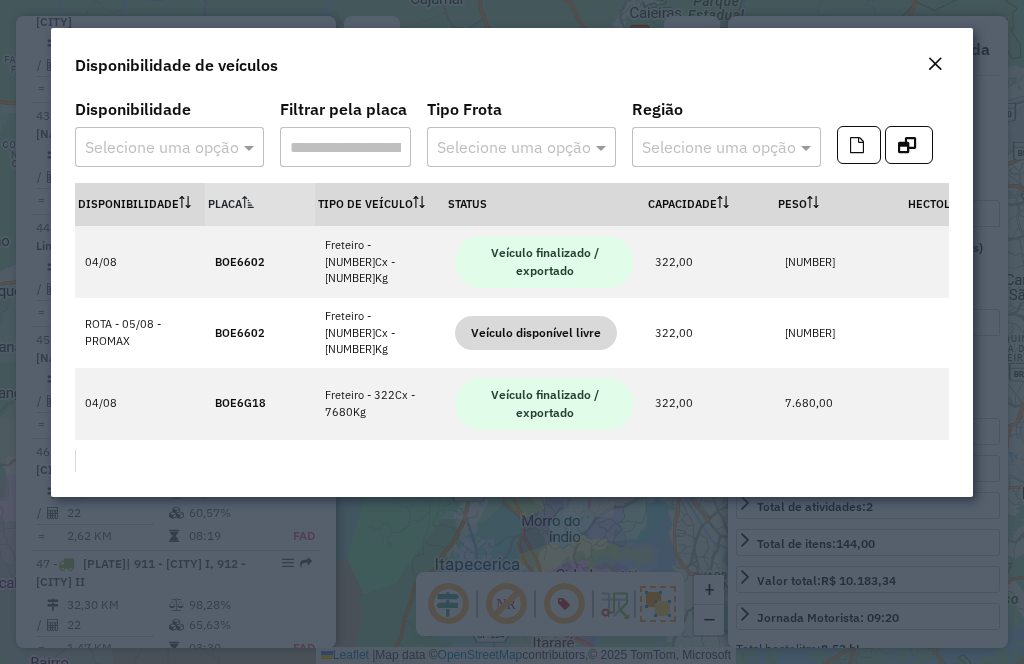 click 